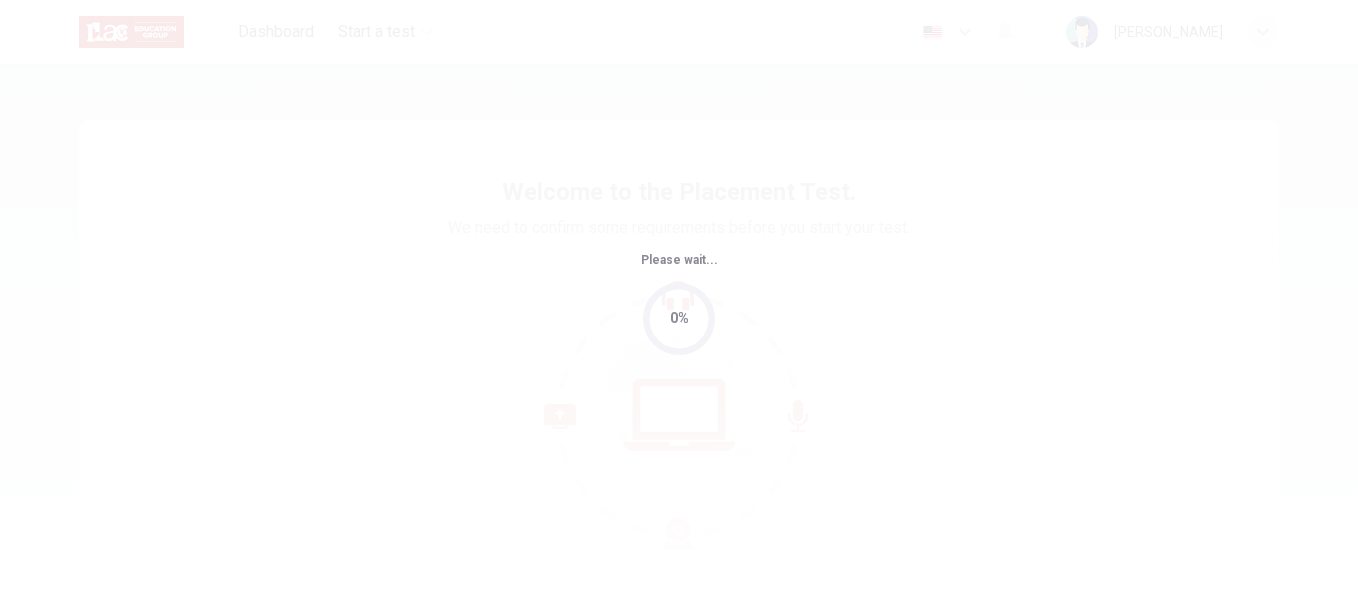 scroll, scrollTop: 0, scrollLeft: 0, axis: both 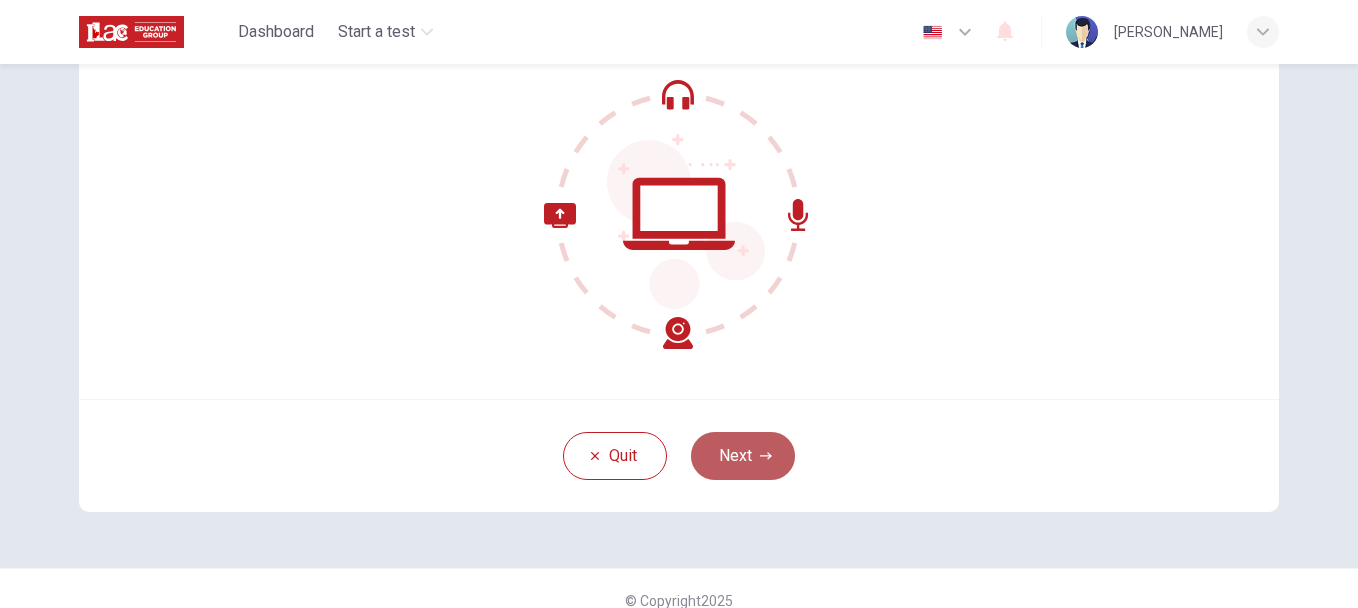 click on "Next" at bounding box center (743, 456) 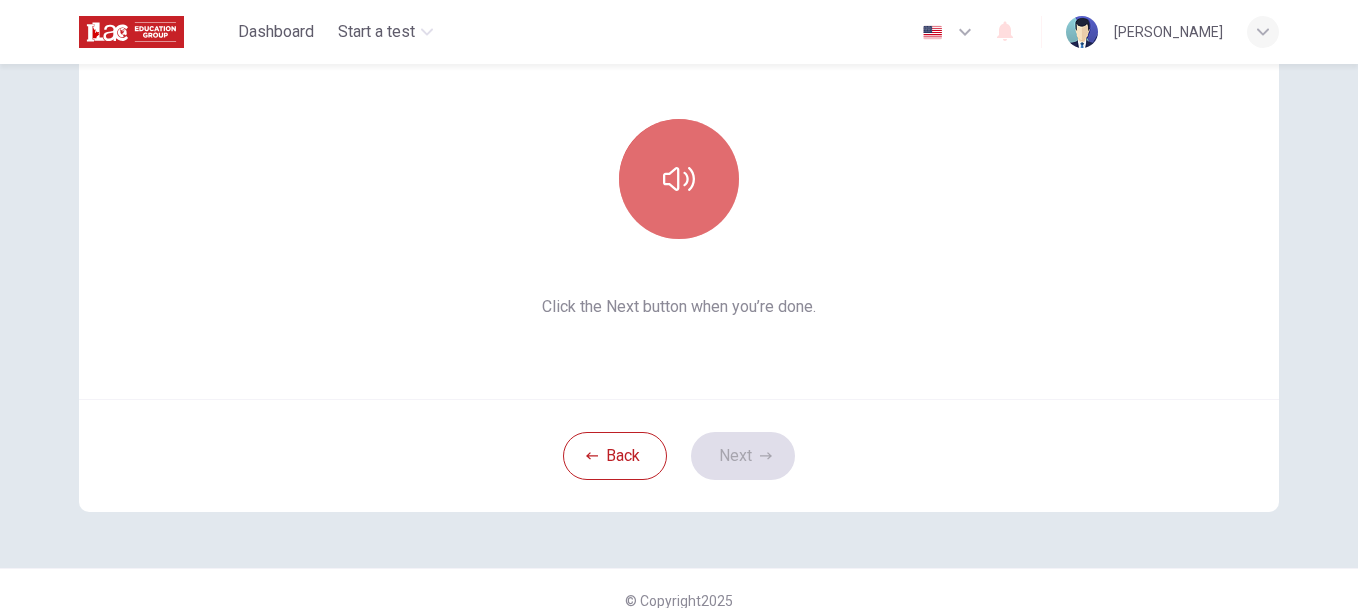click at bounding box center [679, 179] 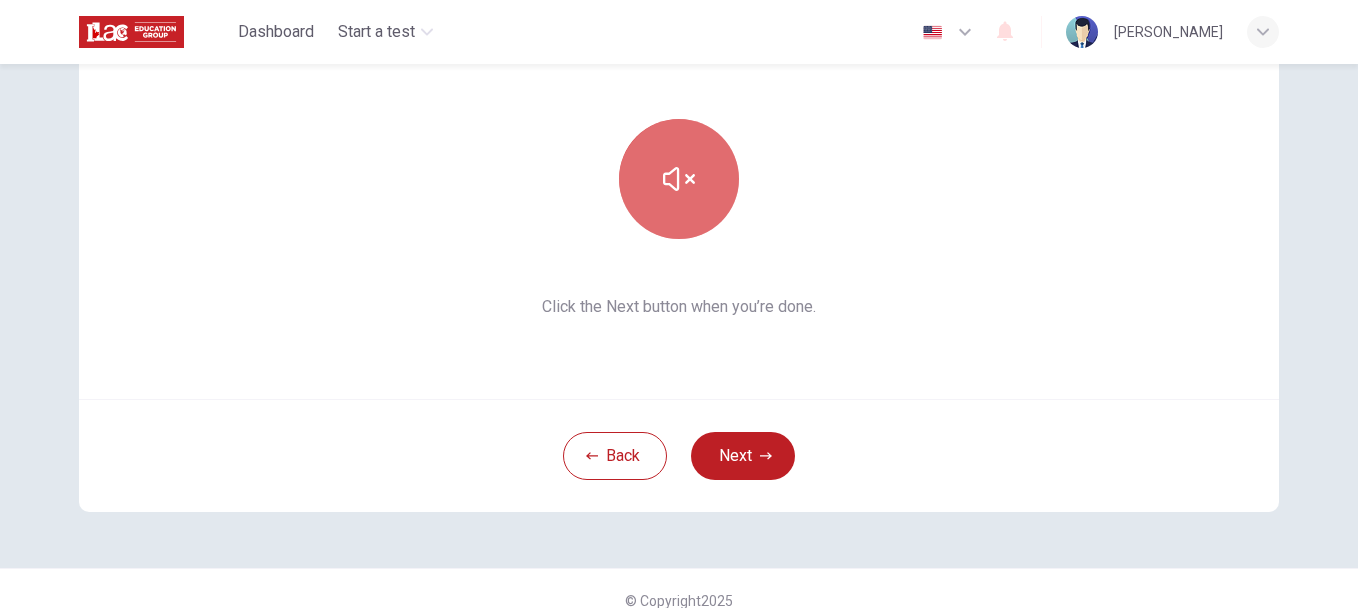 click at bounding box center [679, 179] 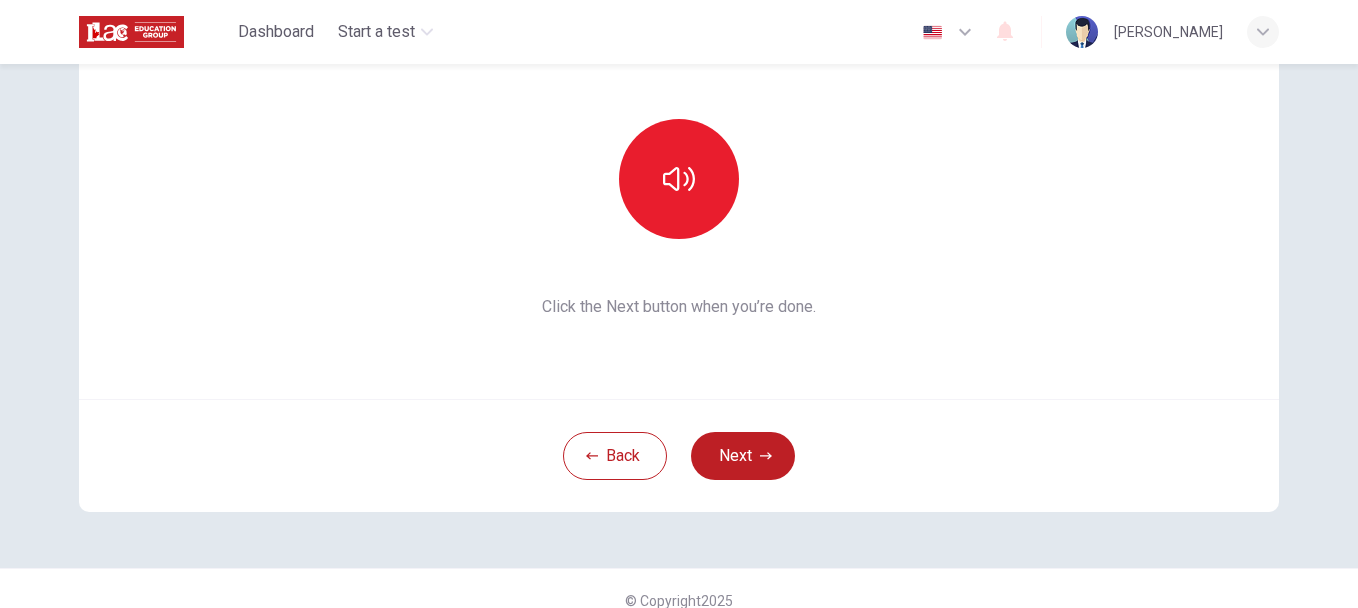 click on "This section requires audio. Click the icon to make sure you can hear the tune clearly. Click the Next button when you’re done. Back Next" at bounding box center (679, 215) 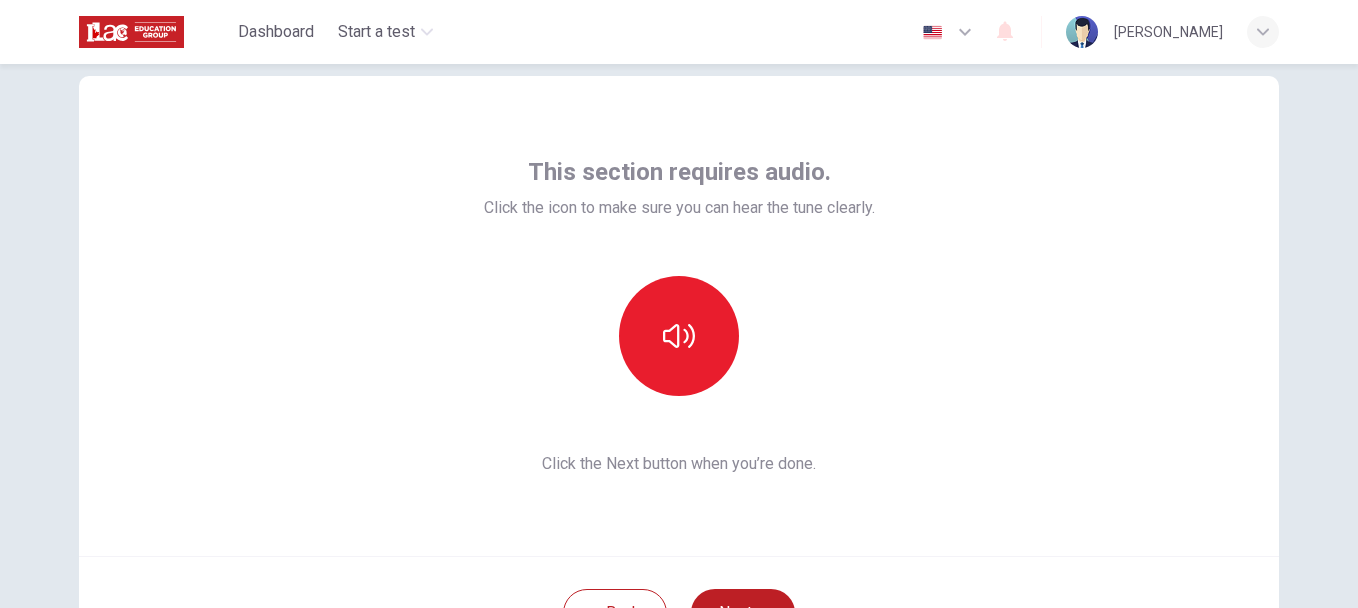 scroll, scrollTop: 0, scrollLeft: 0, axis: both 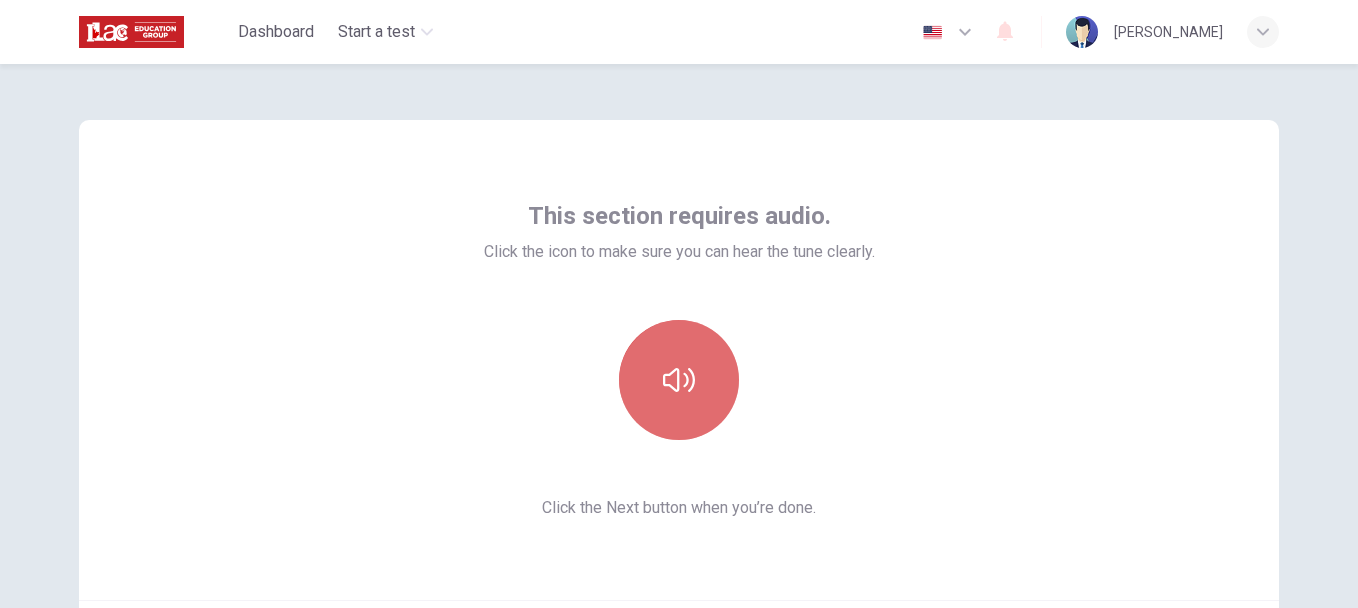 drag, startPoint x: 977, startPoint y: 386, endPoint x: 712, endPoint y: 356, distance: 266.69272 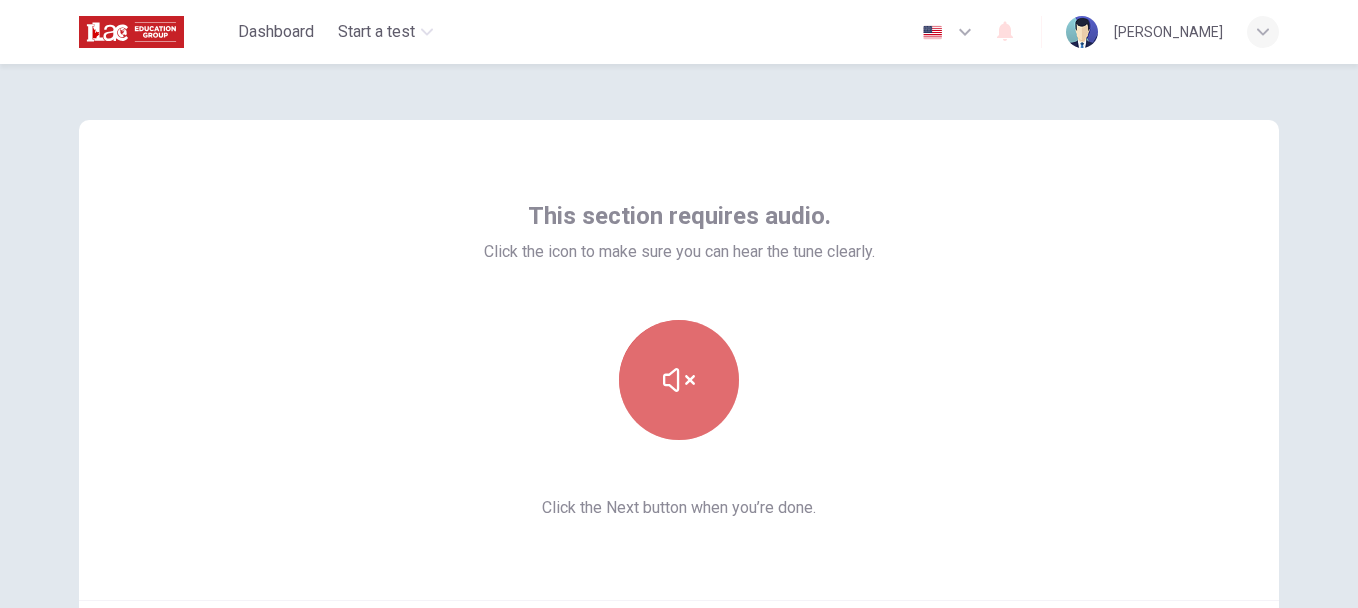 click at bounding box center [679, 380] 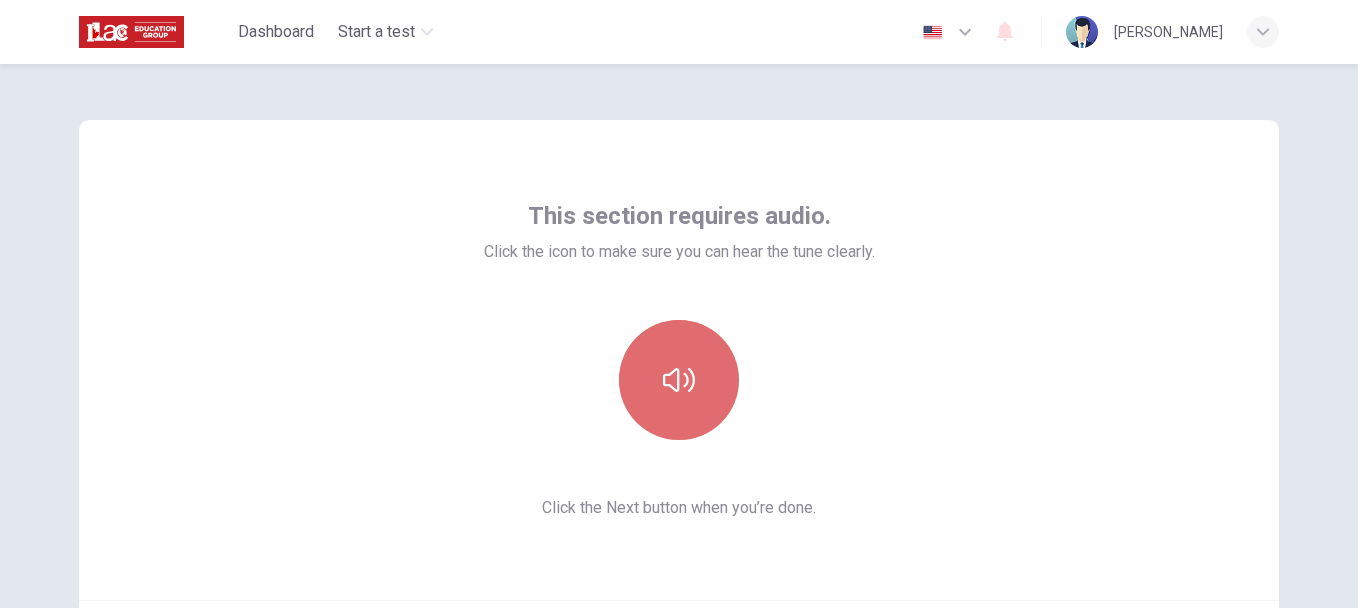 click at bounding box center (679, 380) 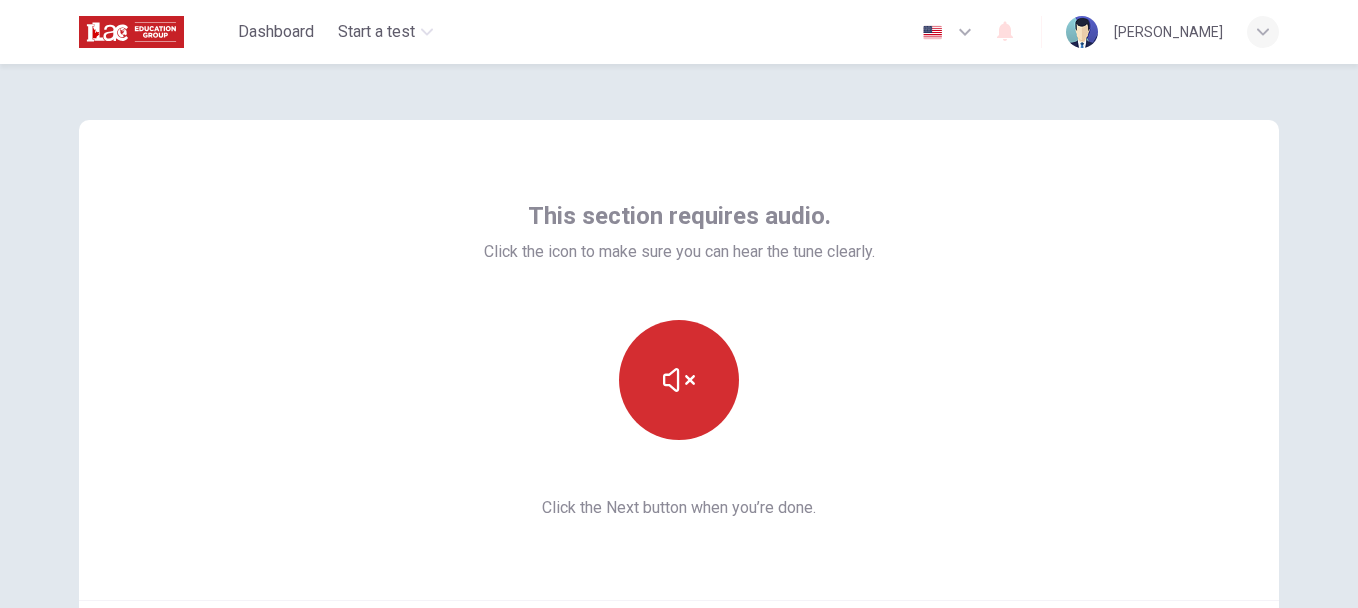 click at bounding box center (679, 380) 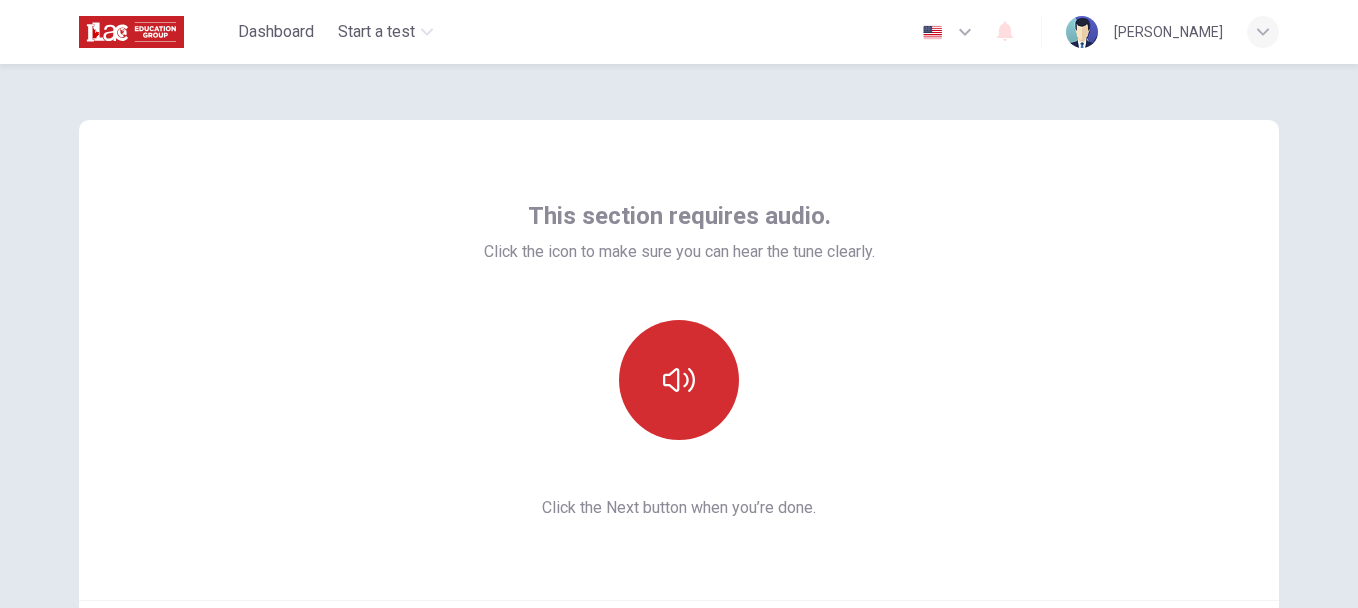 click at bounding box center (679, 380) 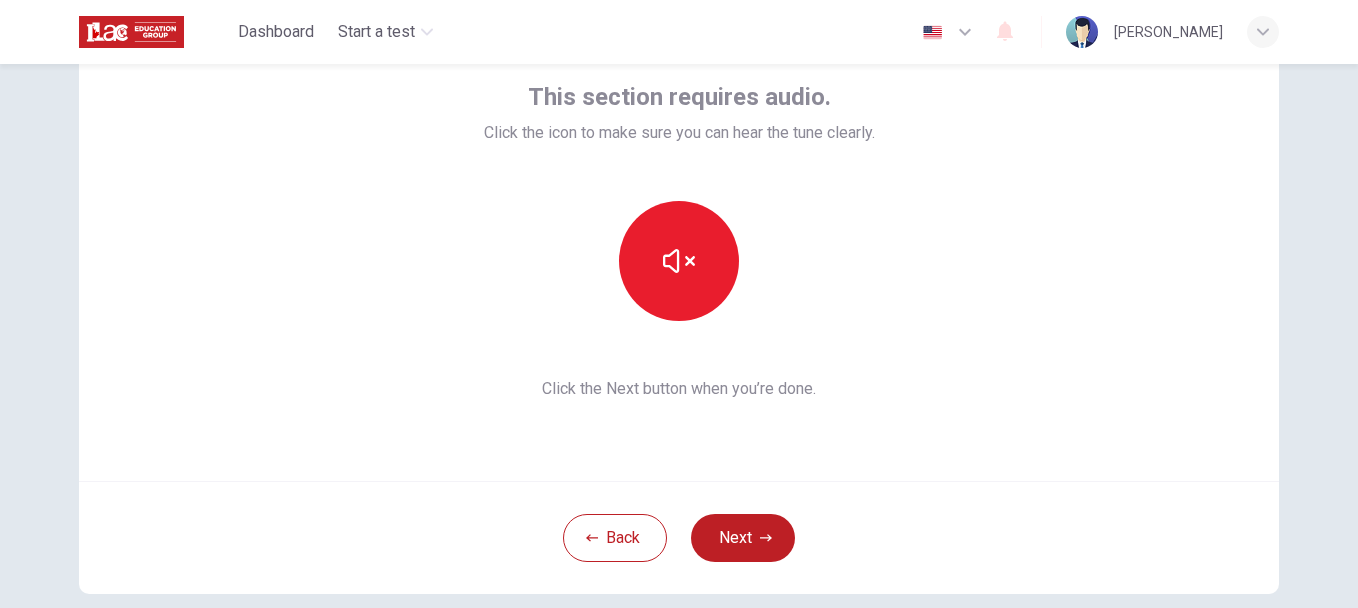 scroll, scrollTop: 183, scrollLeft: 0, axis: vertical 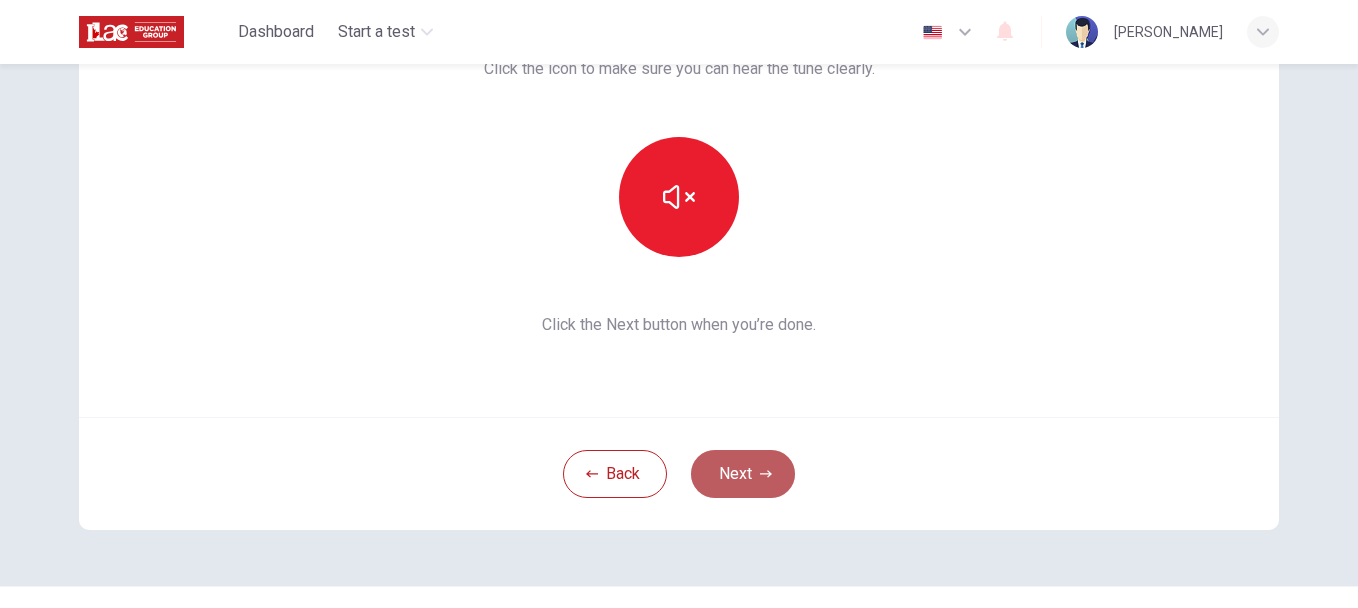 click on "Next" at bounding box center [743, 474] 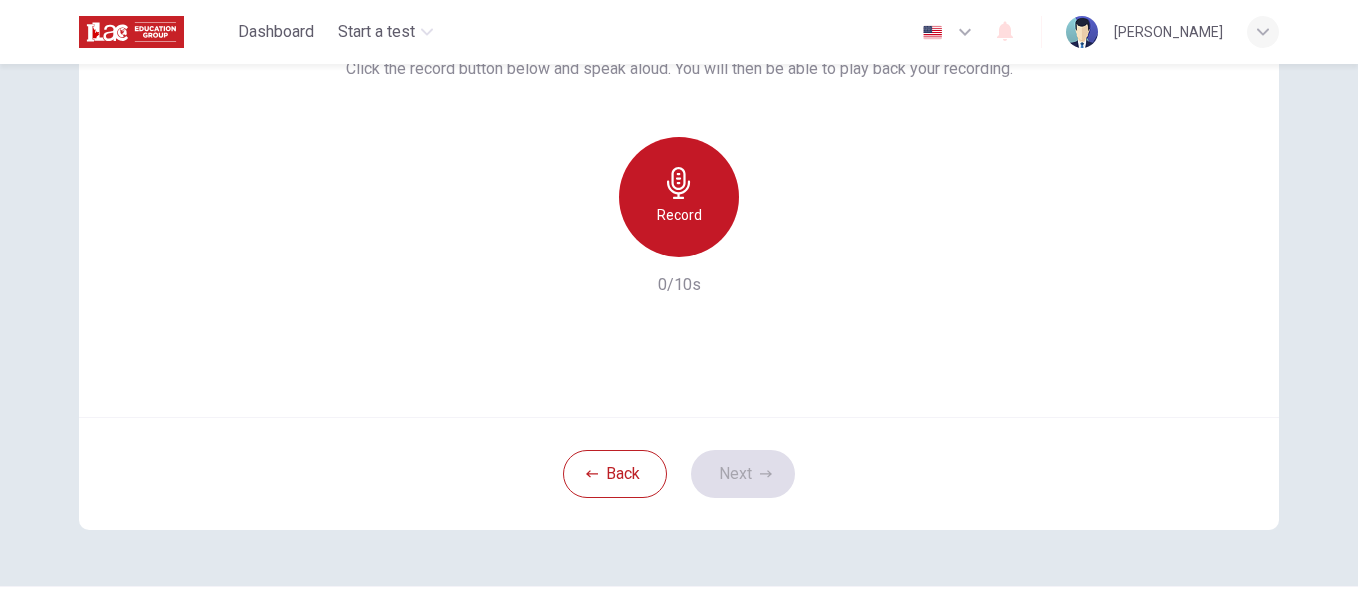 click on "Record" at bounding box center [679, 197] 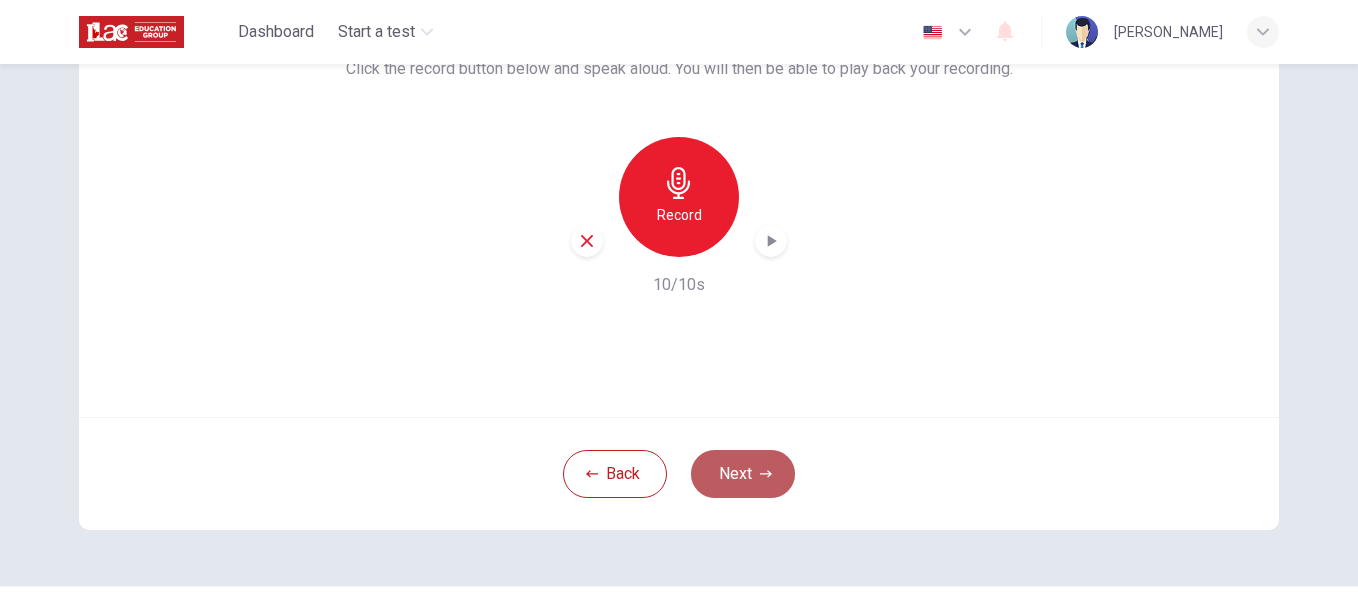 click on "Next" at bounding box center (743, 474) 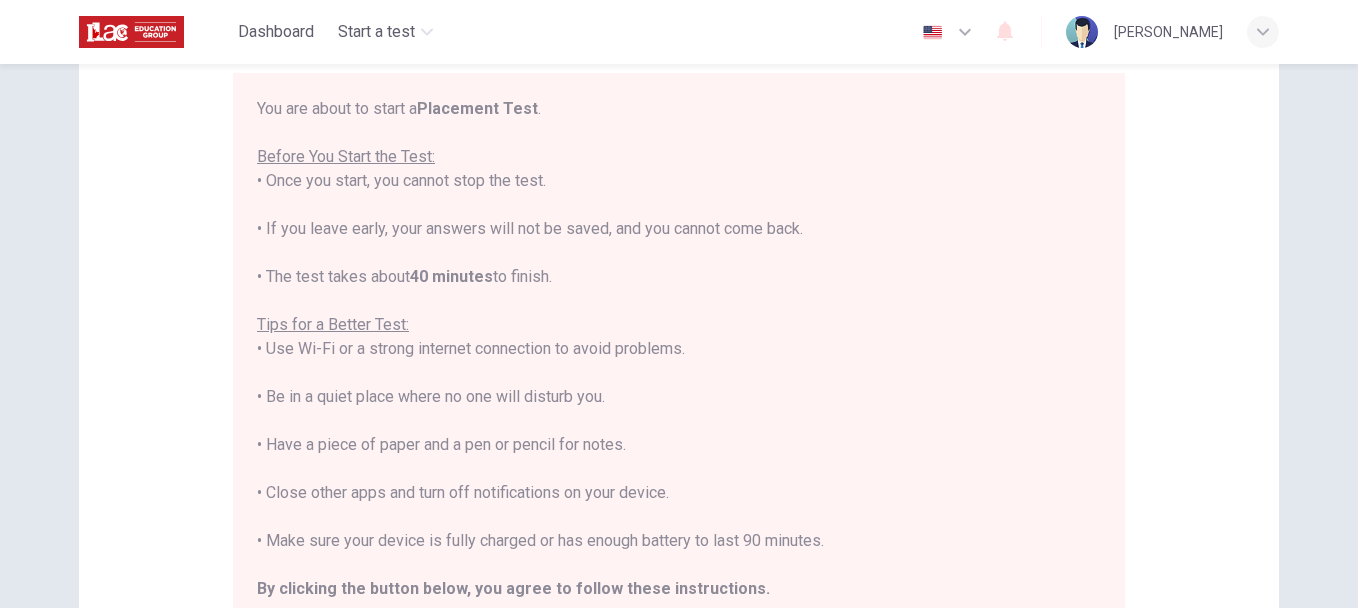 scroll, scrollTop: 23, scrollLeft: 0, axis: vertical 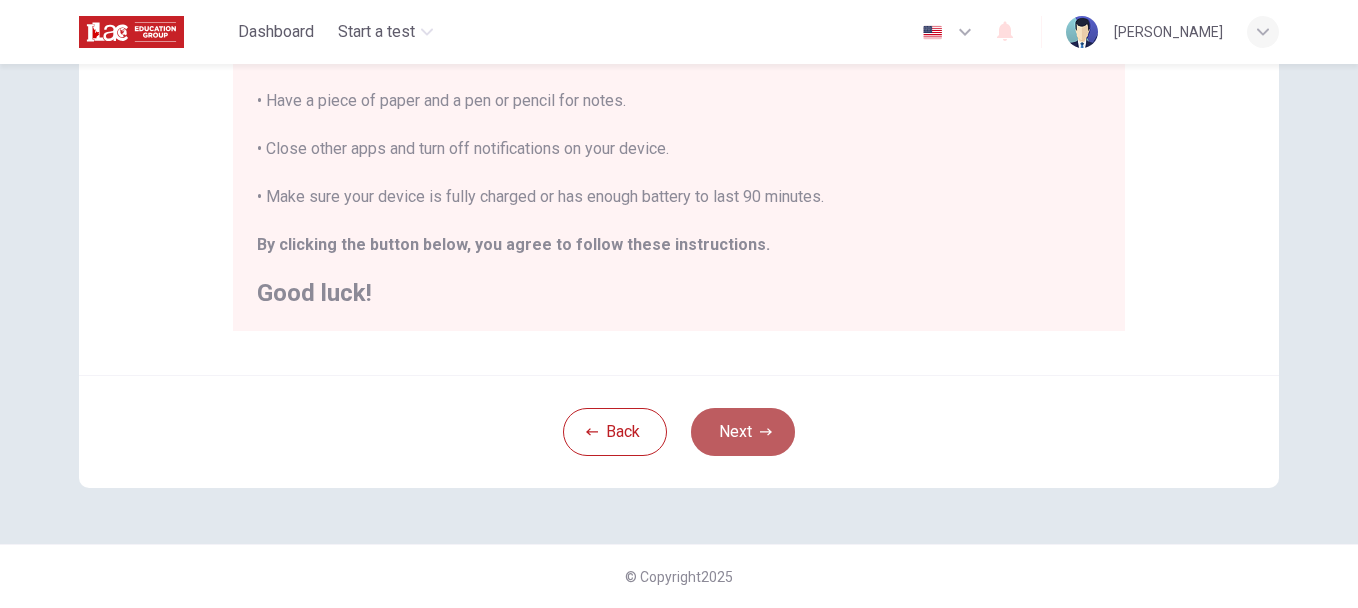 click on "Next" at bounding box center [743, 432] 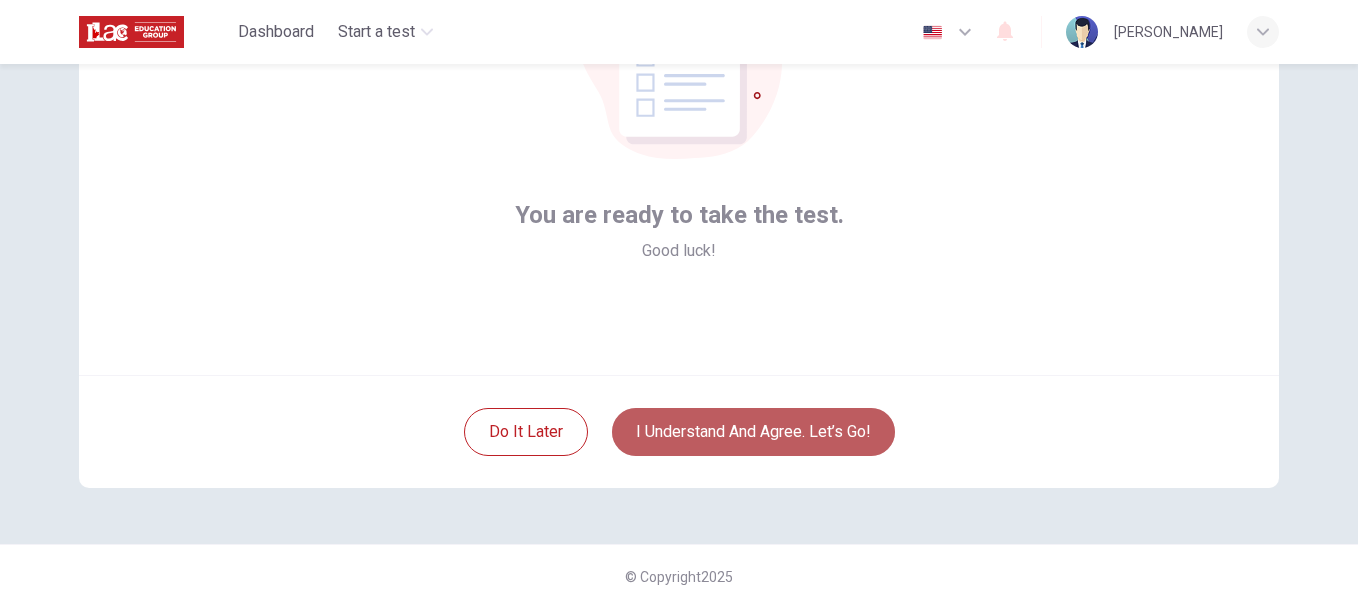 click on "I understand and agree. Let’s go!" at bounding box center (753, 432) 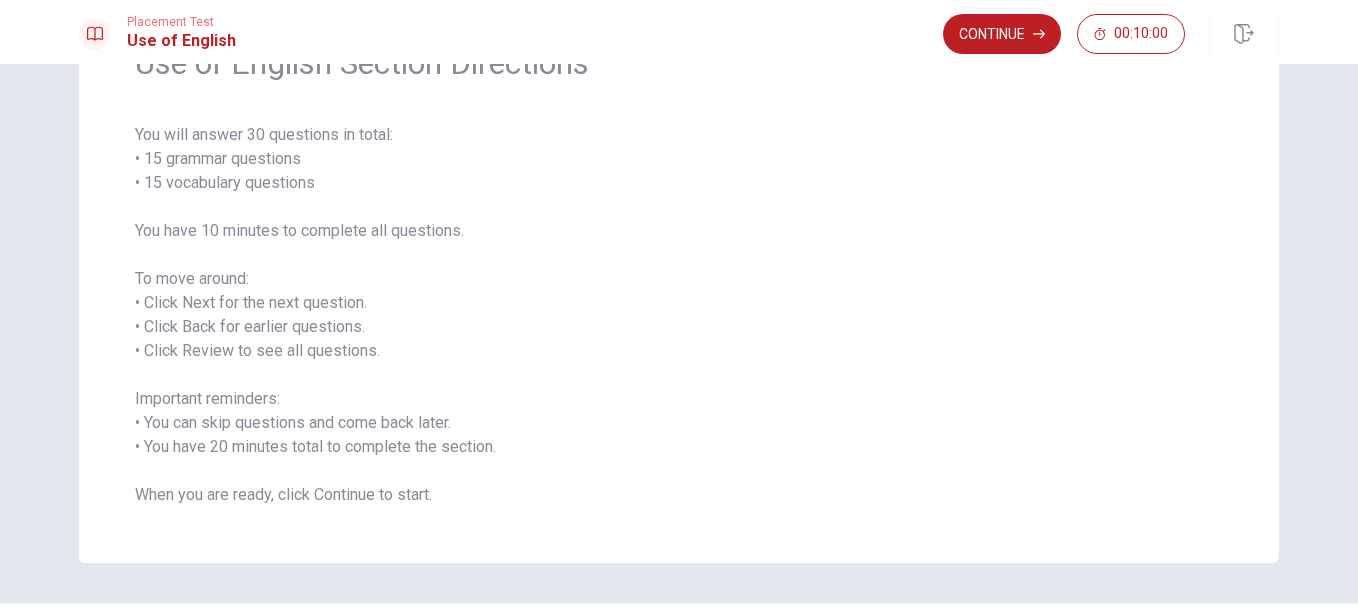 scroll, scrollTop: 0, scrollLeft: 0, axis: both 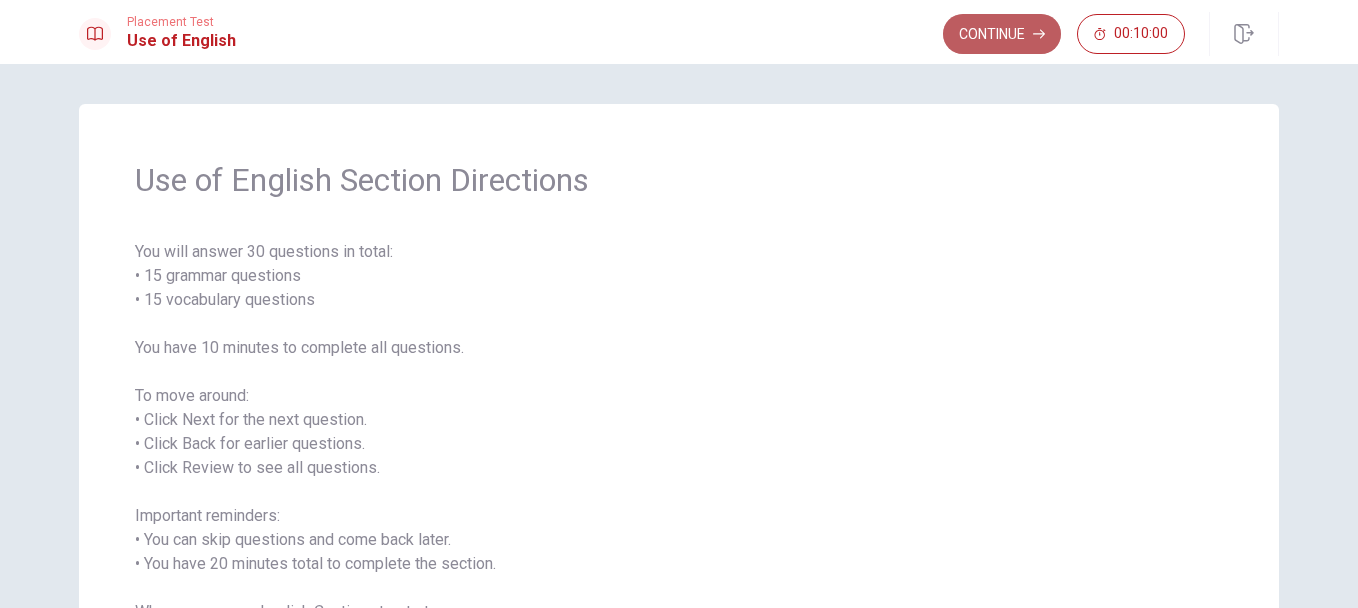 click on "Continue" at bounding box center (1002, 34) 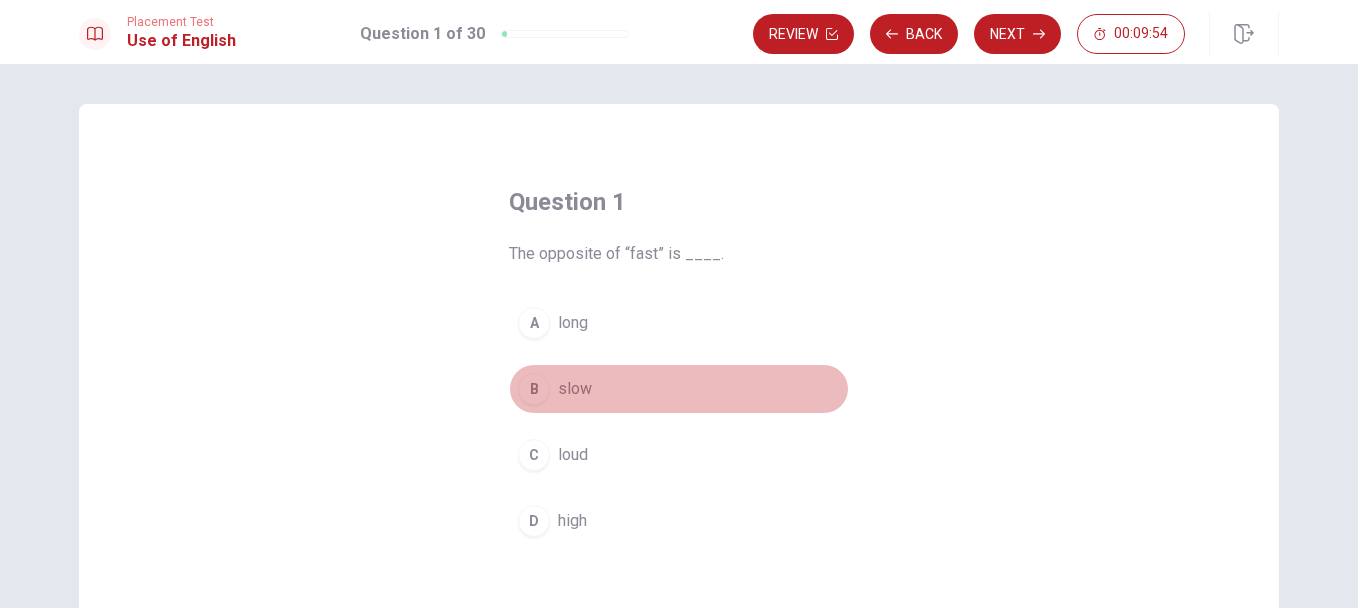 click on "B" at bounding box center (534, 389) 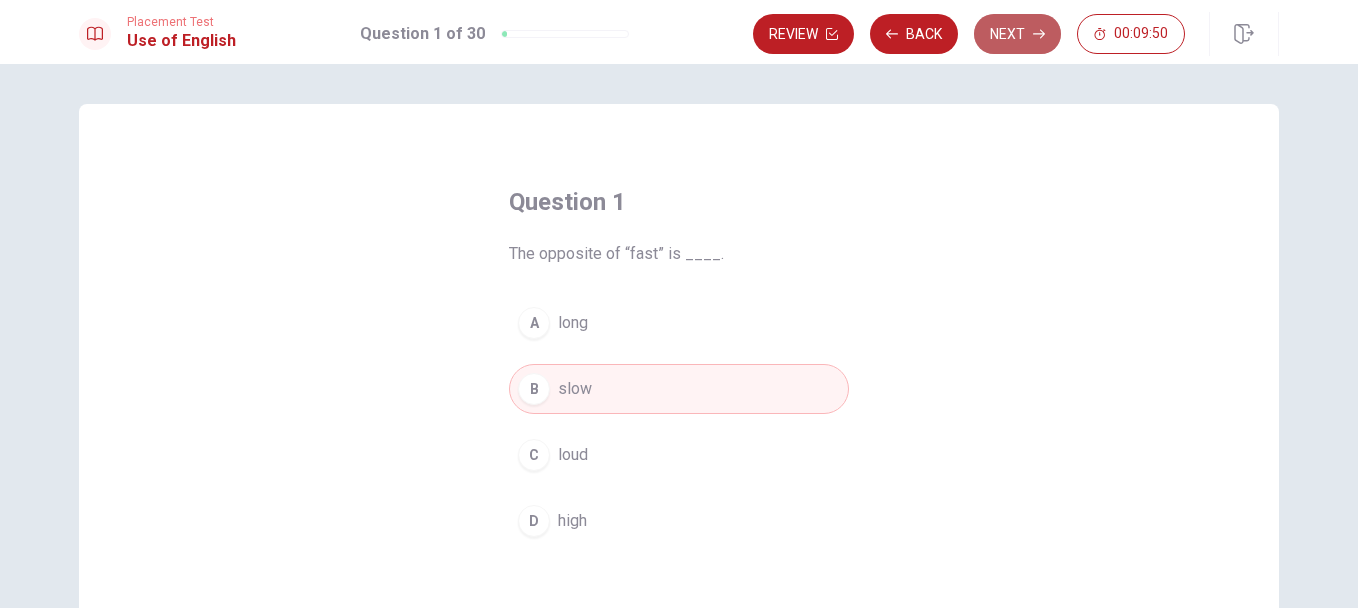 click on "Next" at bounding box center [1017, 34] 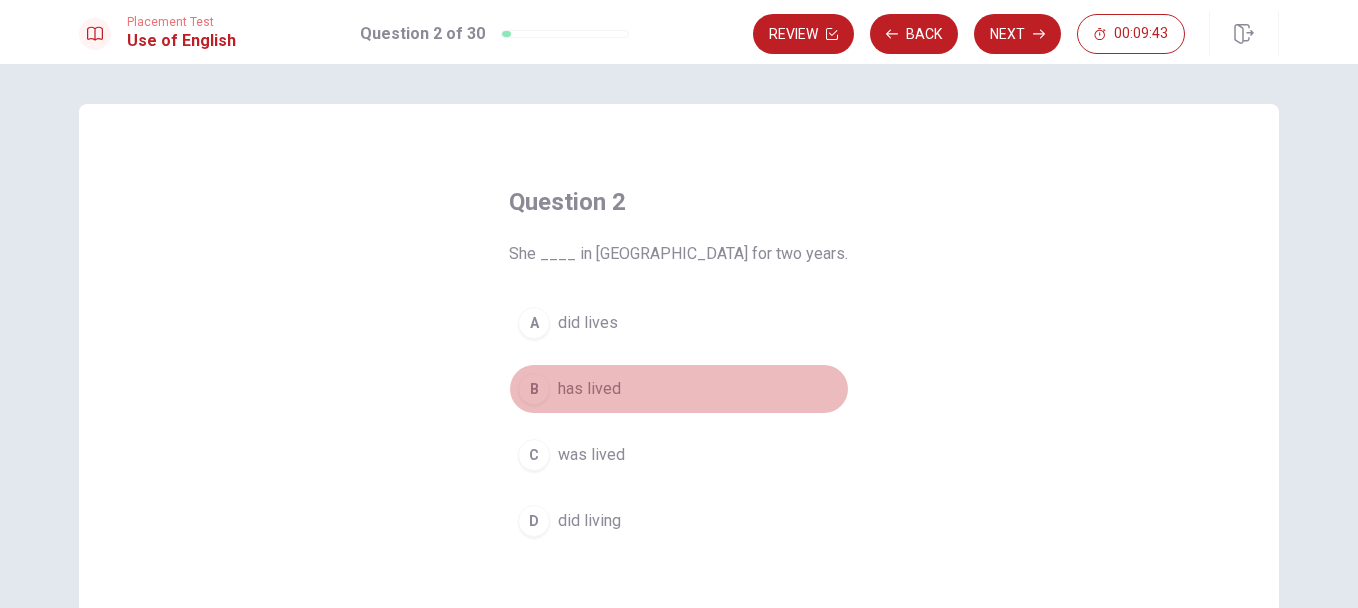 click on "has lived" at bounding box center (589, 389) 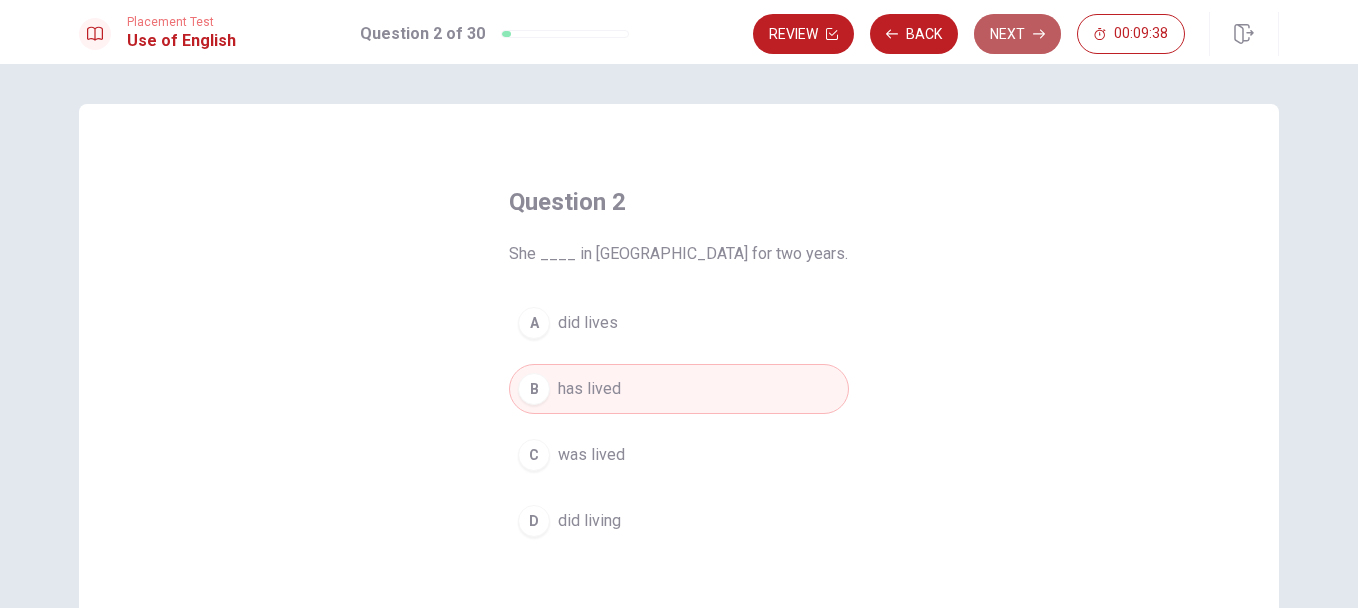 click on "Next" at bounding box center (1017, 34) 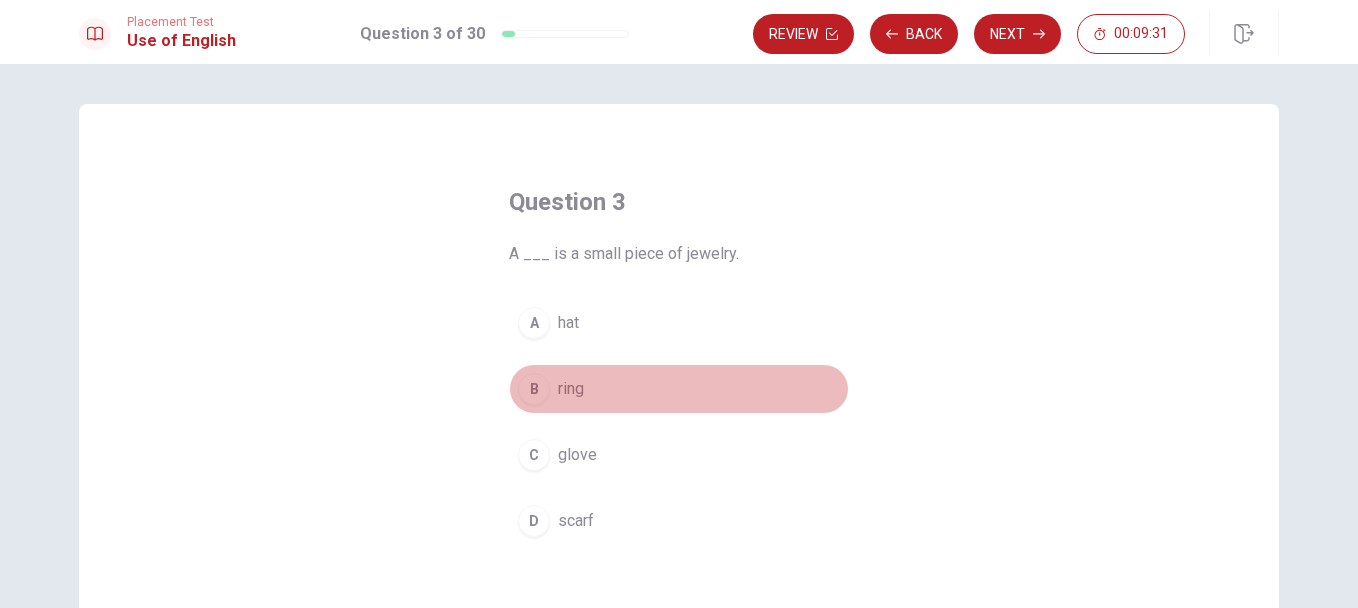 click on "B" at bounding box center (534, 389) 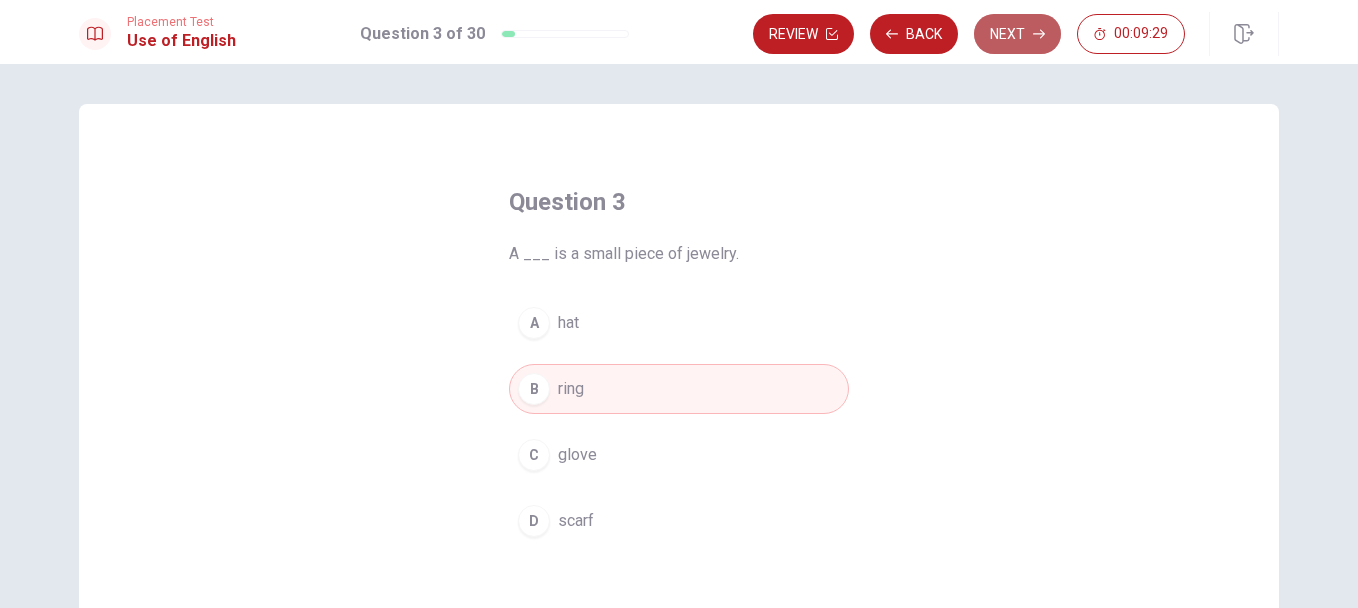 click on "Next" at bounding box center (1017, 34) 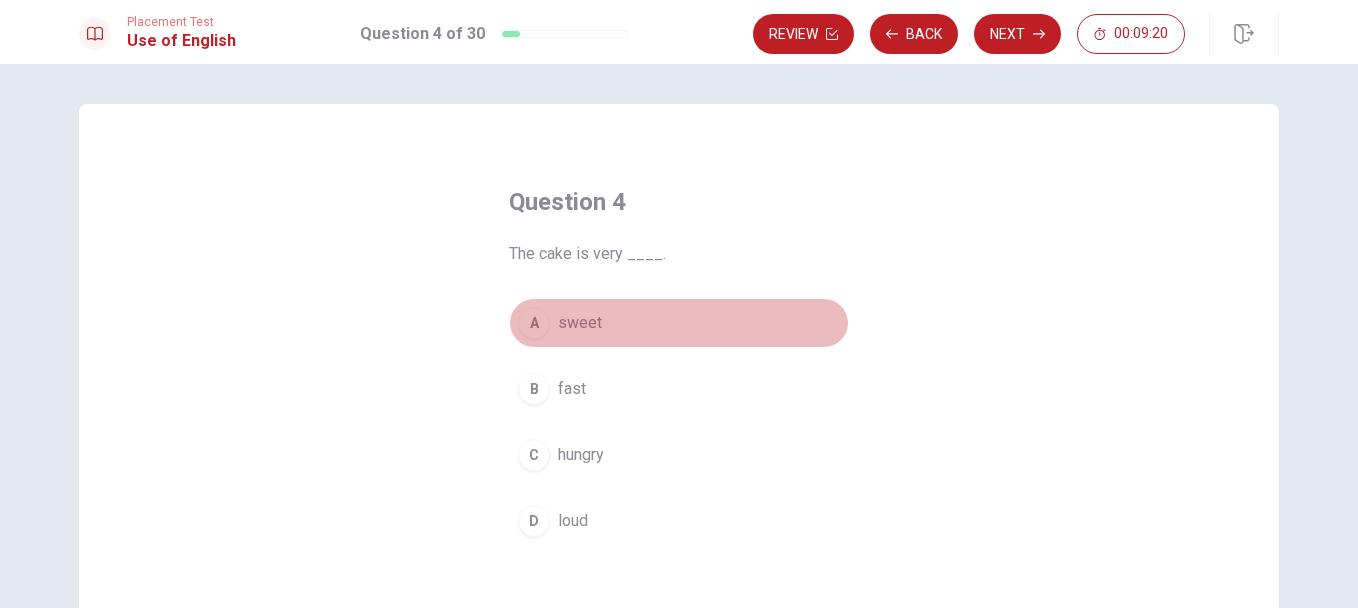 click on "A" at bounding box center (534, 323) 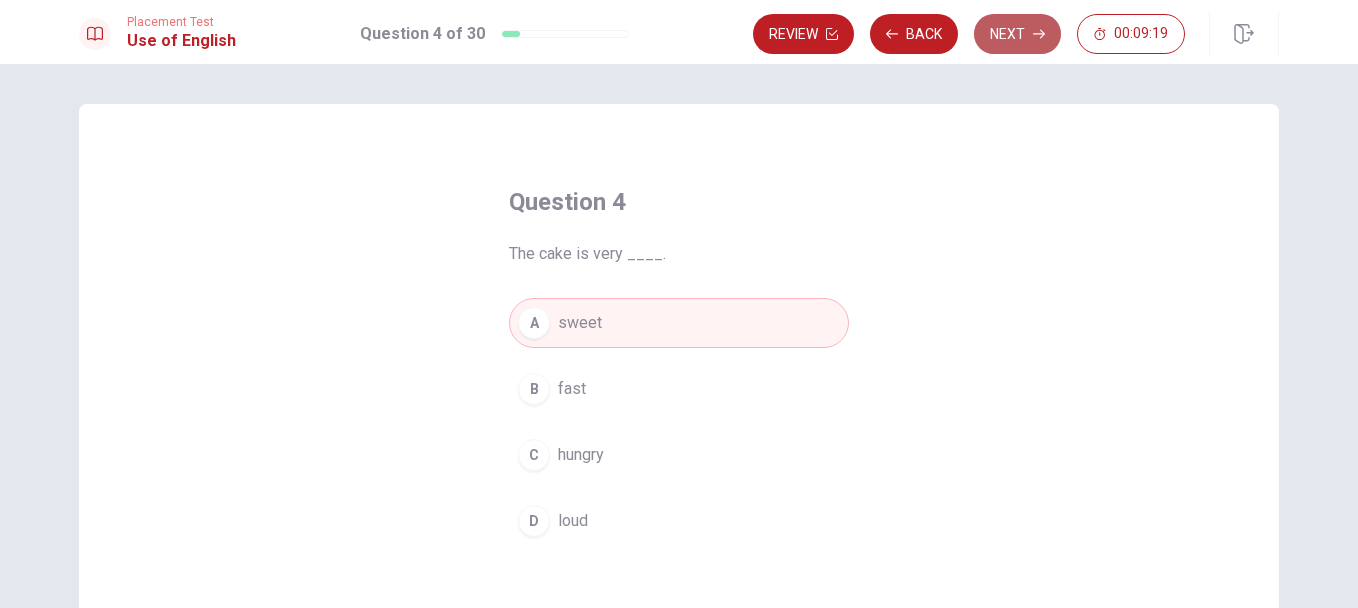 click on "Next" at bounding box center [1017, 34] 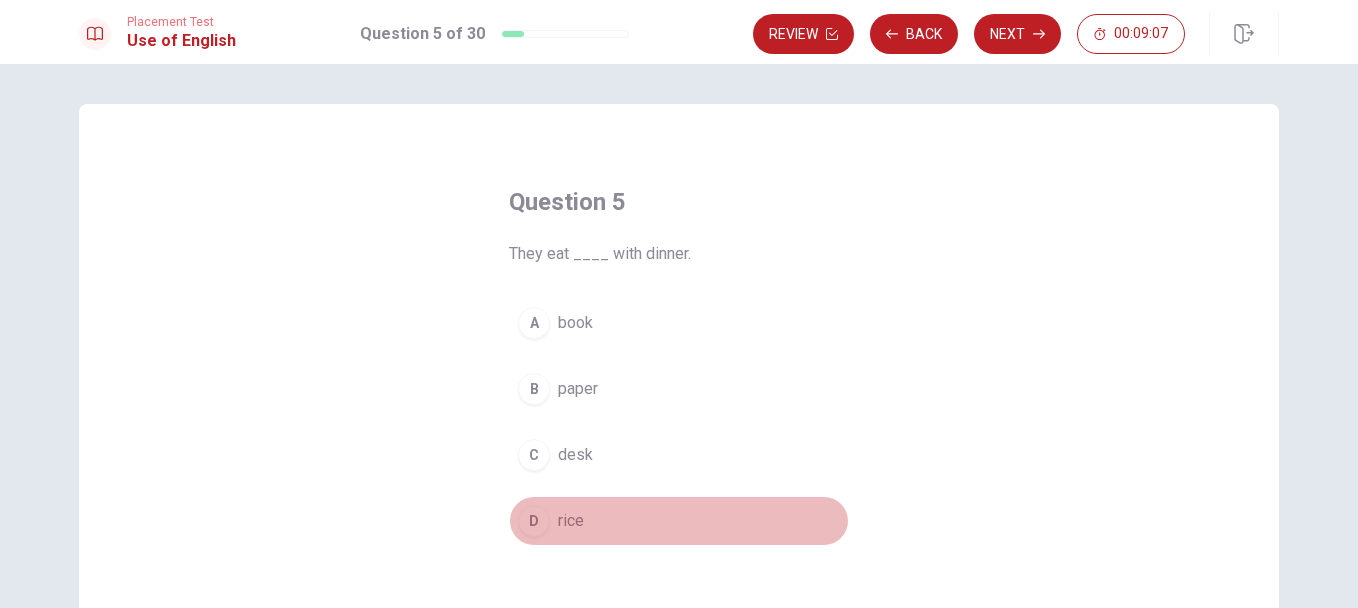 click on "rice" at bounding box center [571, 521] 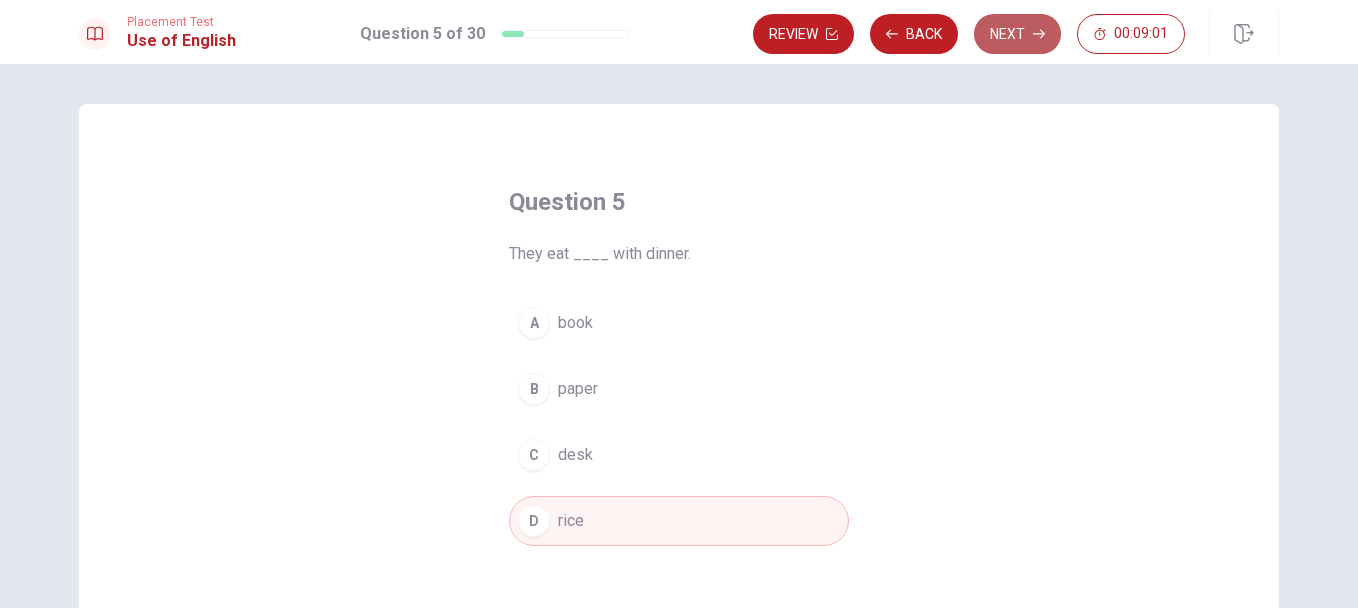 click 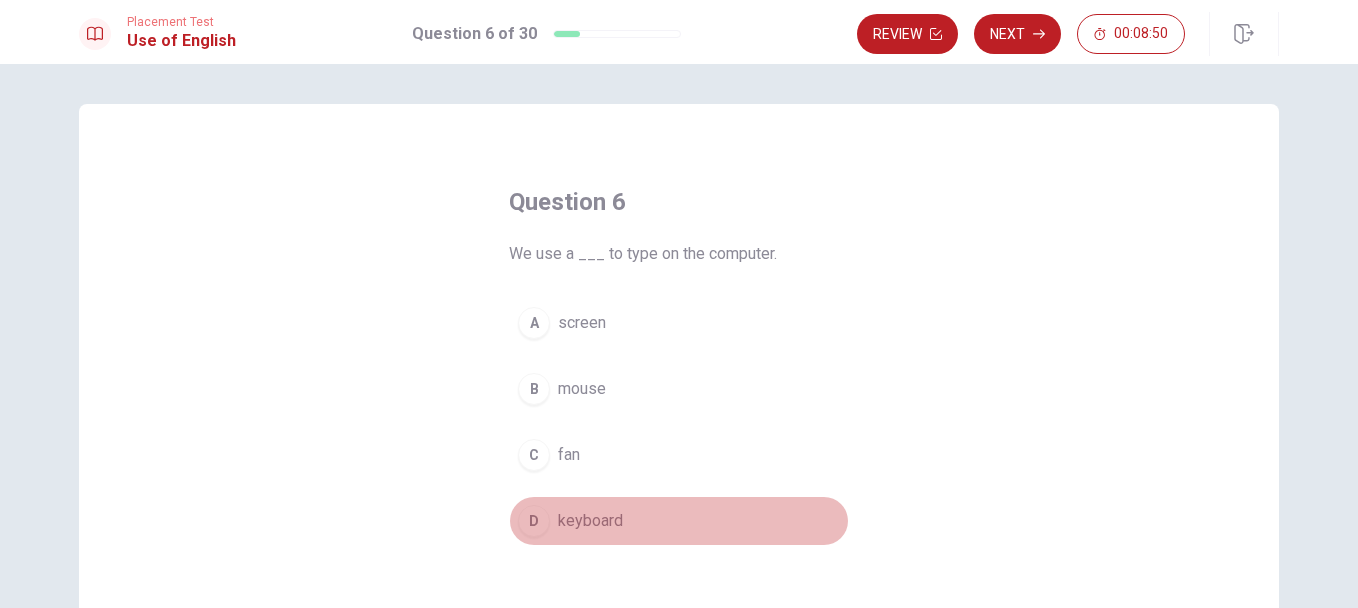 click on "keyboard" at bounding box center [590, 521] 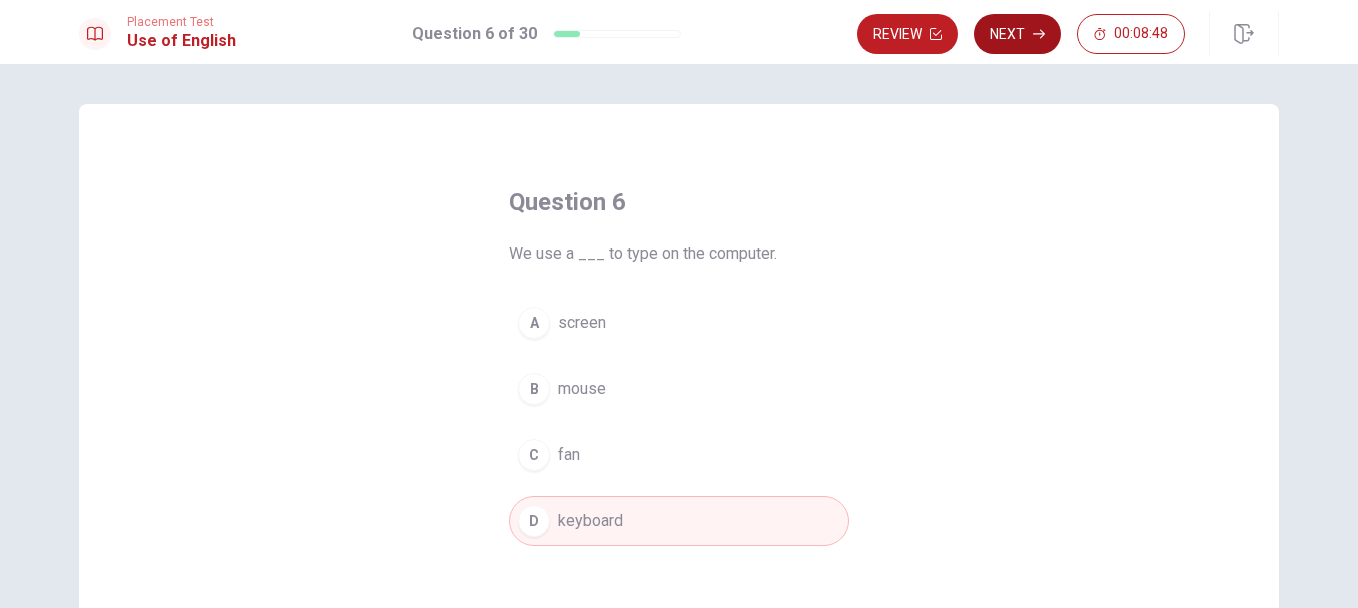 click on "Next" at bounding box center [1017, 34] 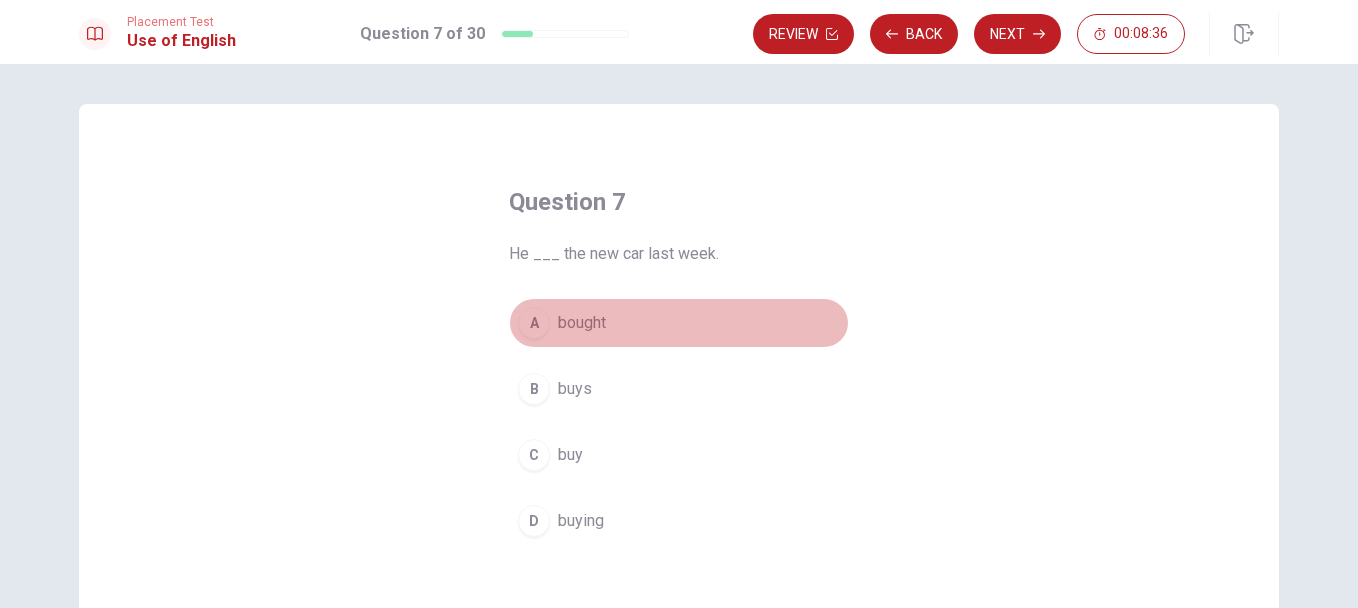 click on "A" at bounding box center [534, 323] 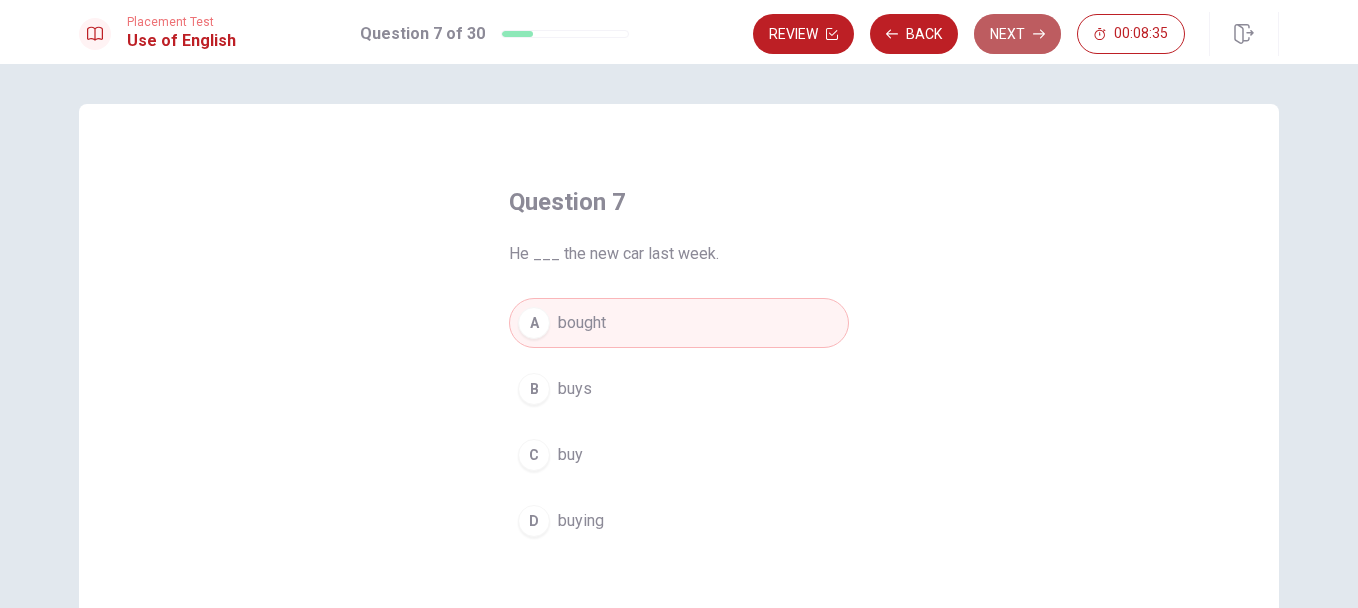 click on "Next" at bounding box center [1017, 34] 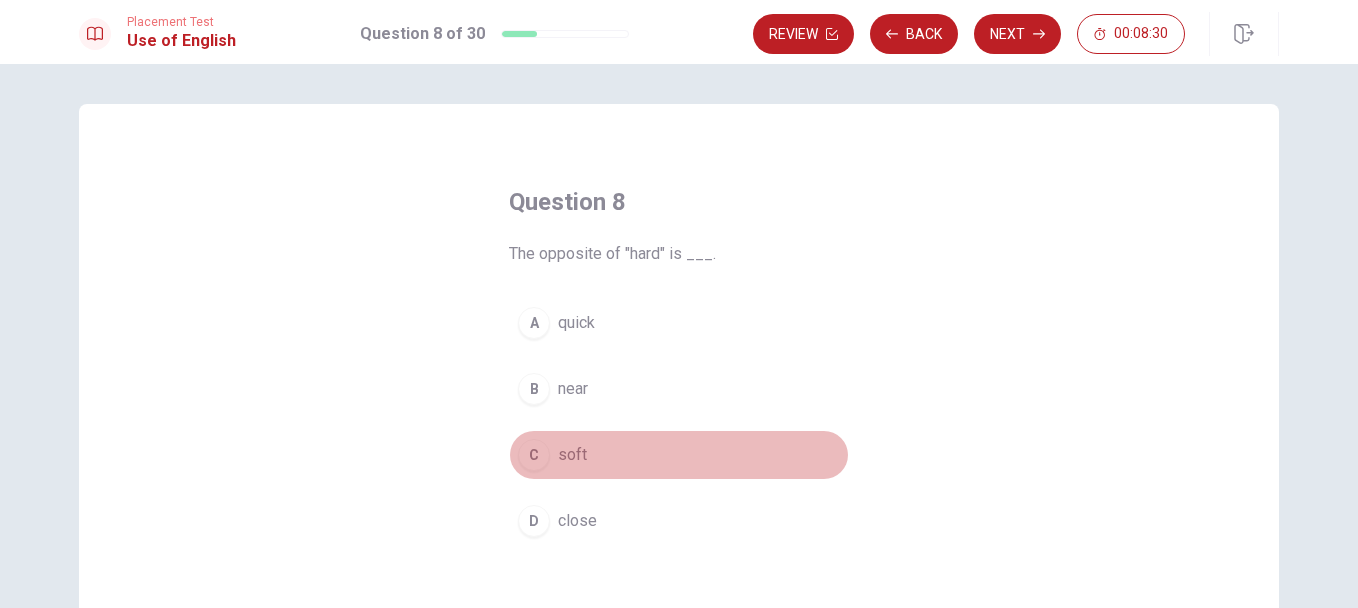 click on "soft" at bounding box center (572, 455) 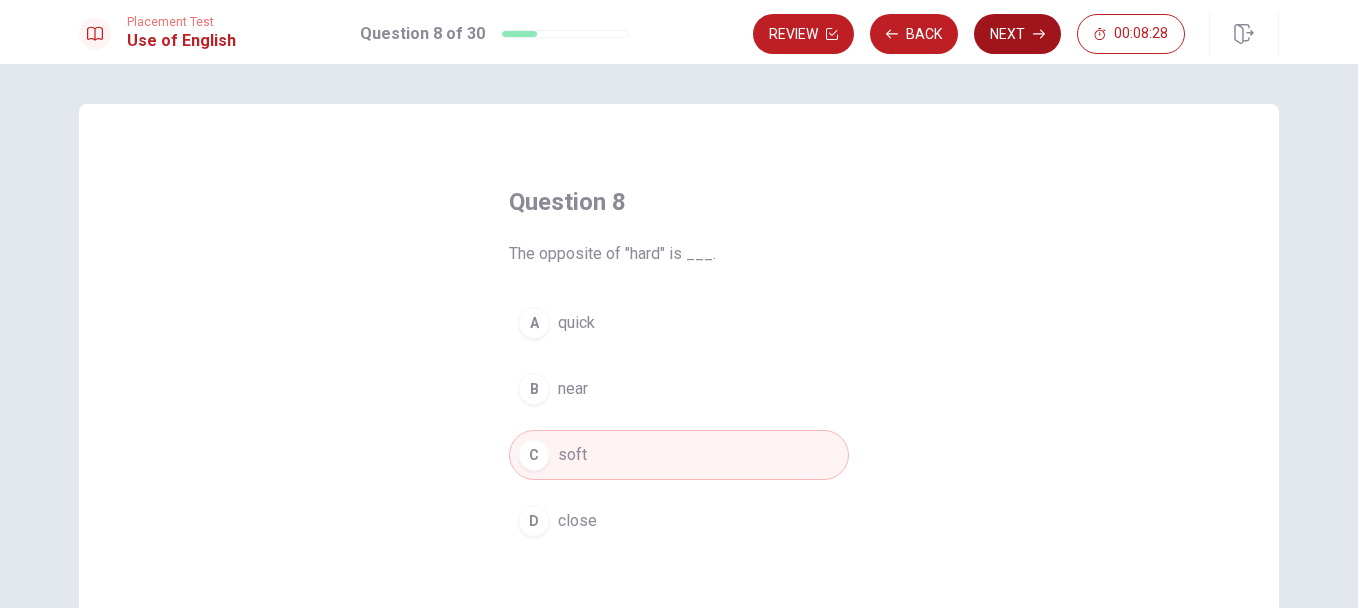 click on "Next" at bounding box center [1017, 34] 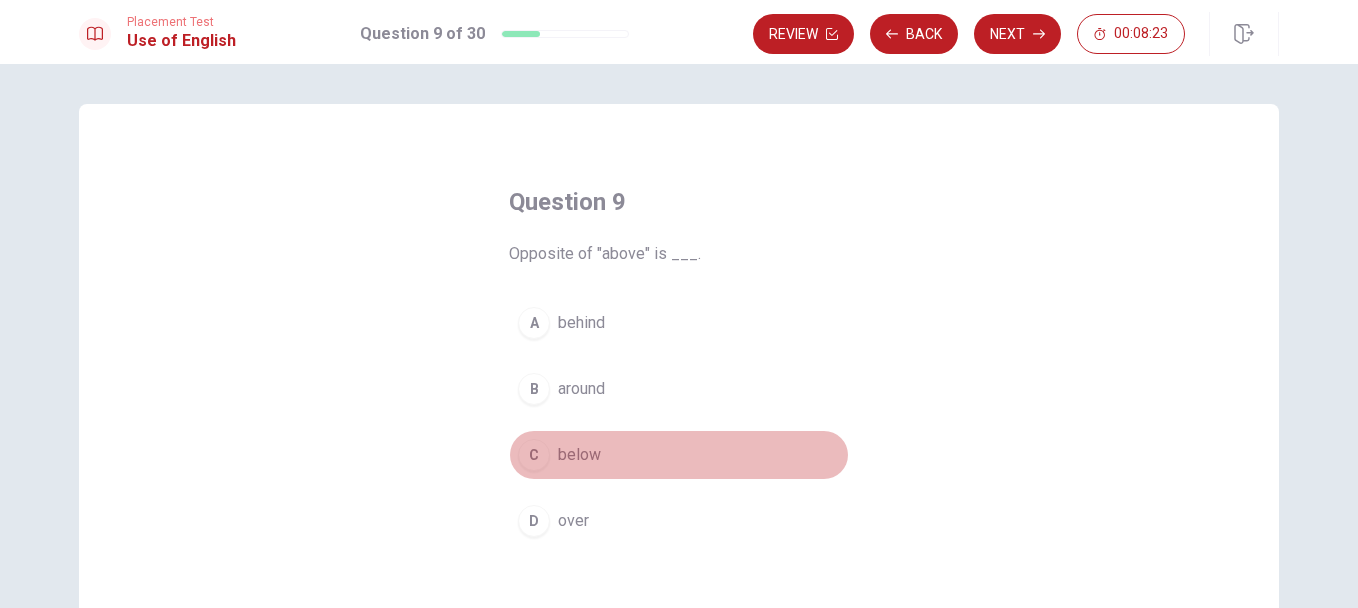 click on "C below" at bounding box center [679, 455] 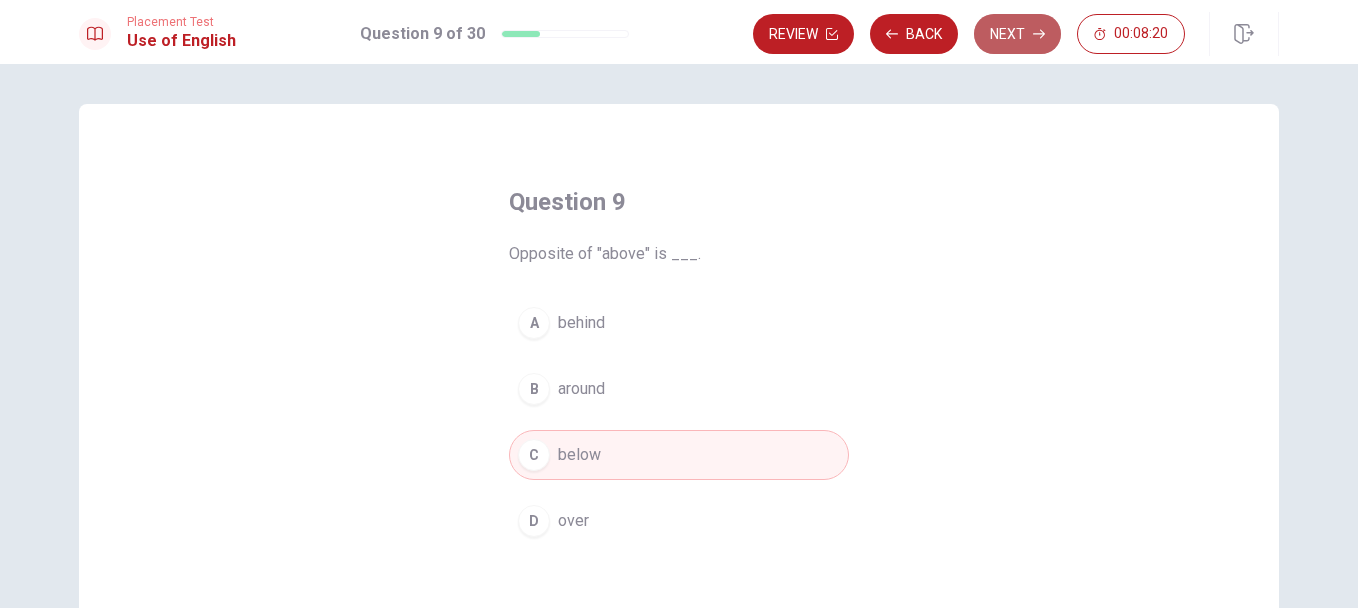 click on "Next" at bounding box center (1017, 34) 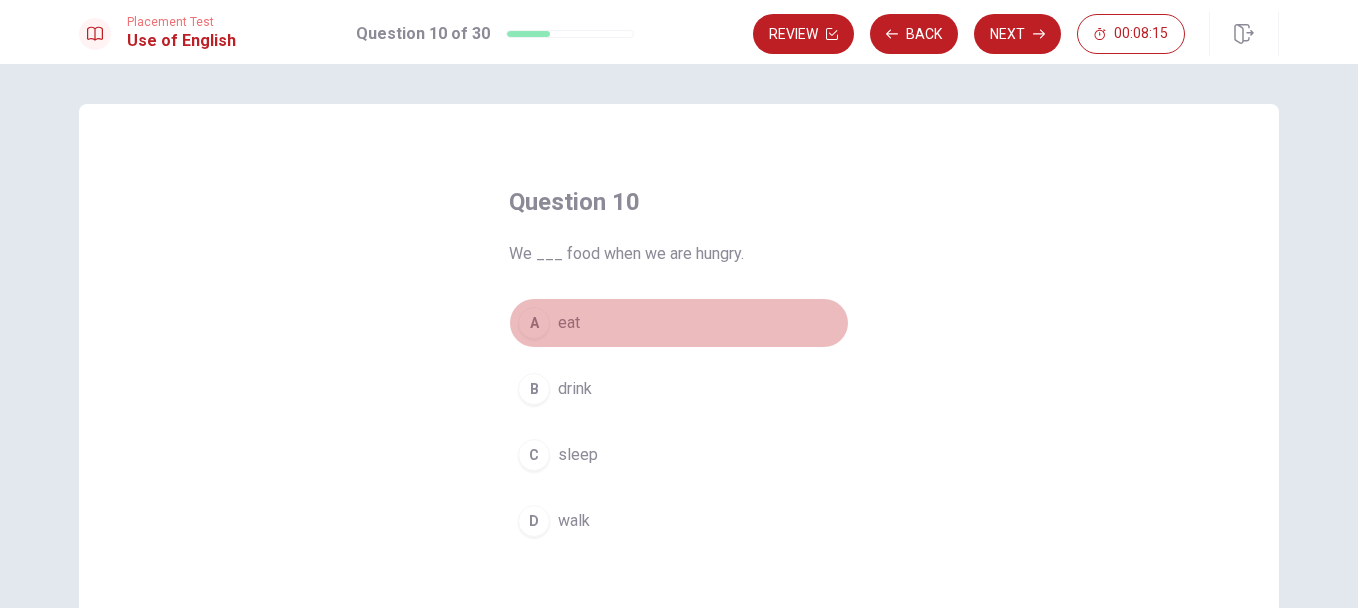 click on "A" at bounding box center (534, 323) 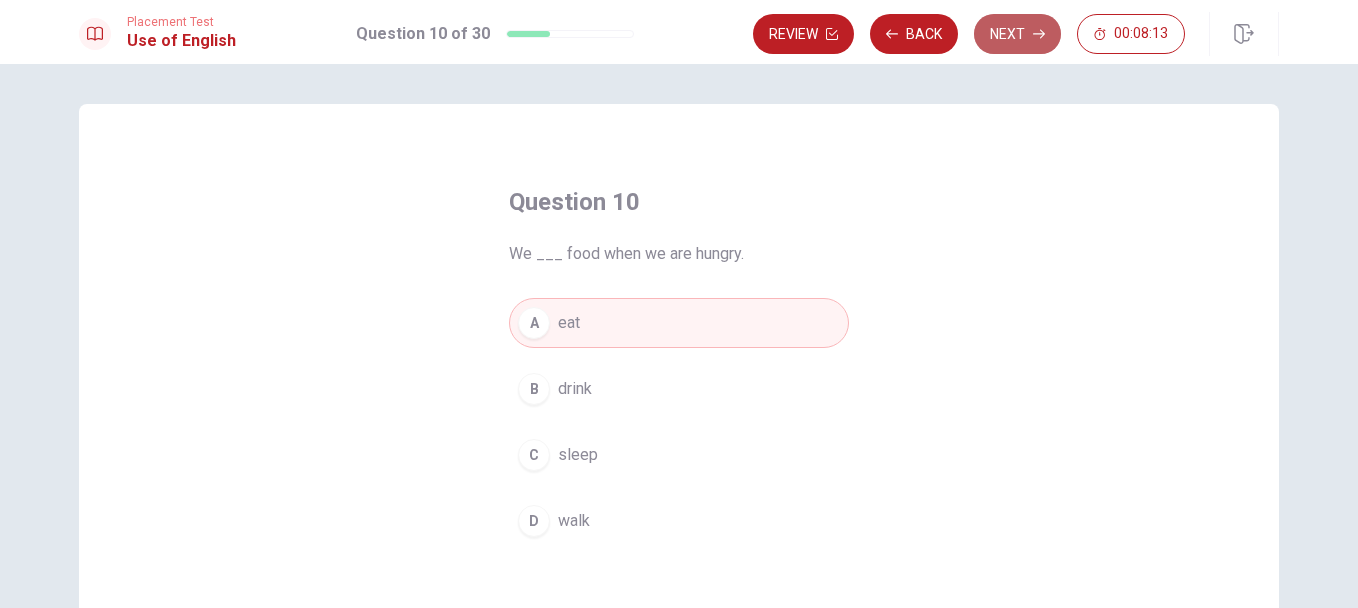 click on "Next" at bounding box center [1017, 34] 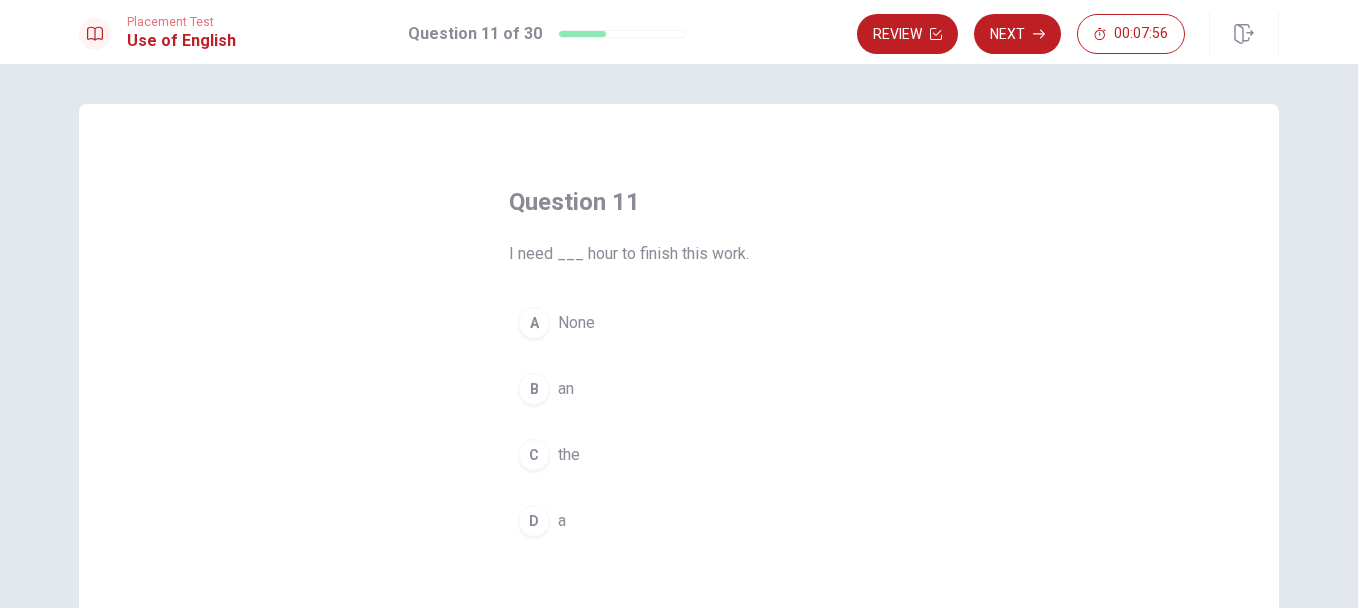 click on "B an" at bounding box center [679, 389] 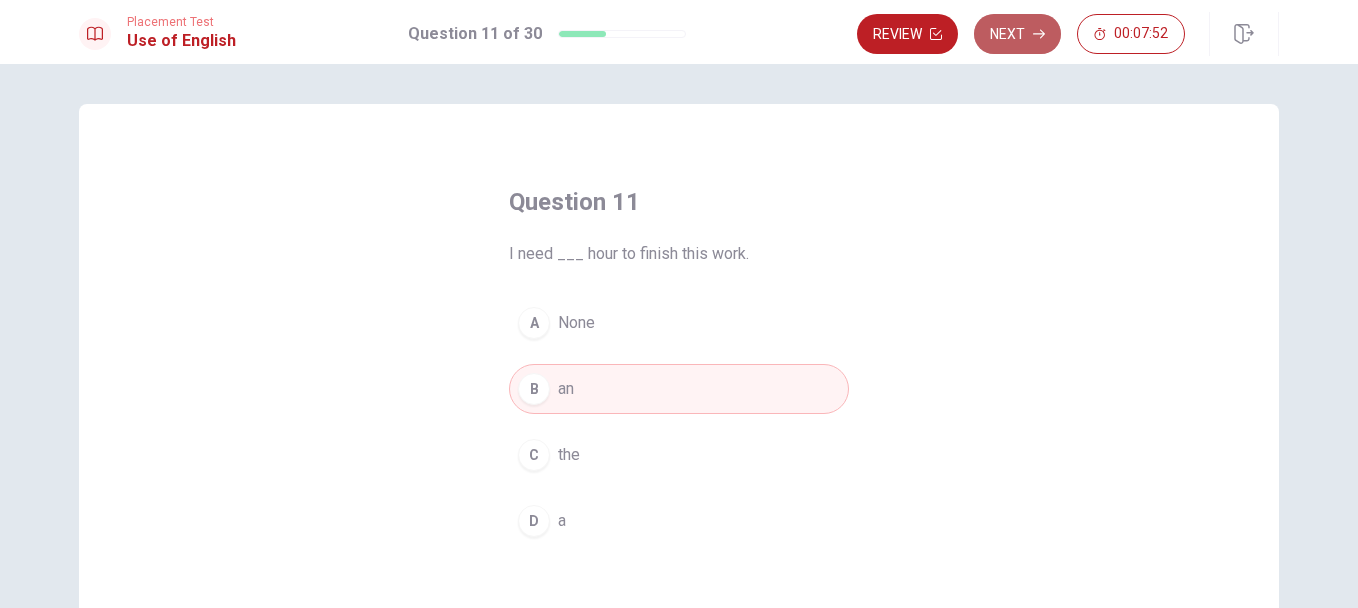 click on "Next" at bounding box center [1017, 34] 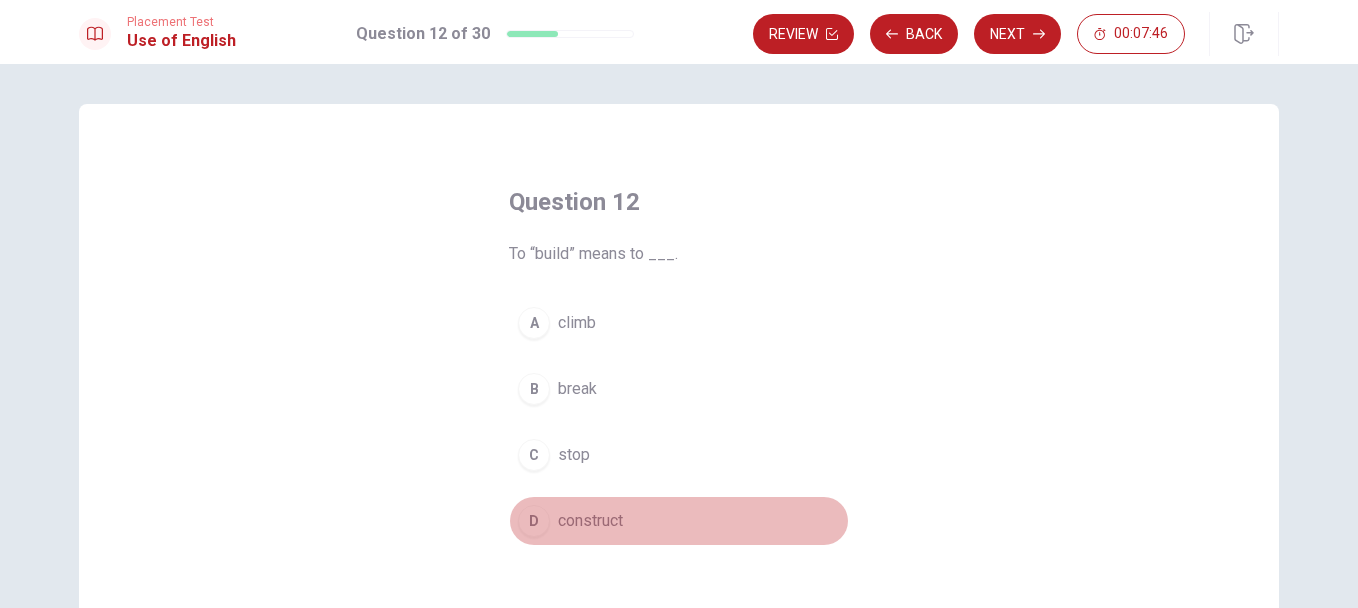 click on "D" at bounding box center (534, 521) 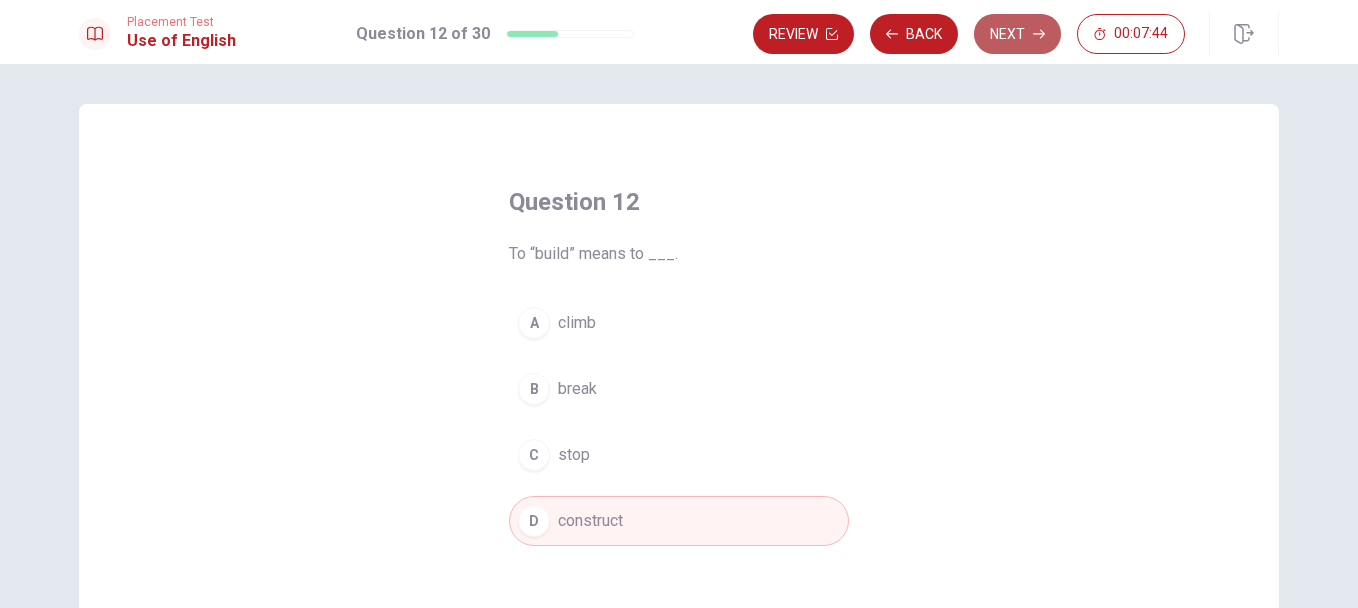 click on "Next" at bounding box center (1017, 34) 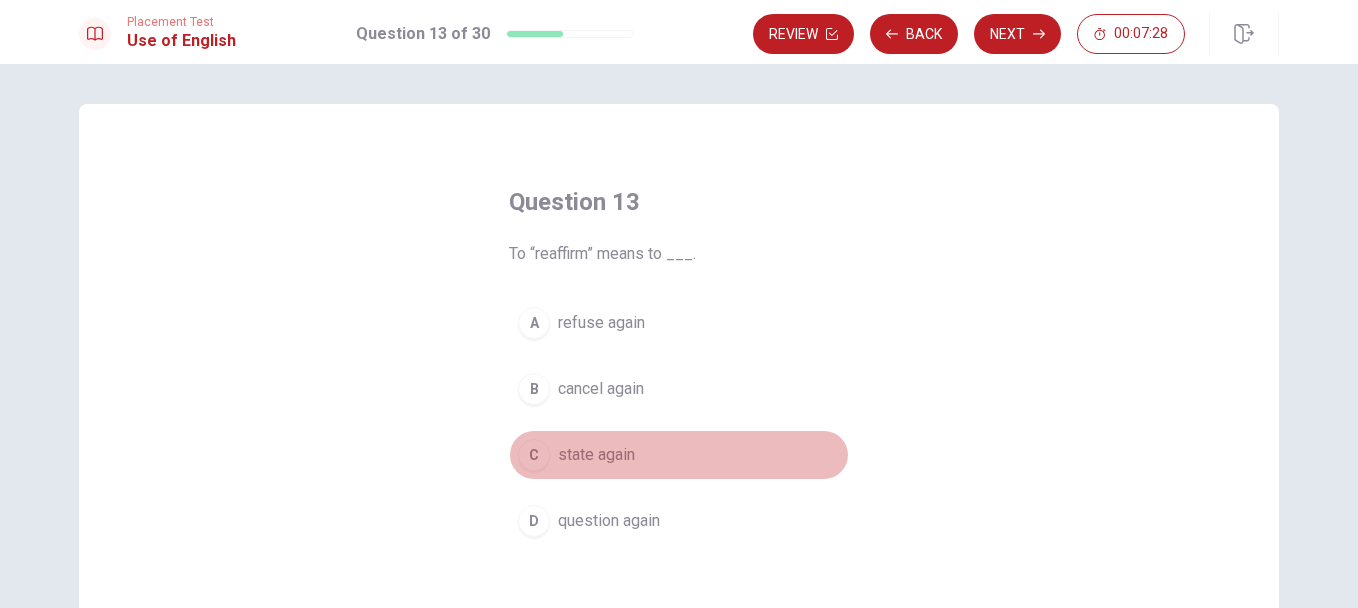 click on "state again" at bounding box center (596, 455) 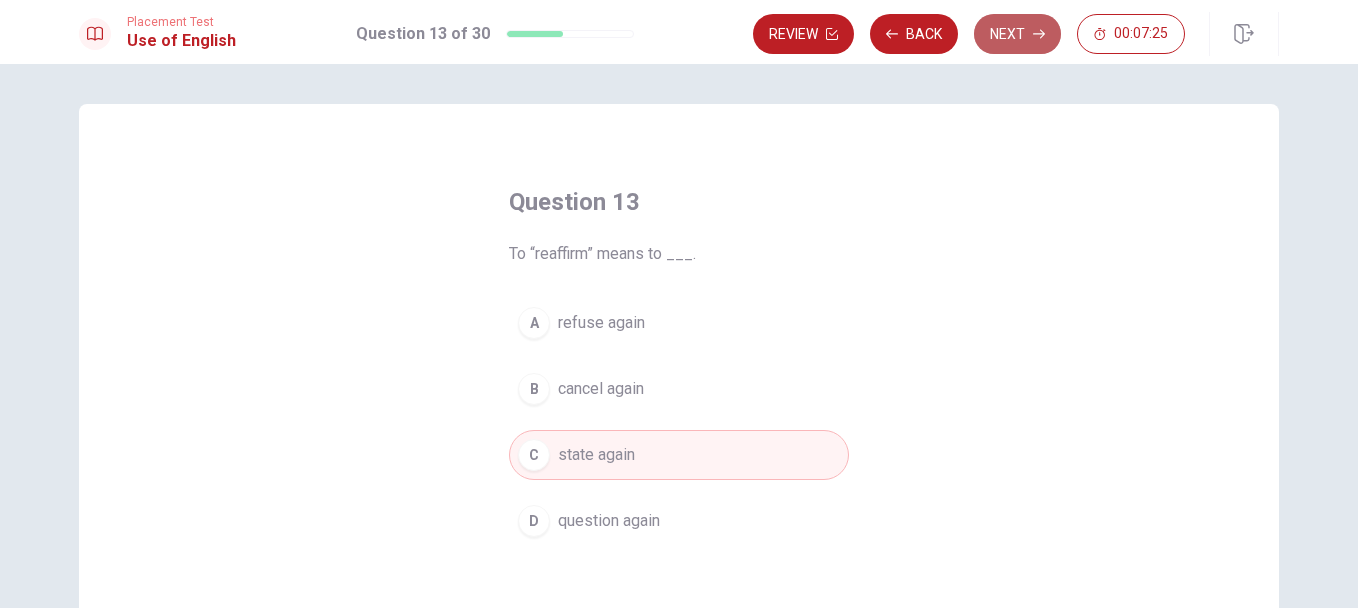 click on "Next" at bounding box center (1017, 34) 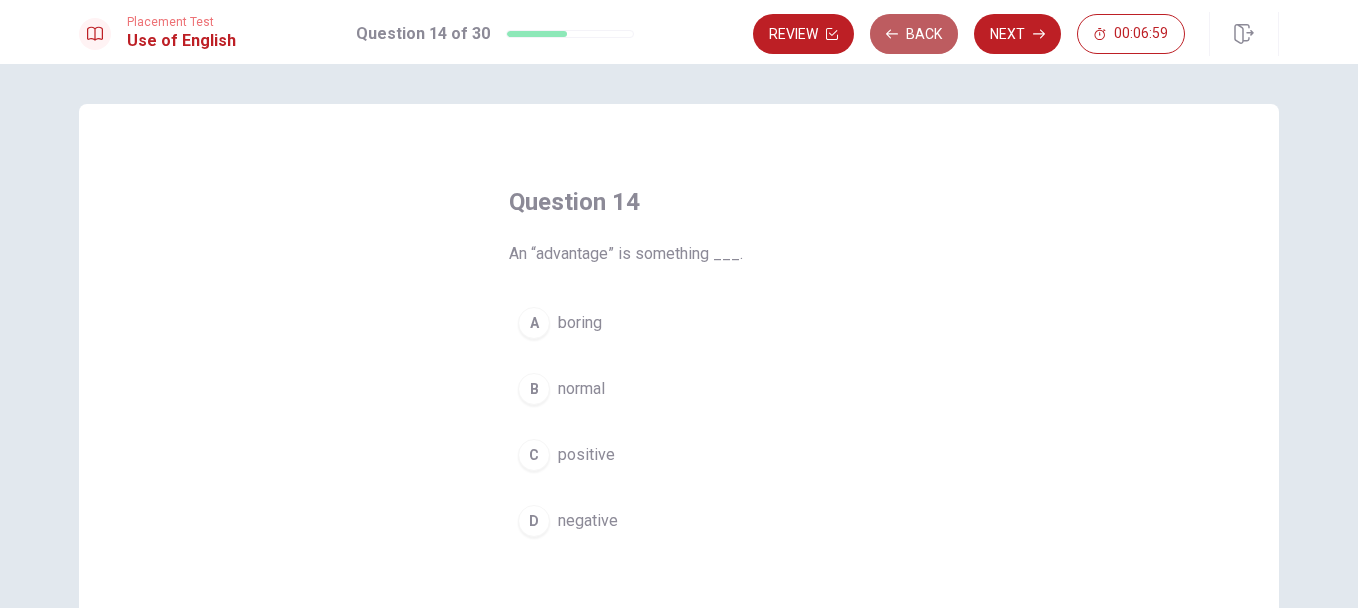 click 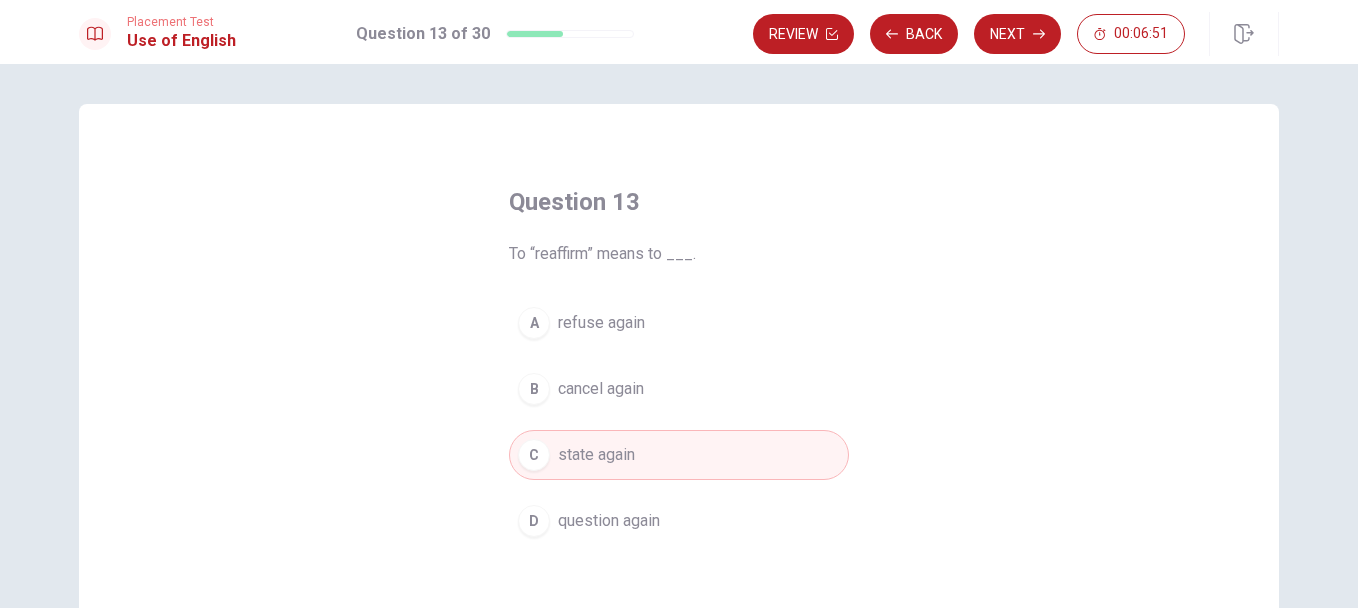 click on "To “reaffirm” means to ___." at bounding box center (679, 254) 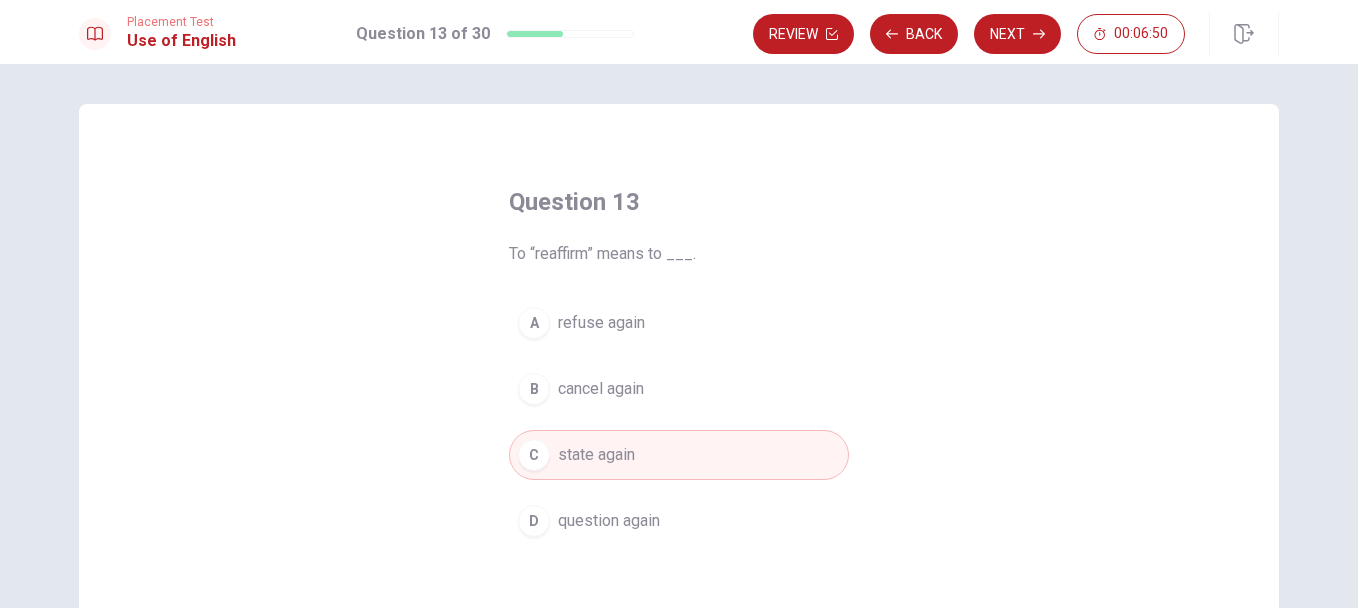 click on "To “reaffirm” means to ___." at bounding box center (679, 254) 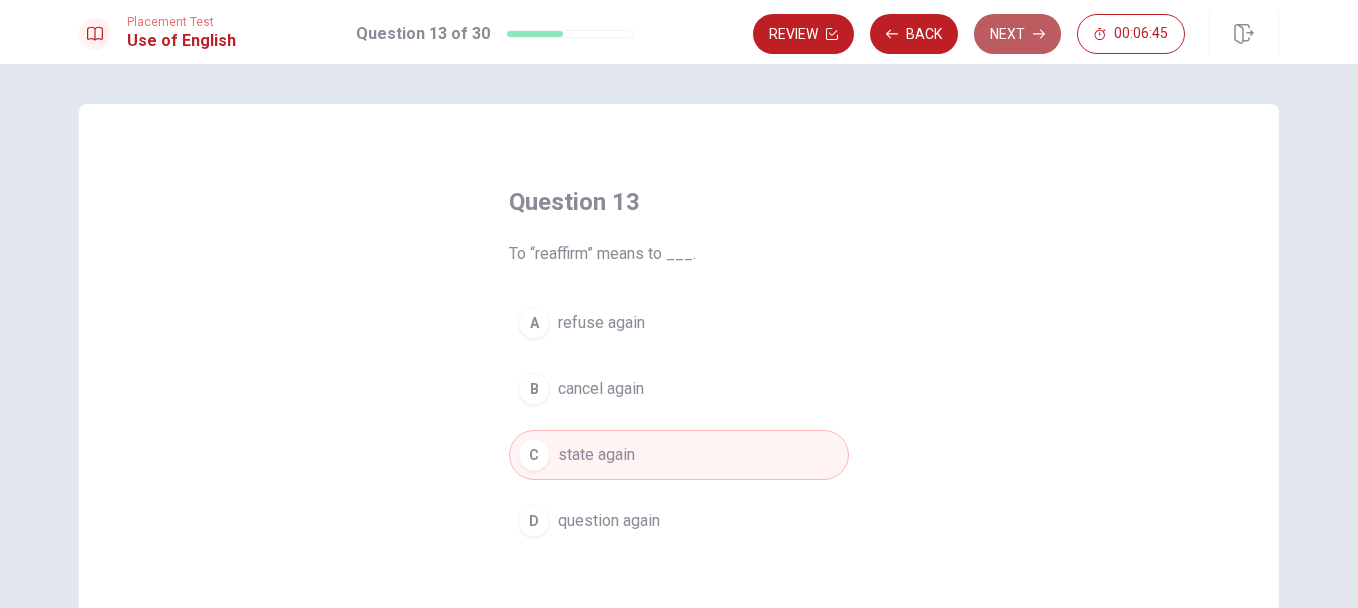 click on "Next" at bounding box center (1017, 34) 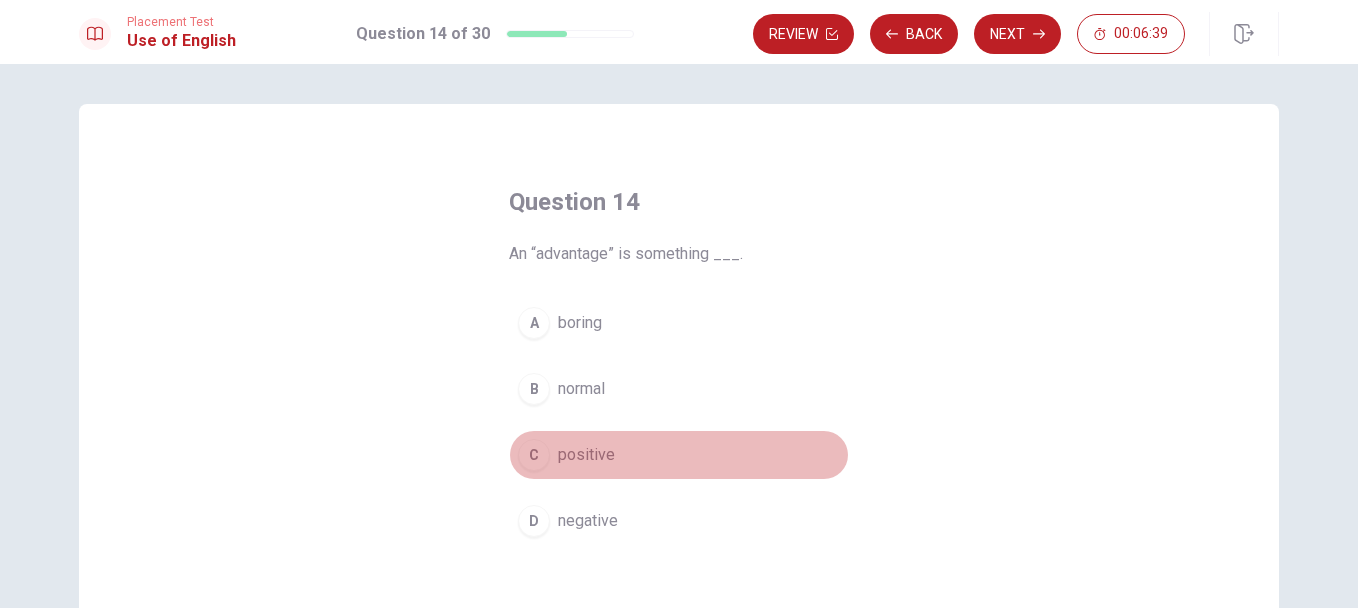 click on "positive" at bounding box center (586, 455) 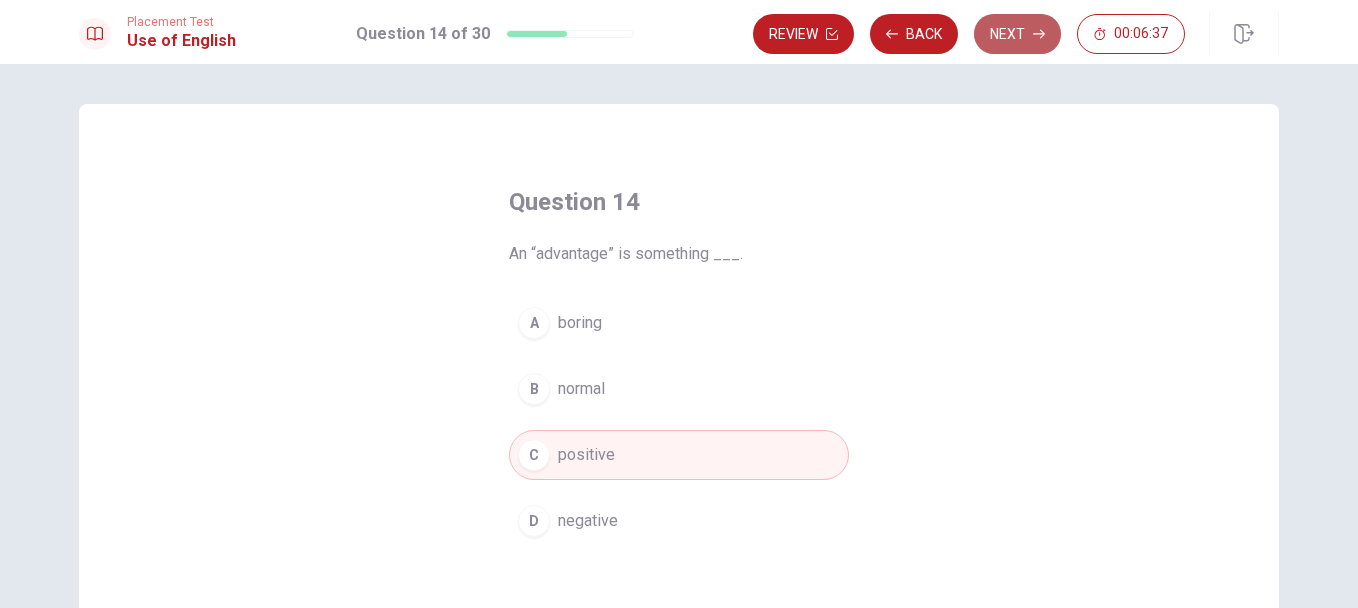 click on "Next" at bounding box center [1017, 34] 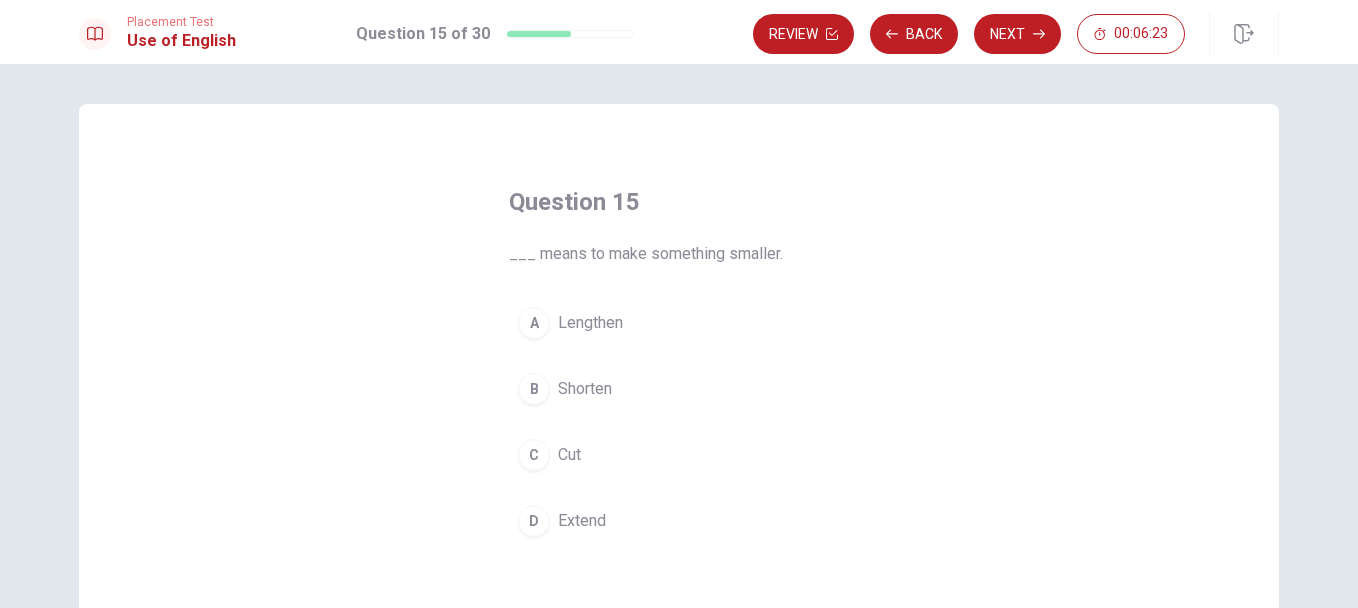click on "C" at bounding box center (534, 455) 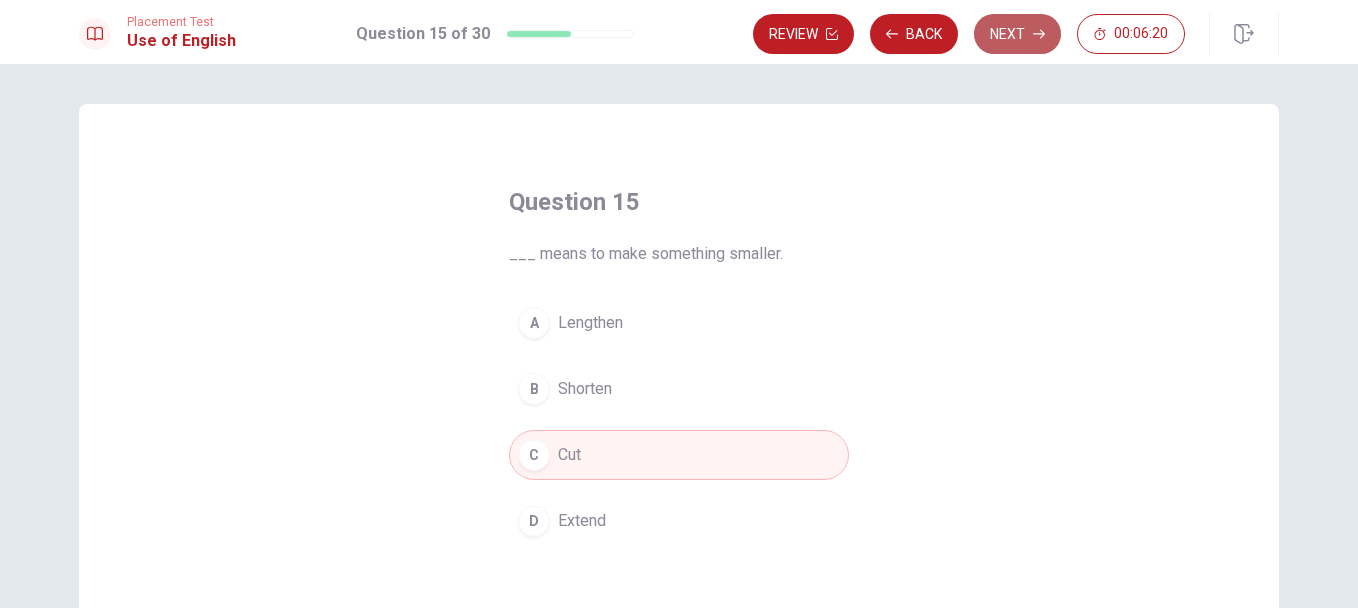 click on "Next" at bounding box center [1017, 34] 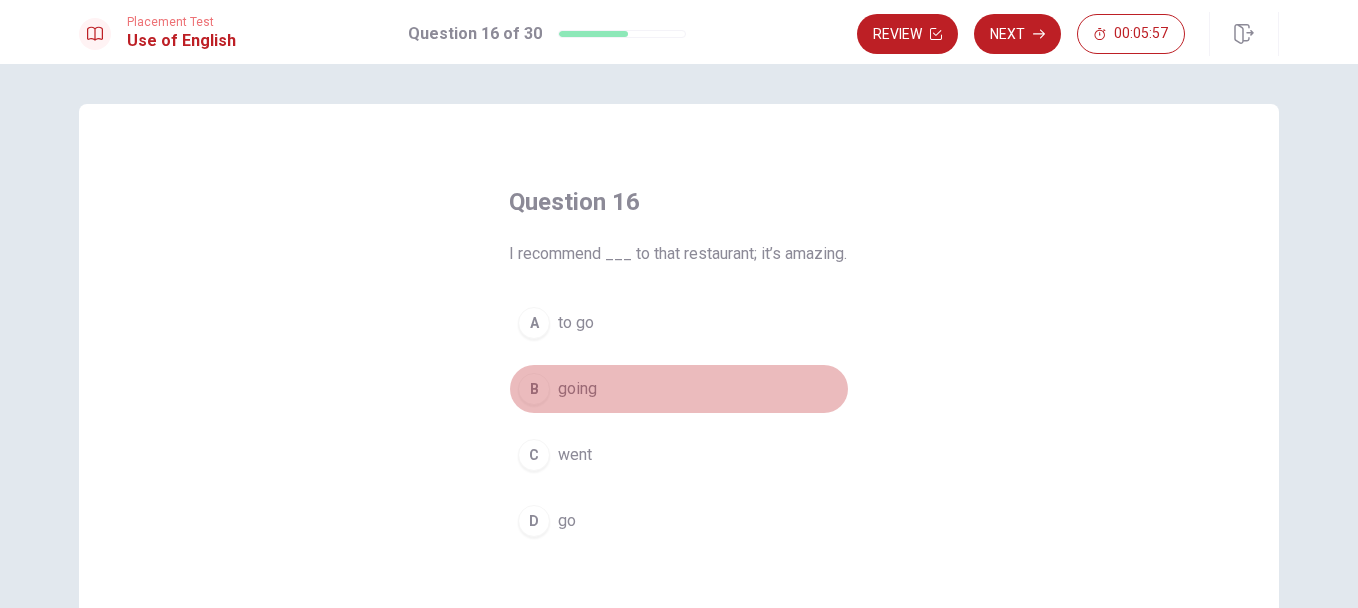 click on "B going" at bounding box center (679, 389) 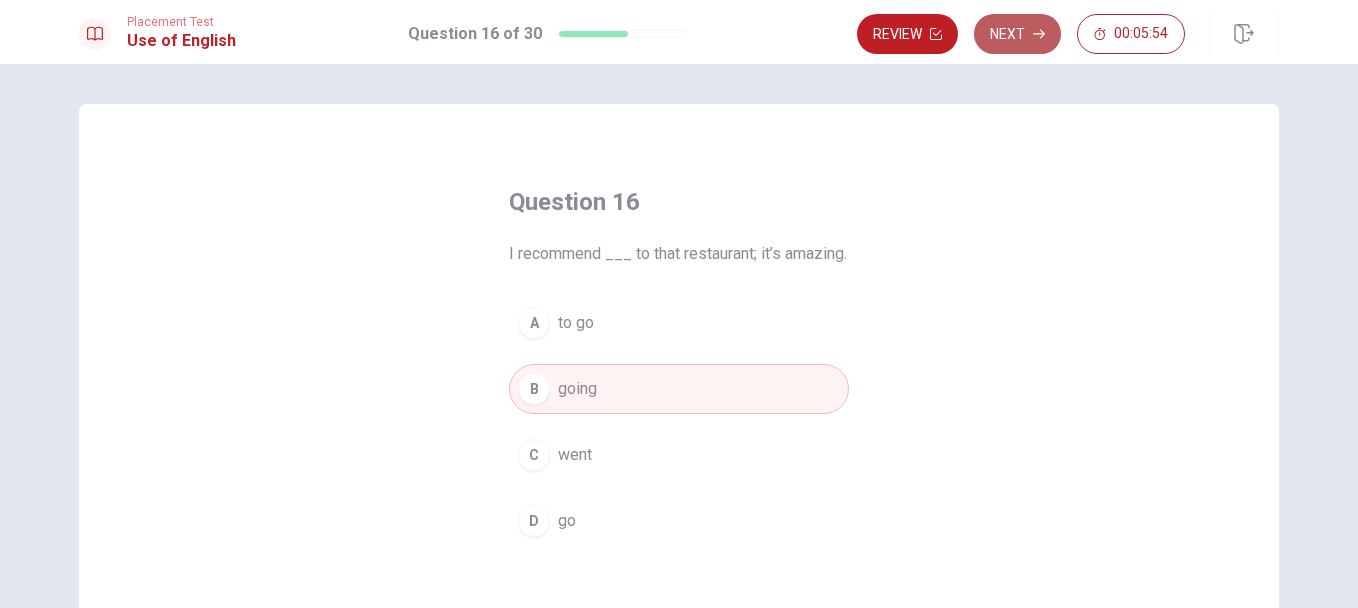 click on "Next" at bounding box center (1017, 34) 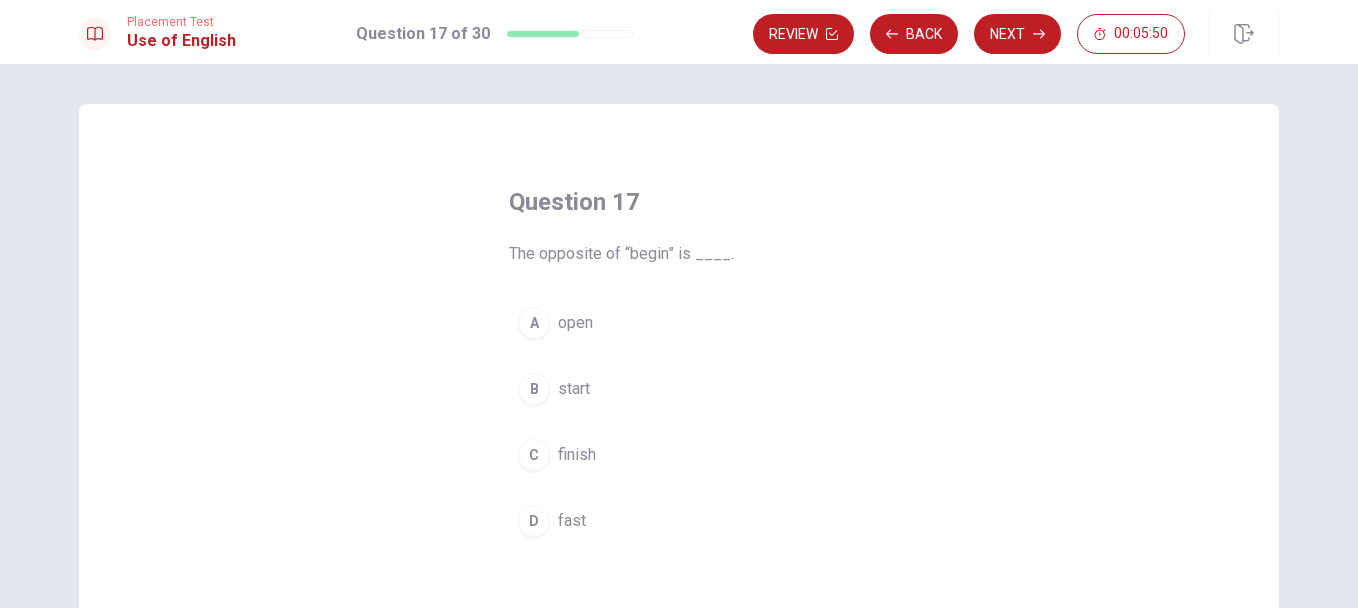 drag, startPoint x: 567, startPoint y: 443, endPoint x: 774, endPoint y: 153, distance: 356.29904 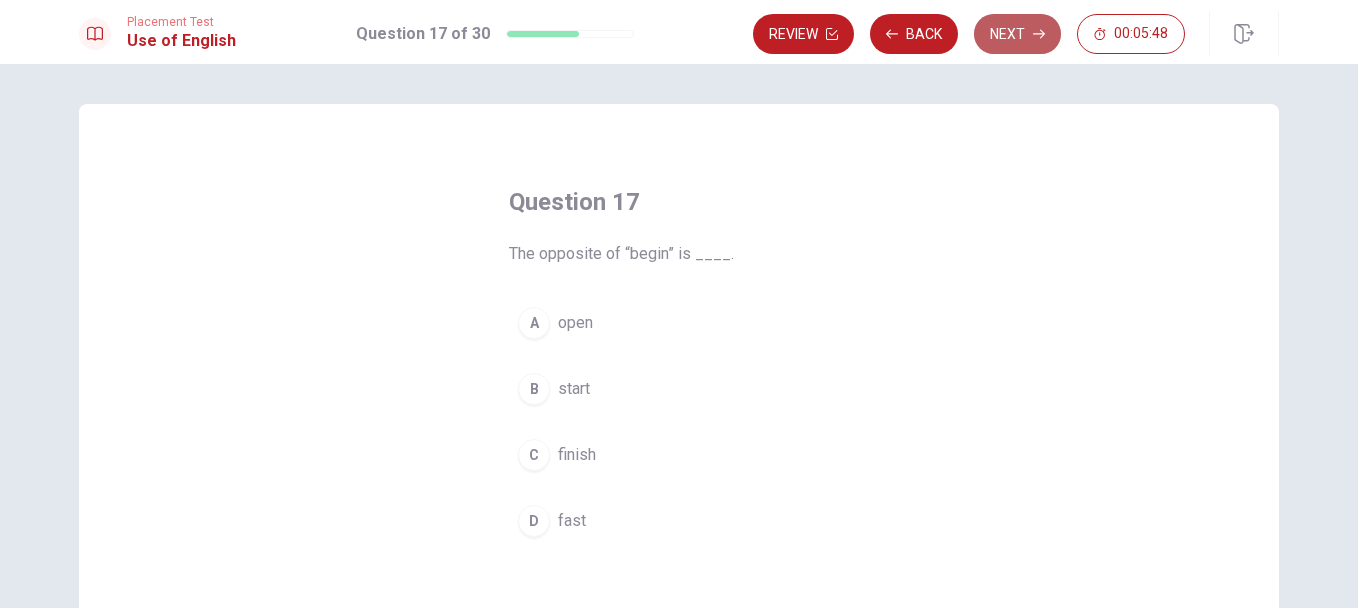 click on "Next" at bounding box center (1017, 34) 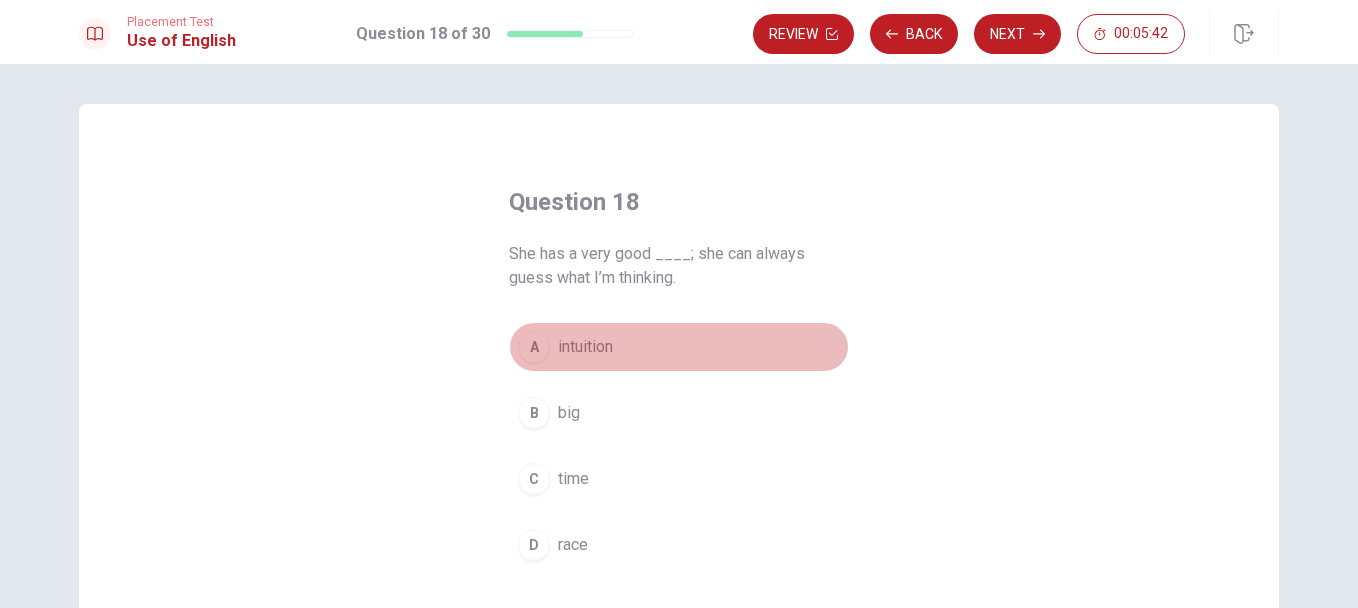 click on "intuition" at bounding box center [585, 347] 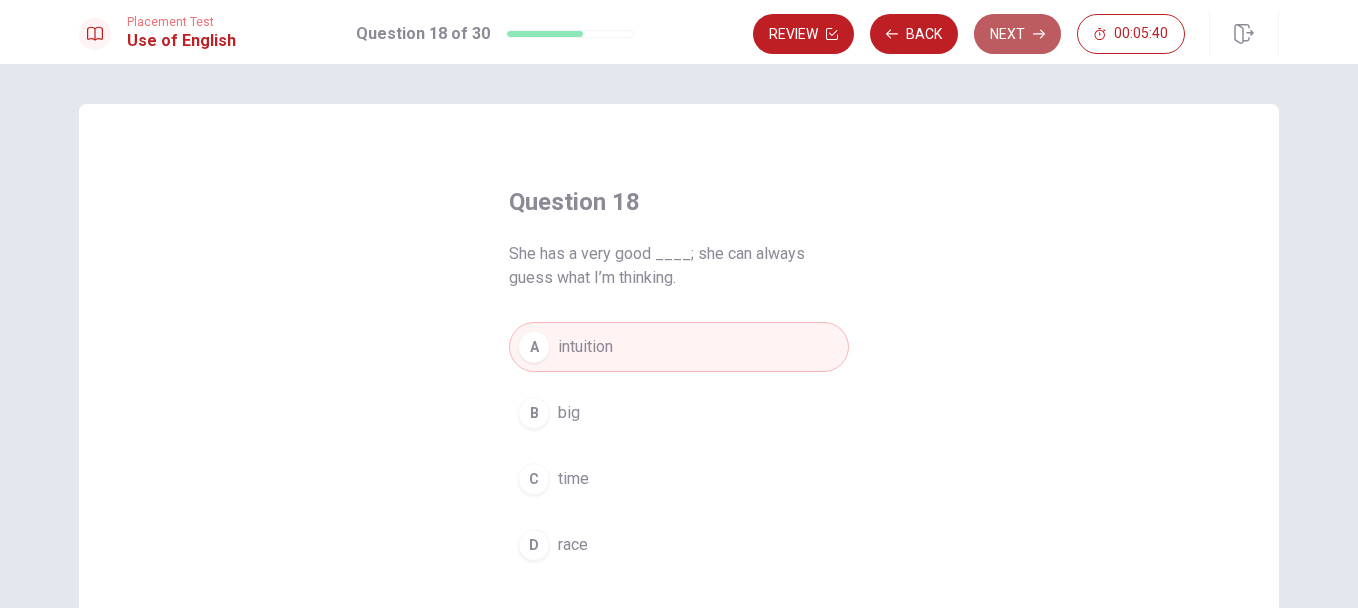 click on "Next" at bounding box center (1017, 34) 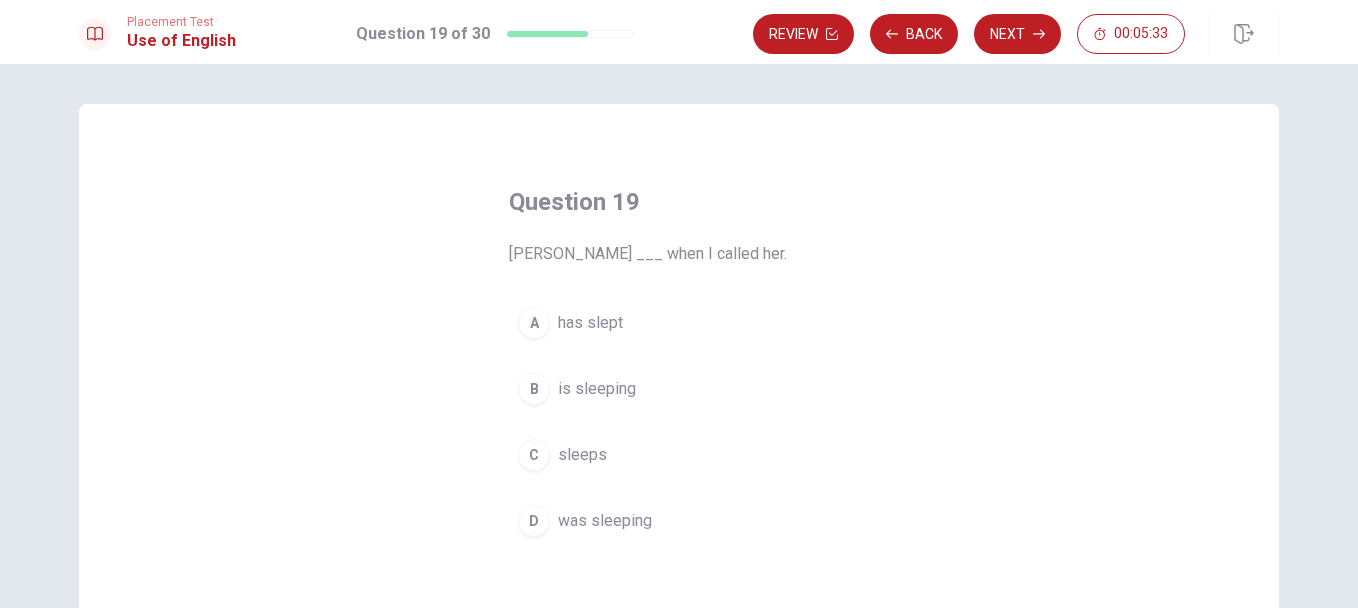 drag, startPoint x: 555, startPoint y: 502, endPoint x: 873, endPoint y: 137, distance: 484.09607 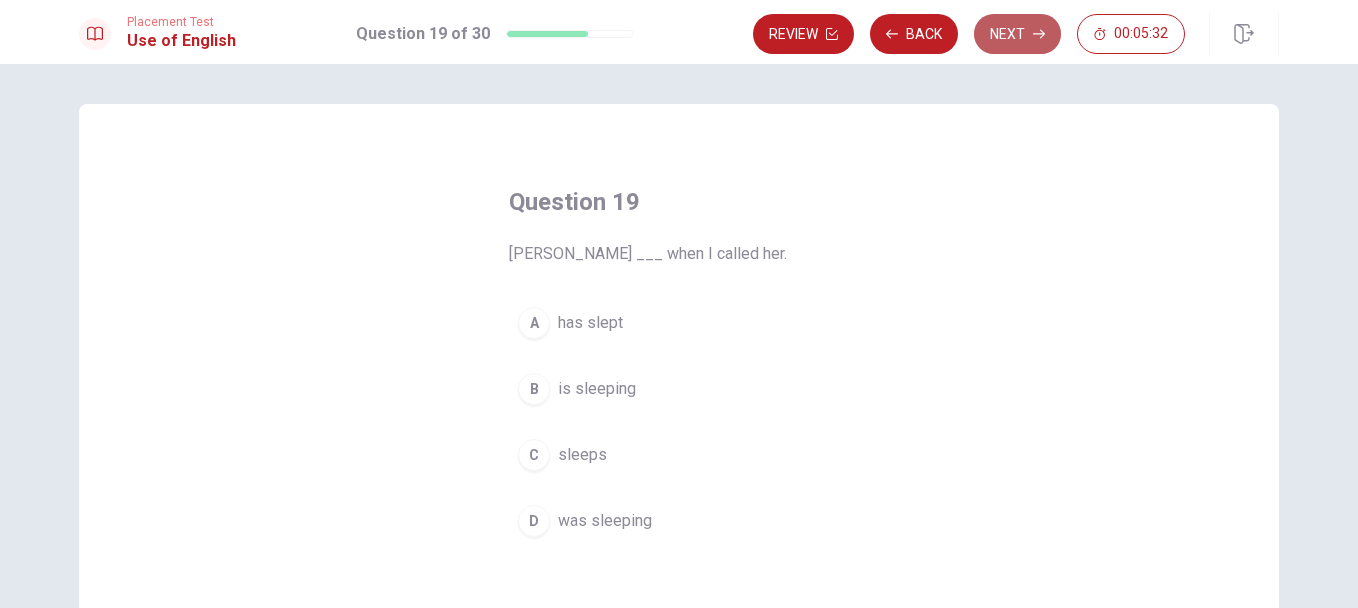 click on "Next" at bounding box center [1017, 34] 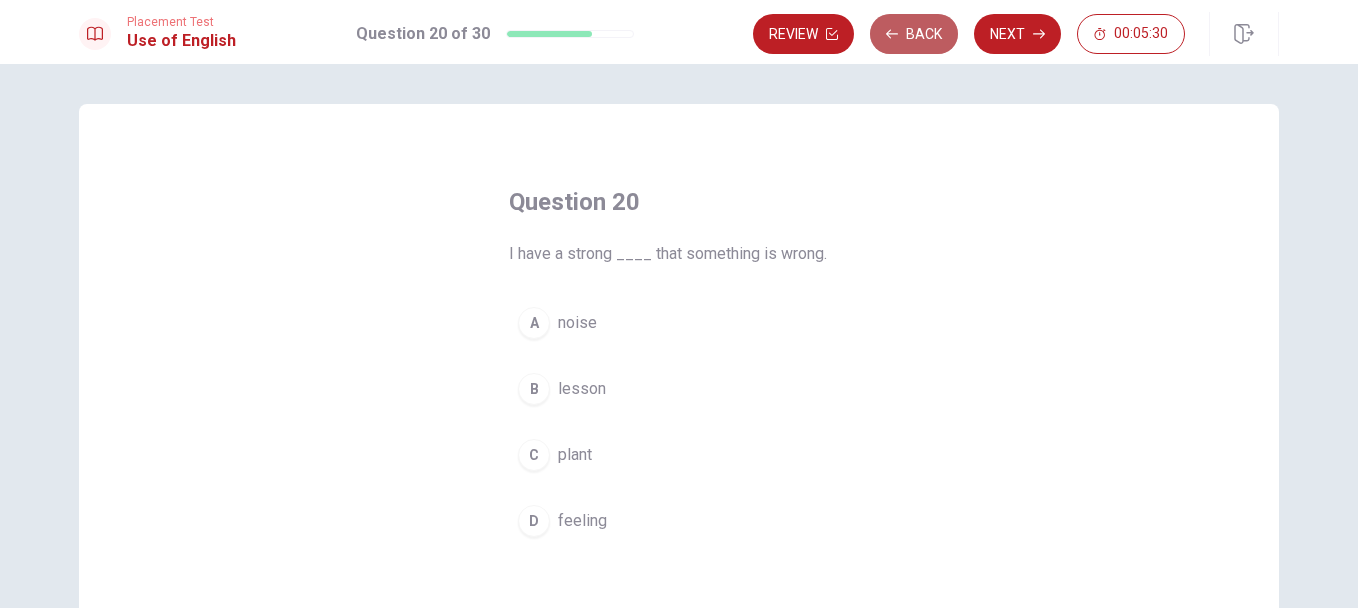 click on "Back" at bounding box center [914, 34] 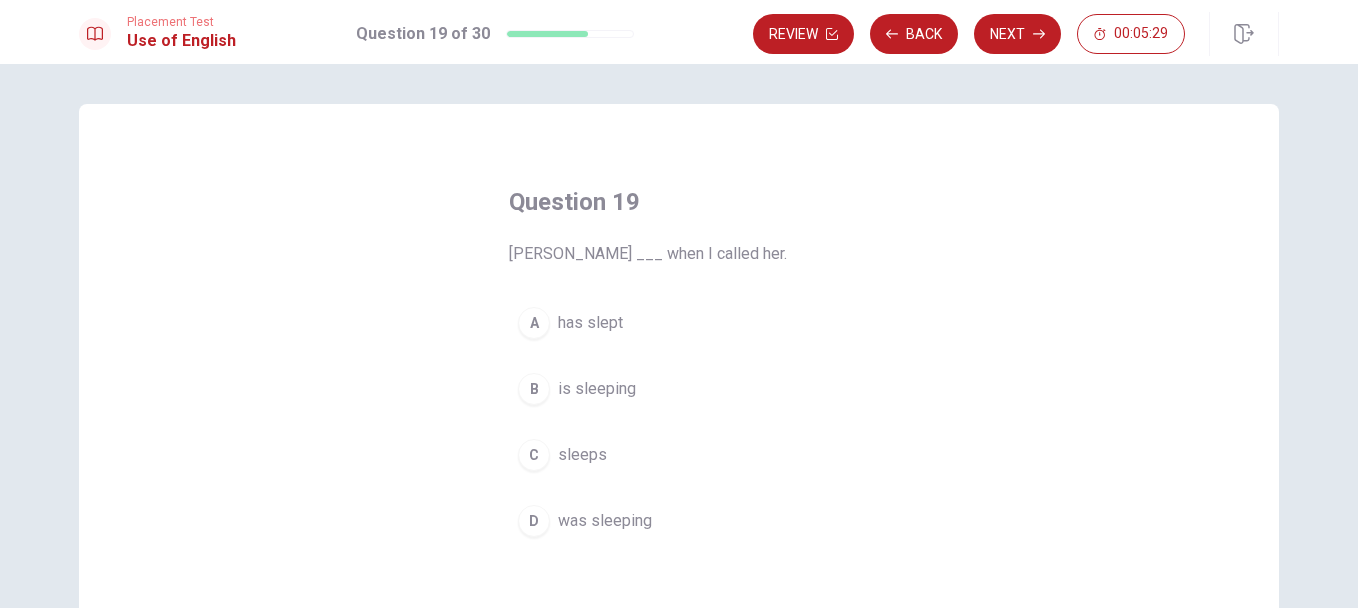 click on "was sleeping" at bounding box center [605, 521] 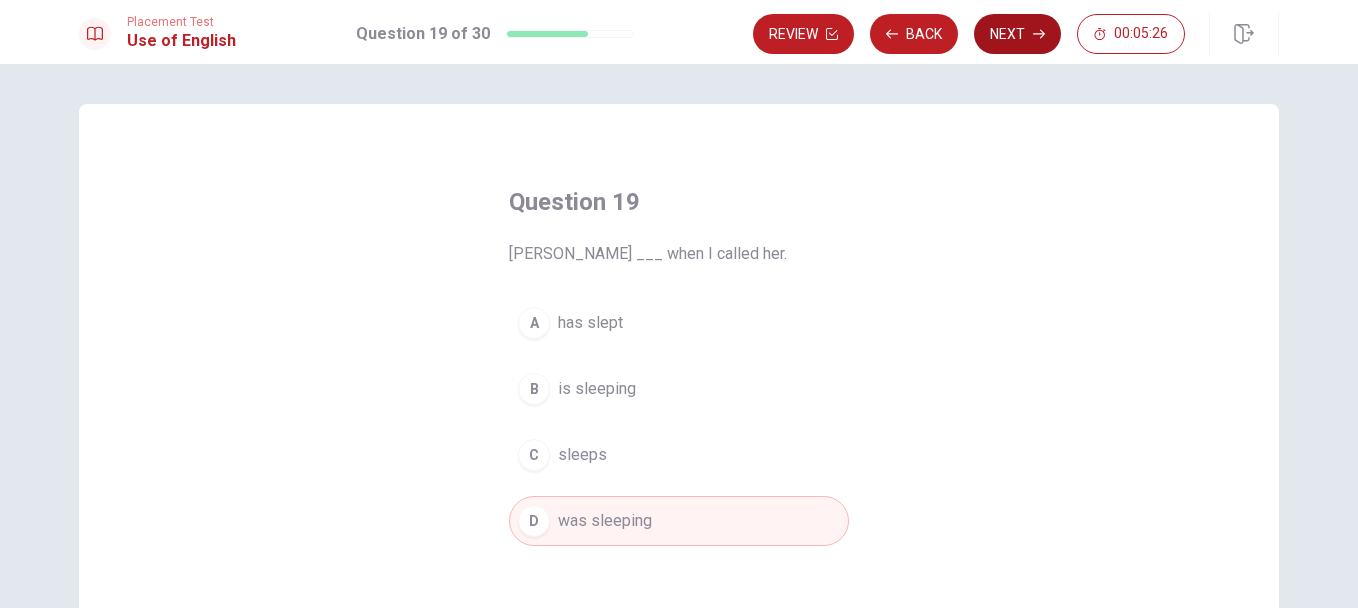 click on "Next" at bounding box center [1017, 34] 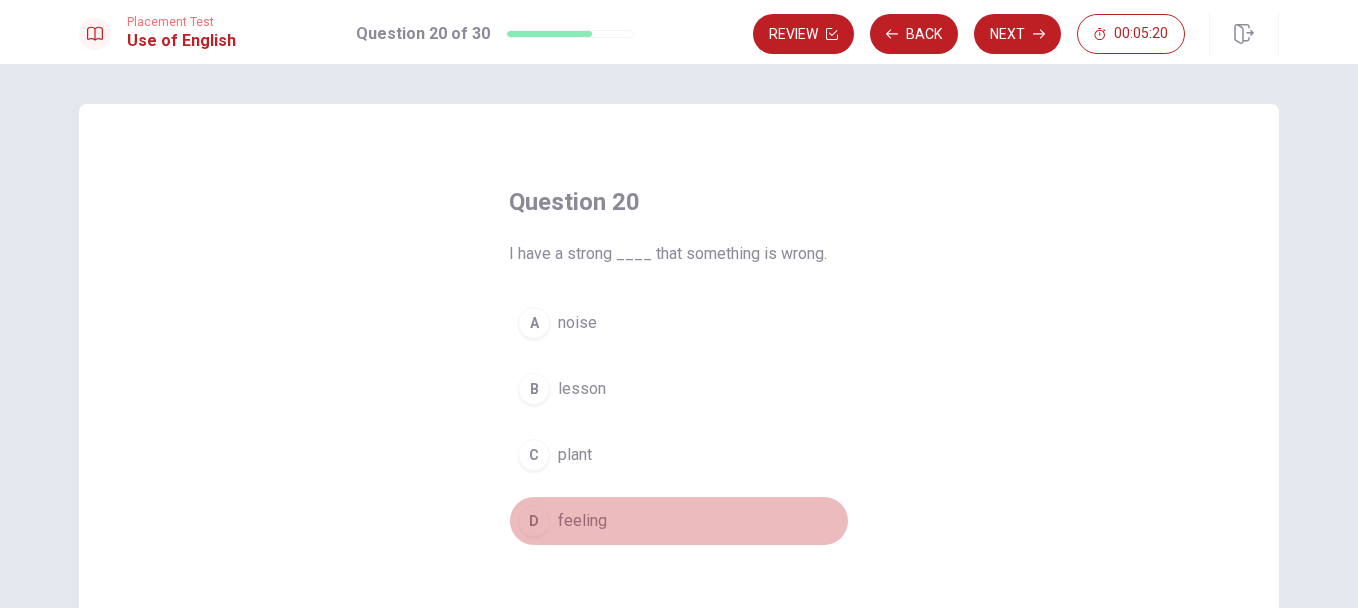 click on "feeling" at bounding box center [582, 521] 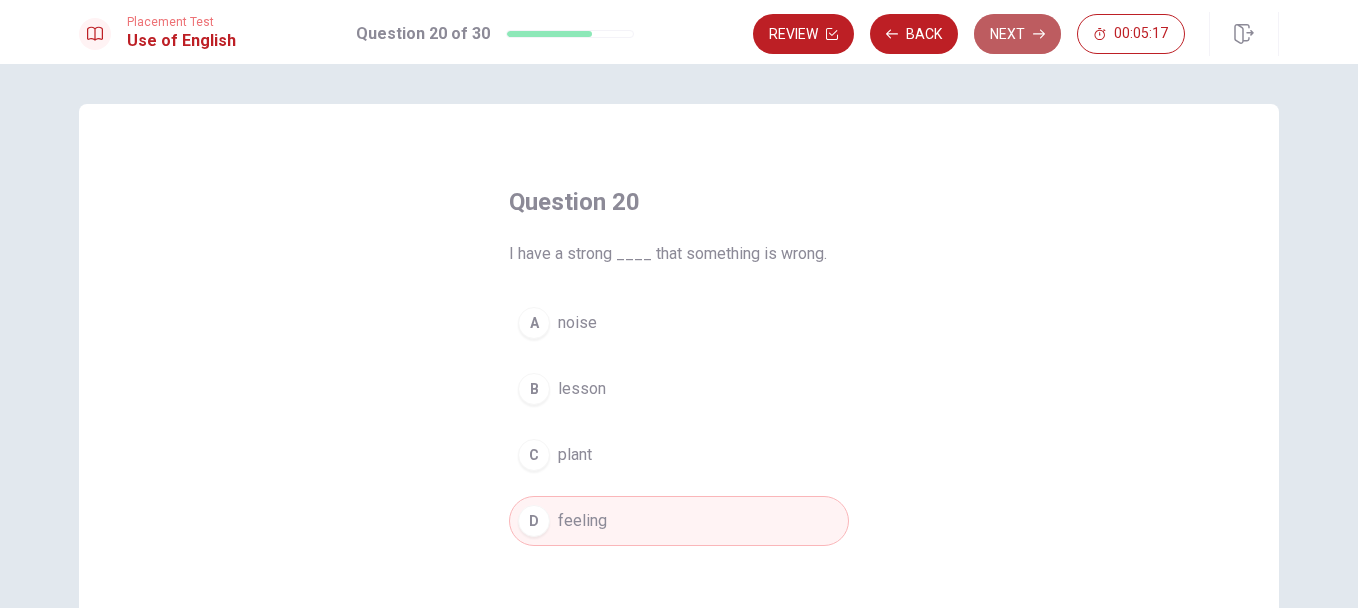 click on "Next" at bounding box center [1017, 34] 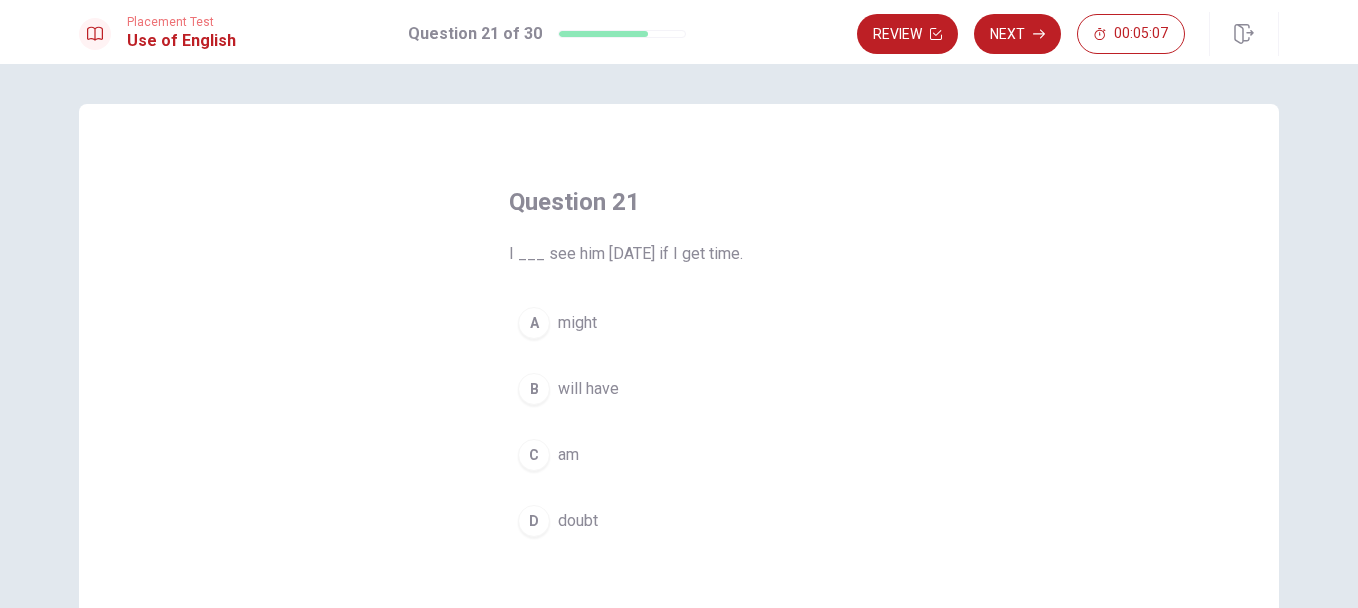 click on "might" at bounding box center (577, 323) 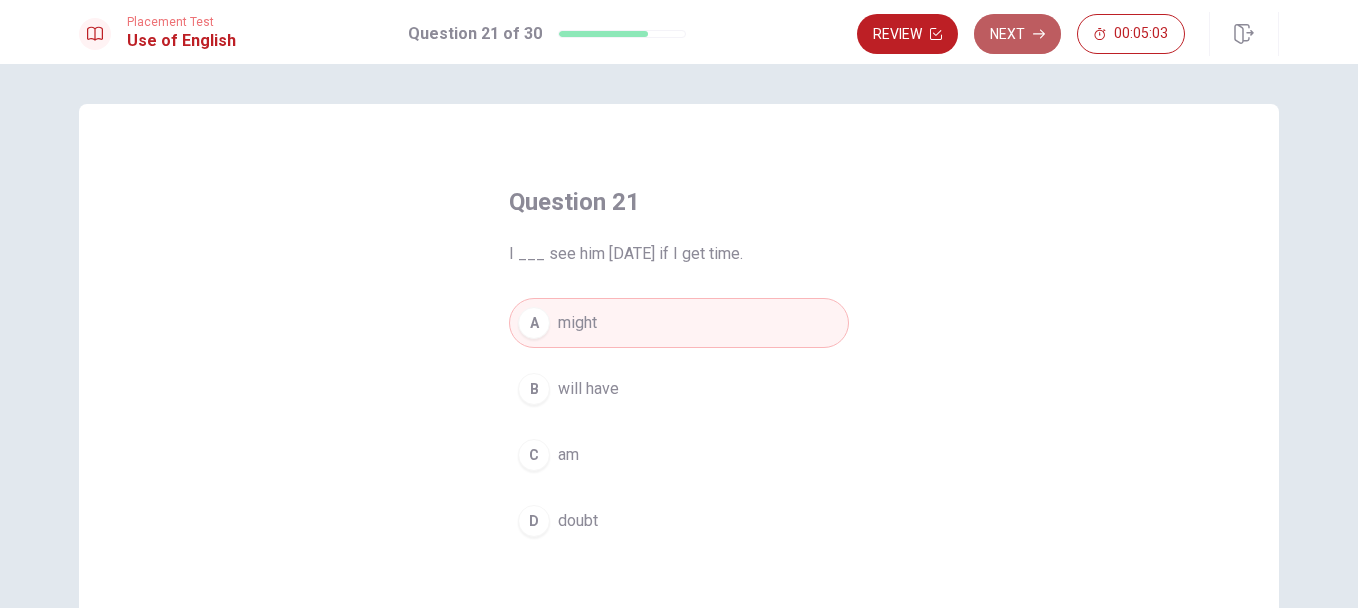 click on "Next" at bounding box center [1017, 34] 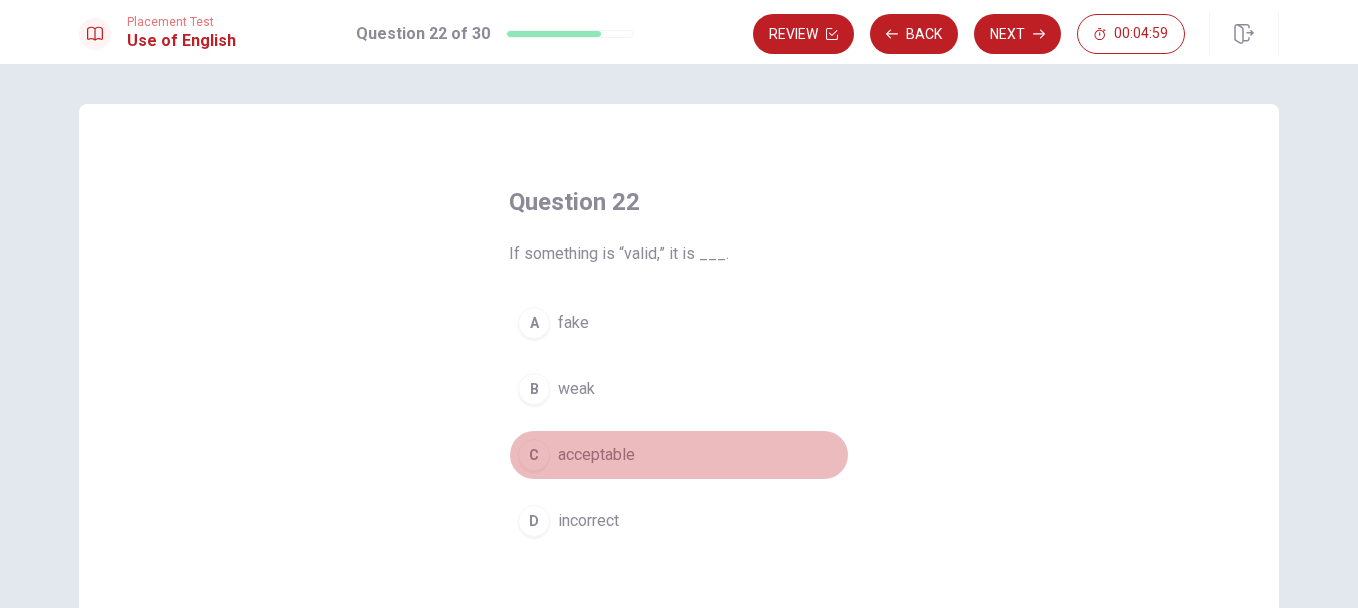 click on "C  acceptable" at bounding box center (679, 455) 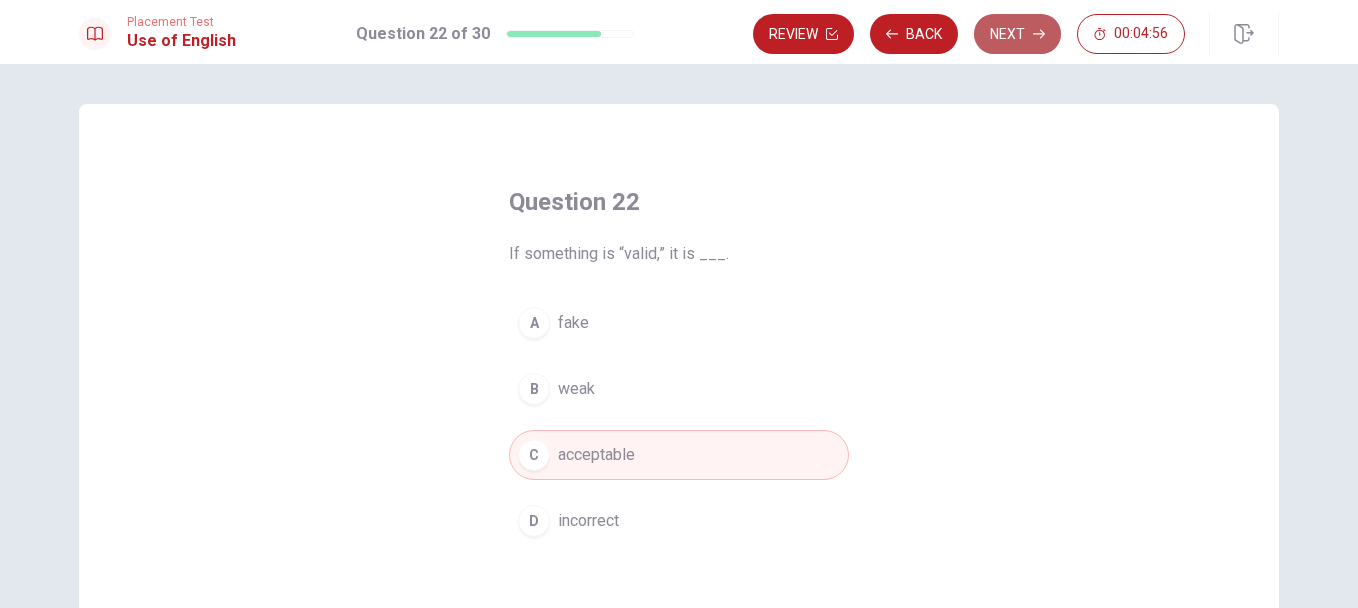 click on "Next" at bounding box center [1017, 34] 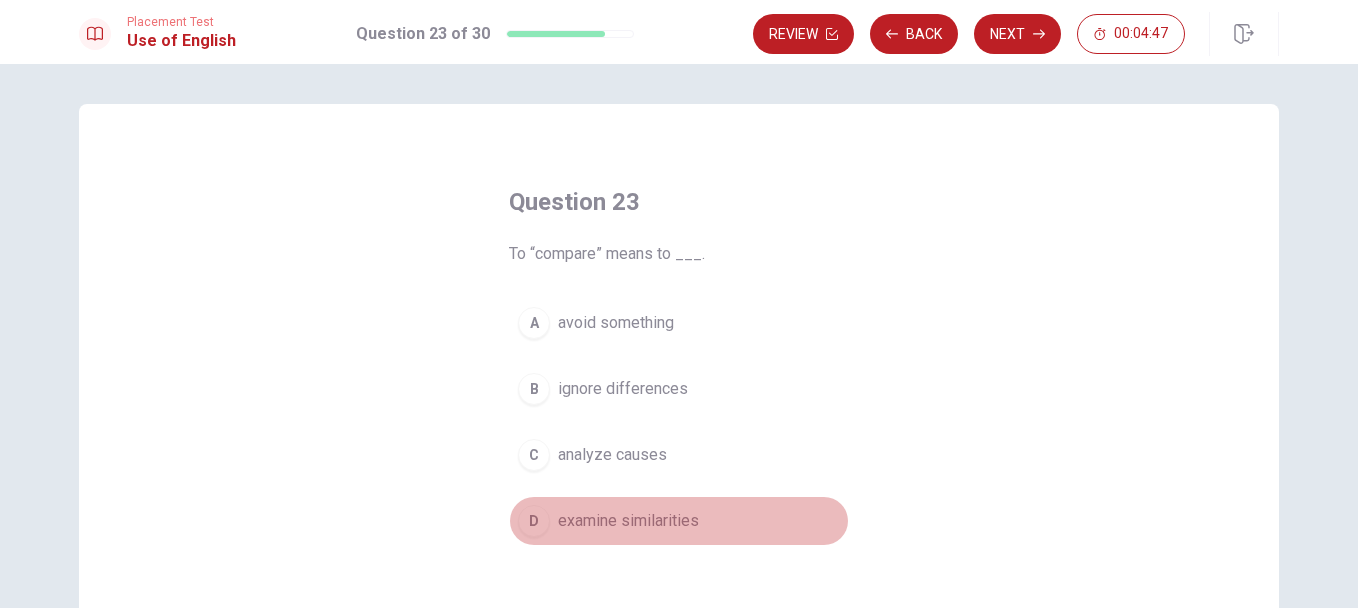 click on "examine similarities" at bounding box center (628, 521) 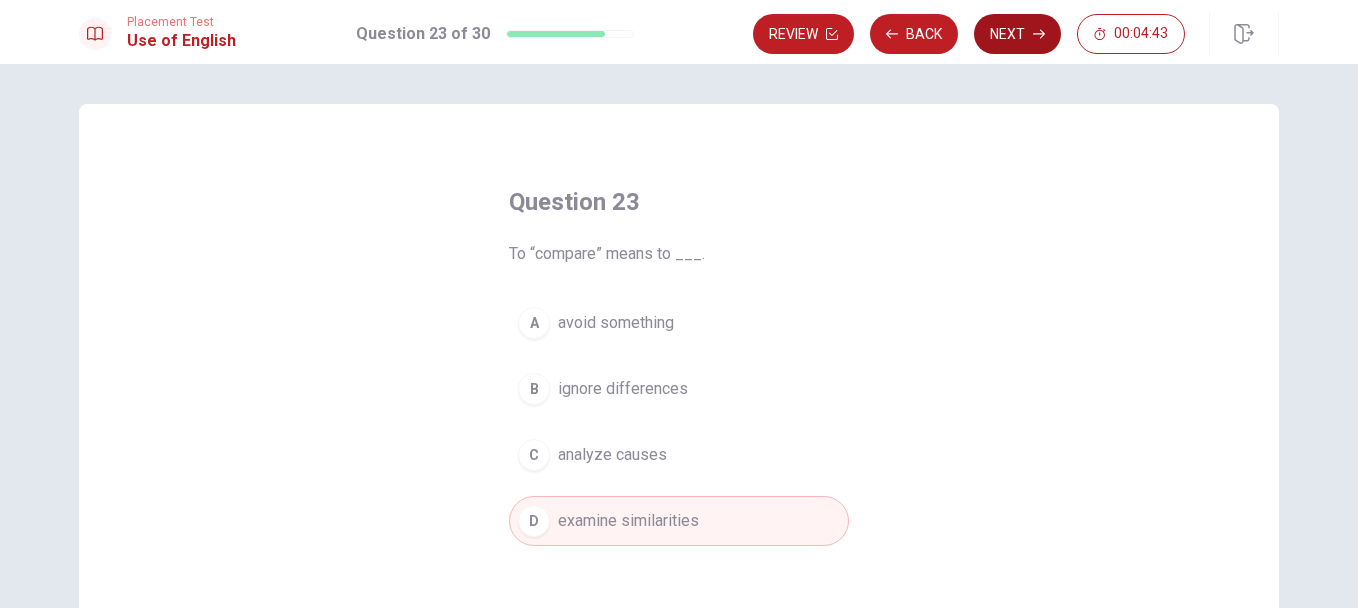 click on "Next" at bounding box center (1017, 34) 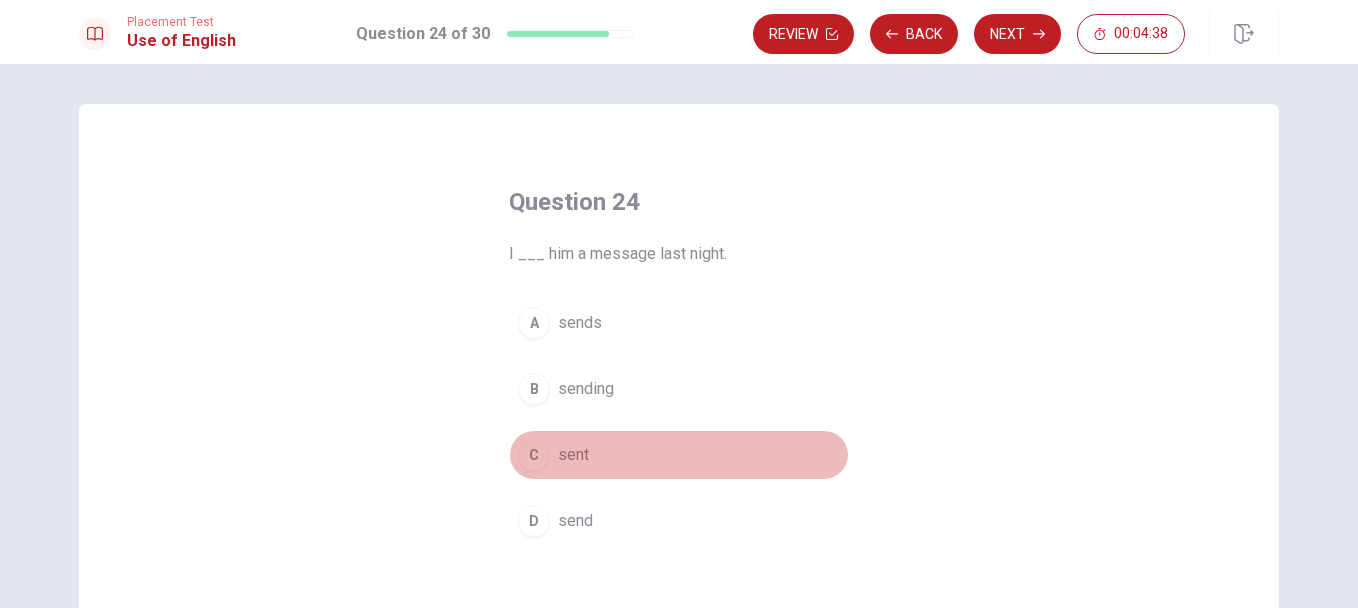 click on "C sent" at bounding box center (679, 455) 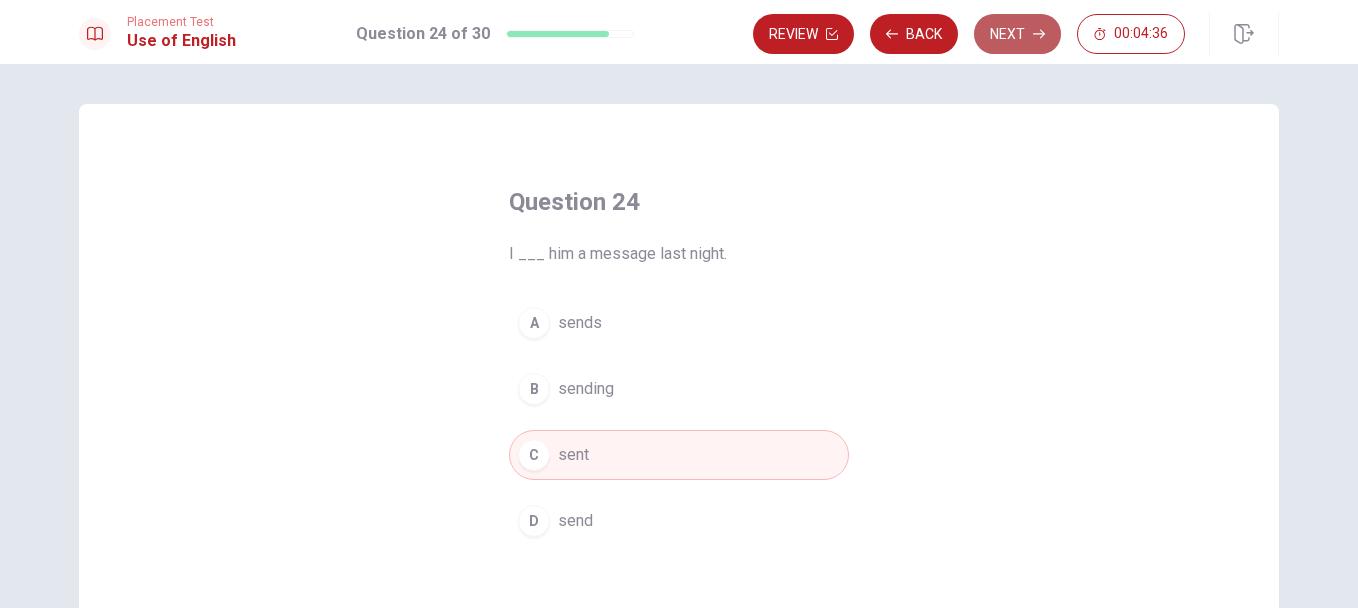 click on "Next" at bounding box center (1017, 34) 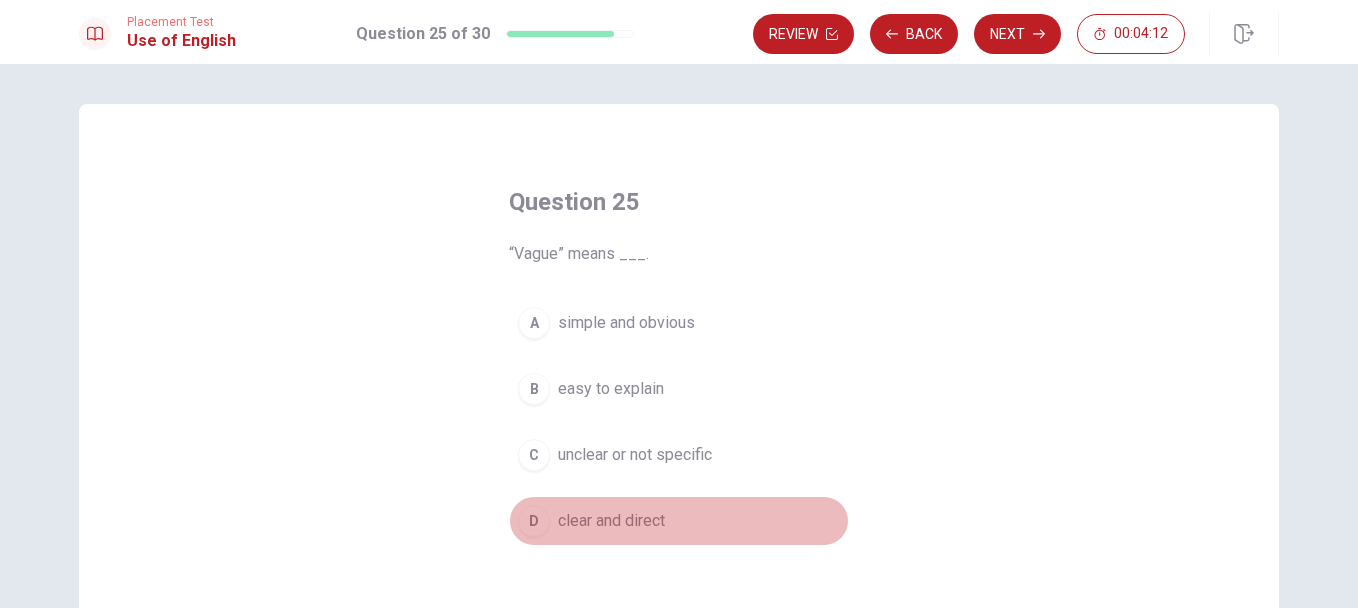 click on "clear and direct" at bounding box center (611, 521) 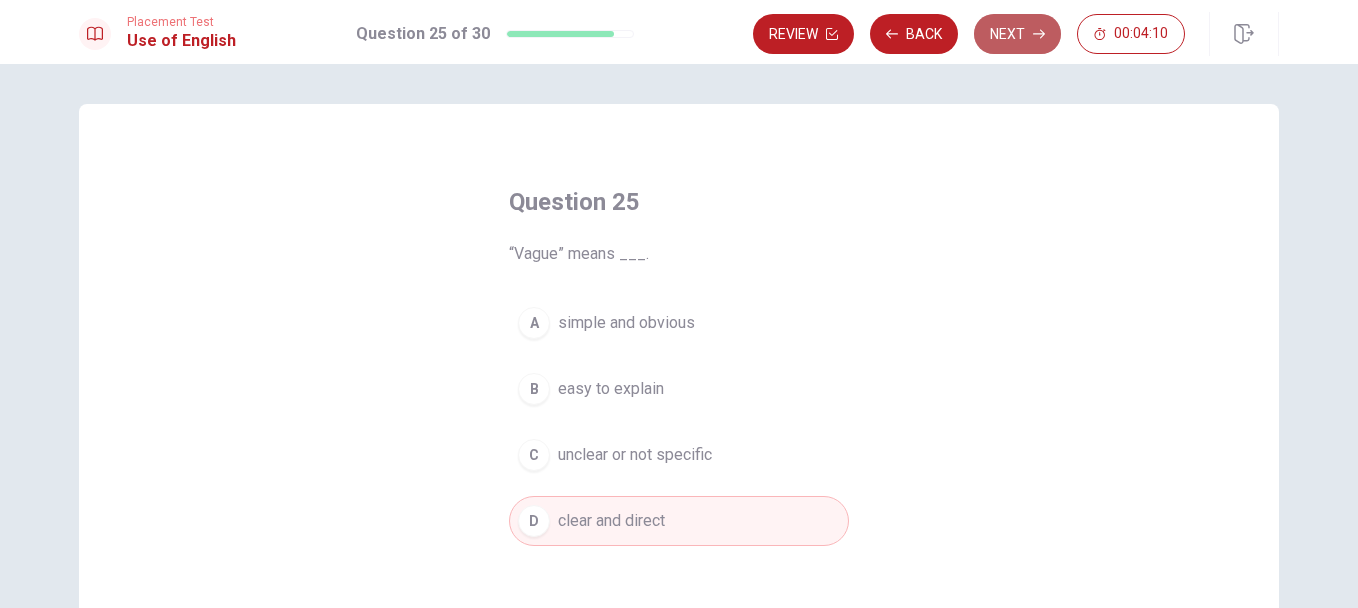 click on "Next" at bounding box center [1017, 34] 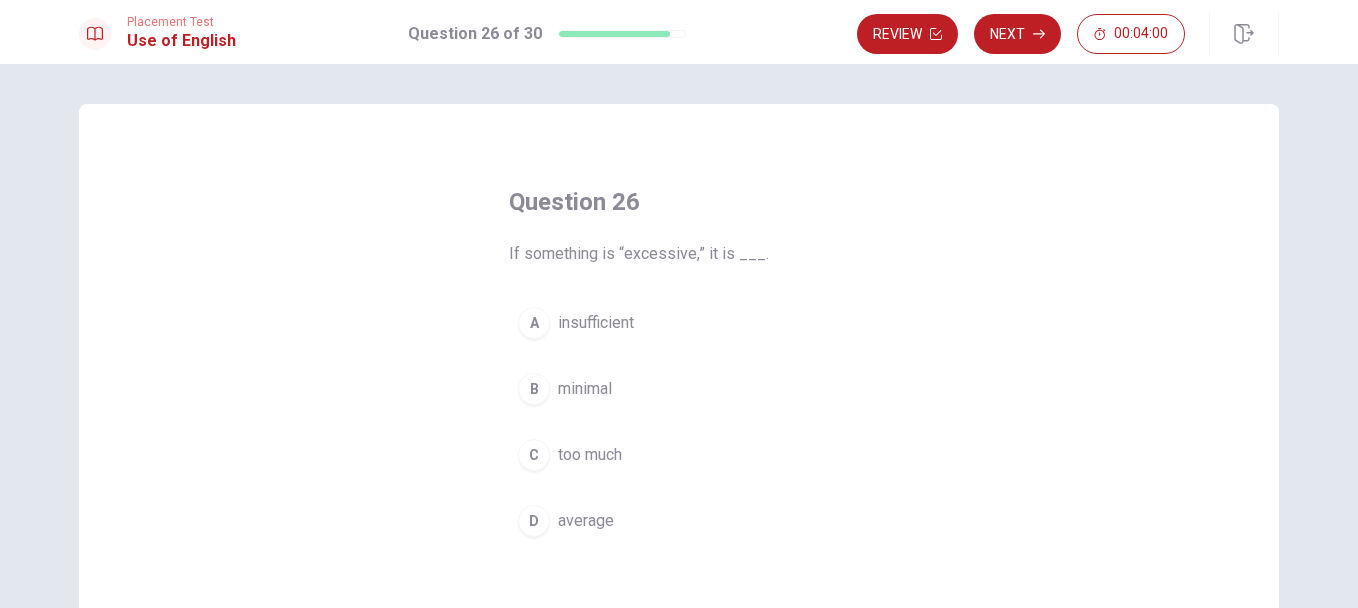 click on "C too much" at bounding box center (679, 455) 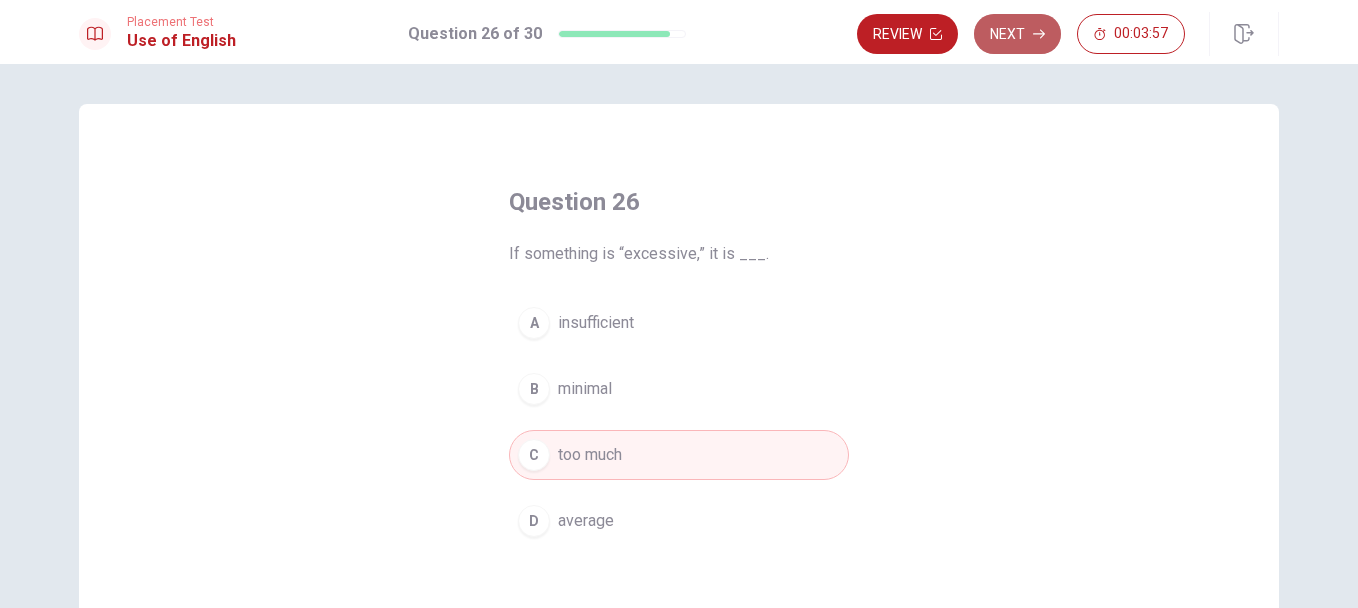 click on "Next" at bounding box center [1017, 34] 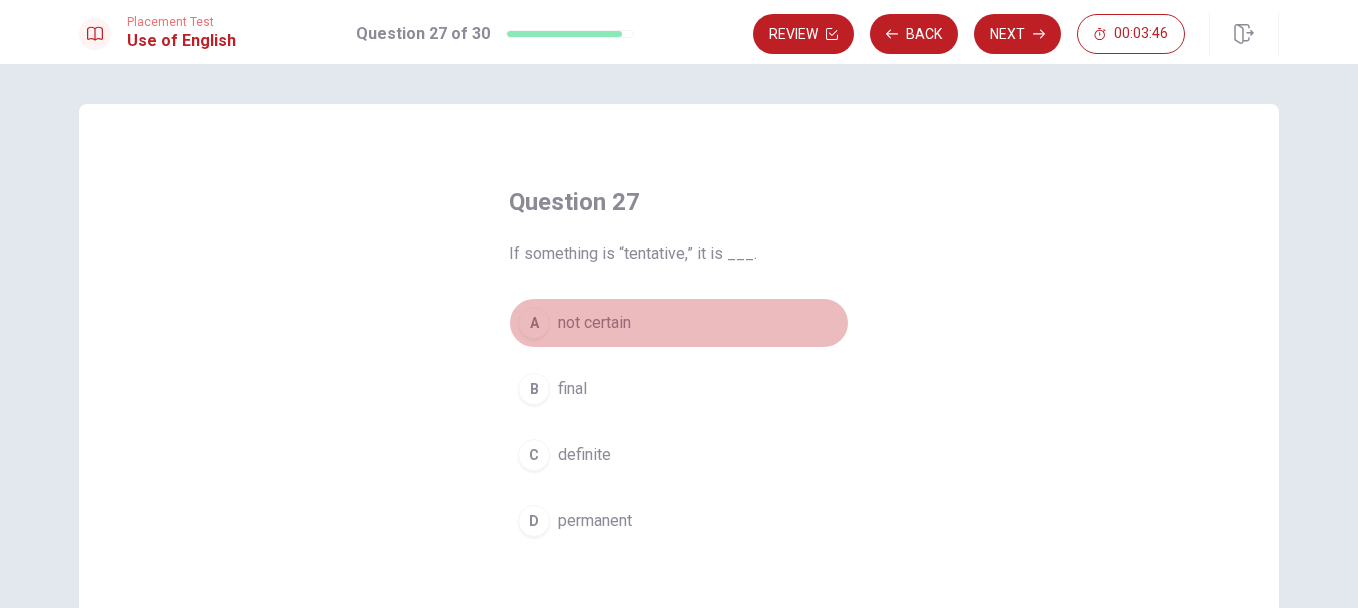 click on "not certain" at bounding box center [594, 323] 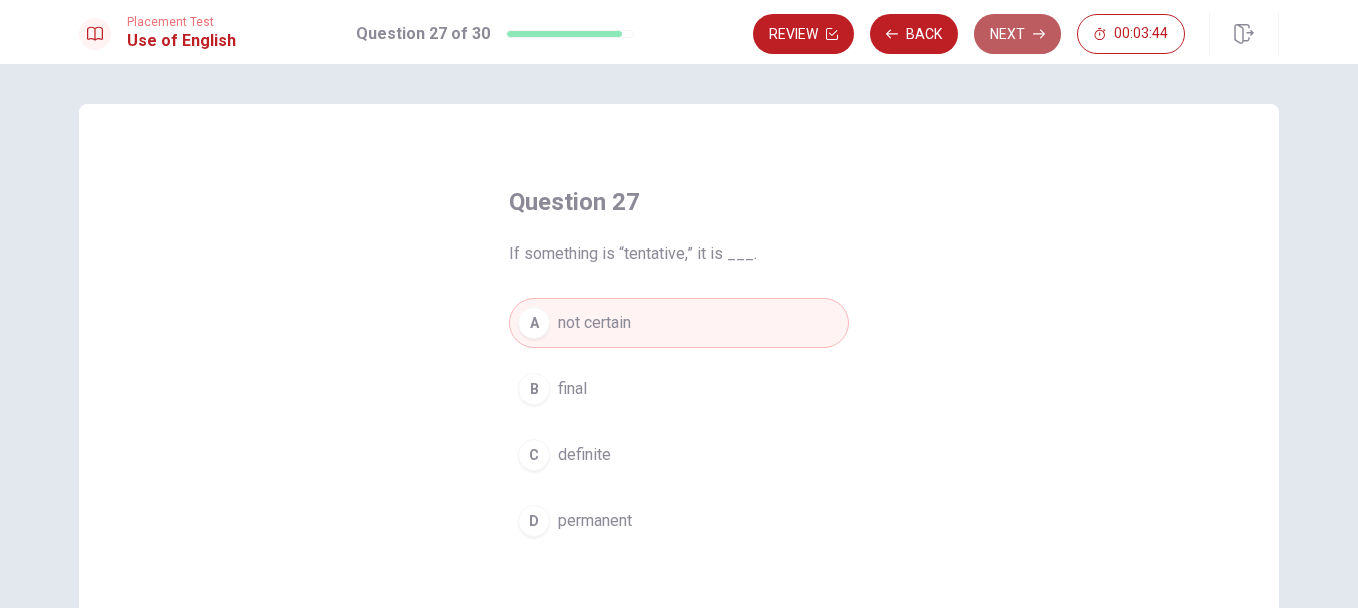 click on "Next" at bounding box center (1017, 34) 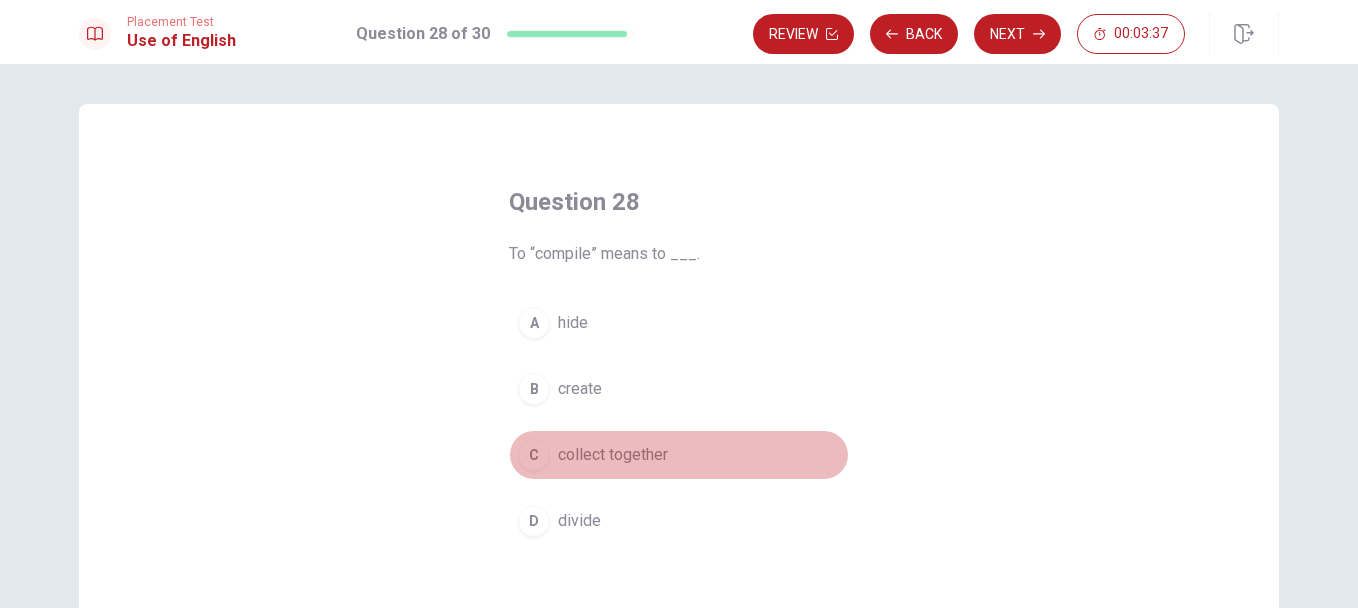 click on "collect together" at bounding box center [613, 455] 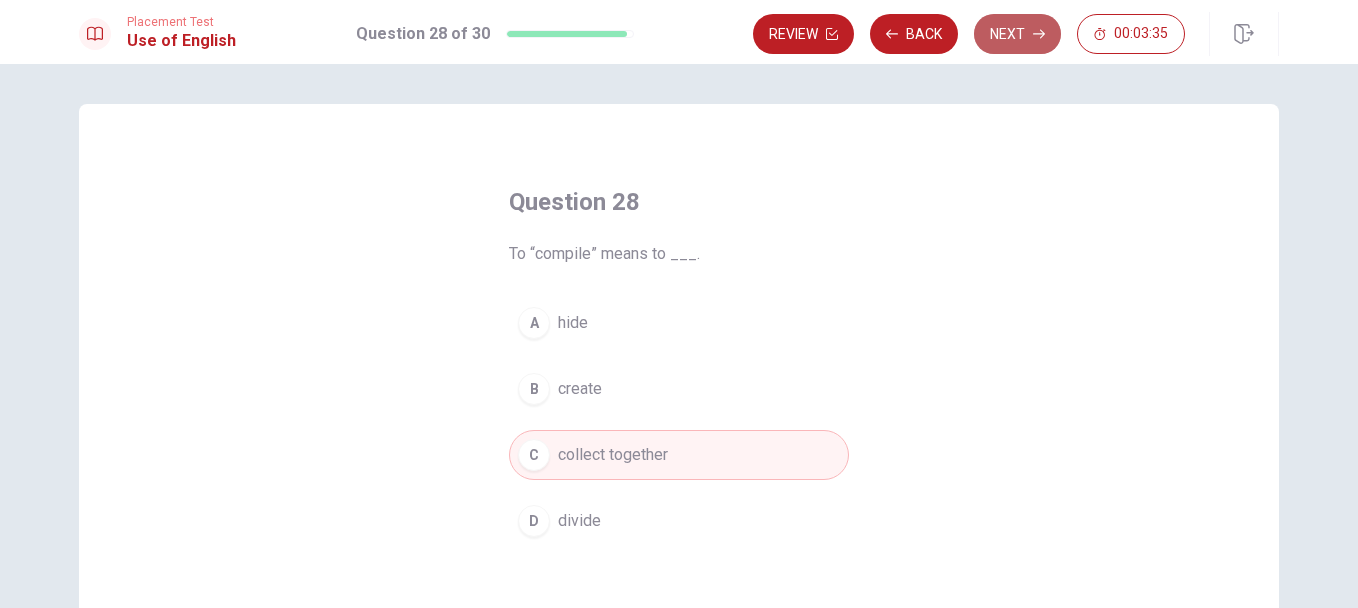 click on "Next" at bounding box center (1017, 34) 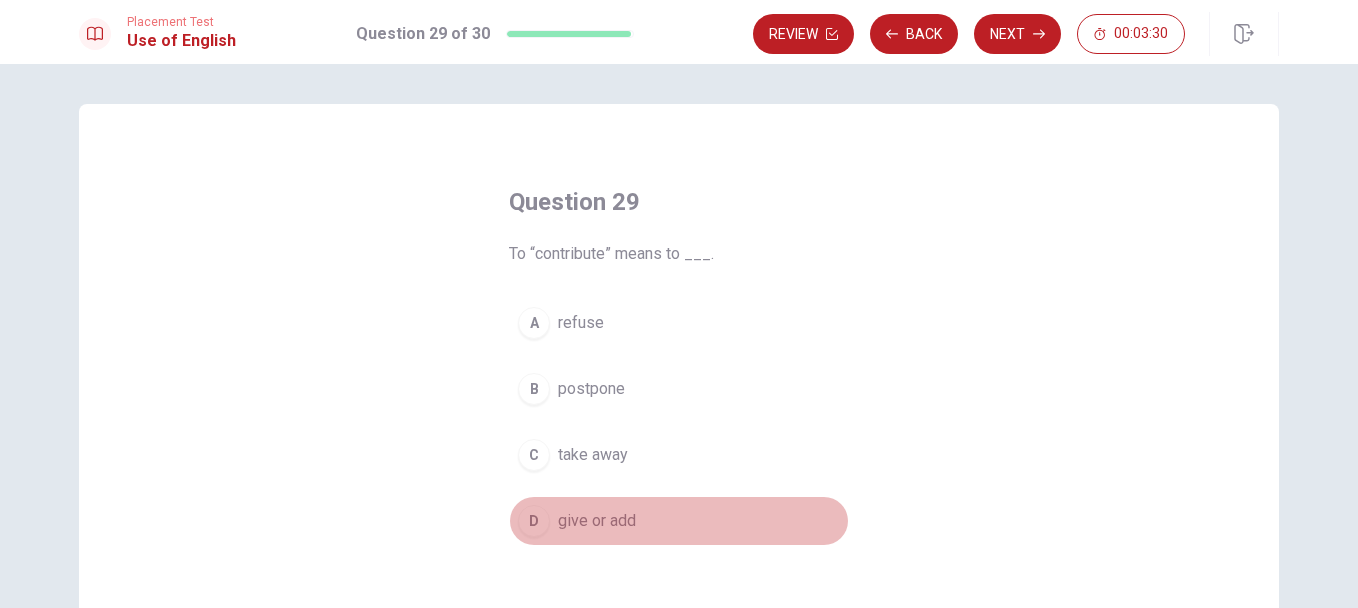 click on "D give or add" at bounding box center (679, 521) 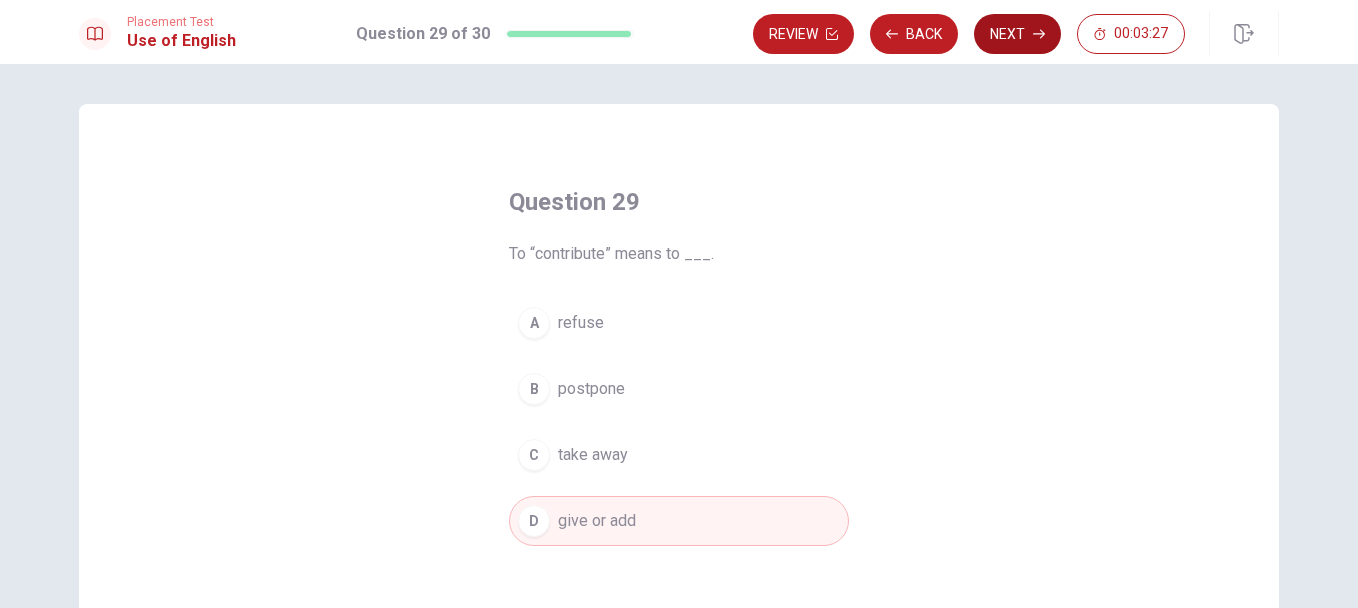 click on "Next" at bounding box center [1017, 34] 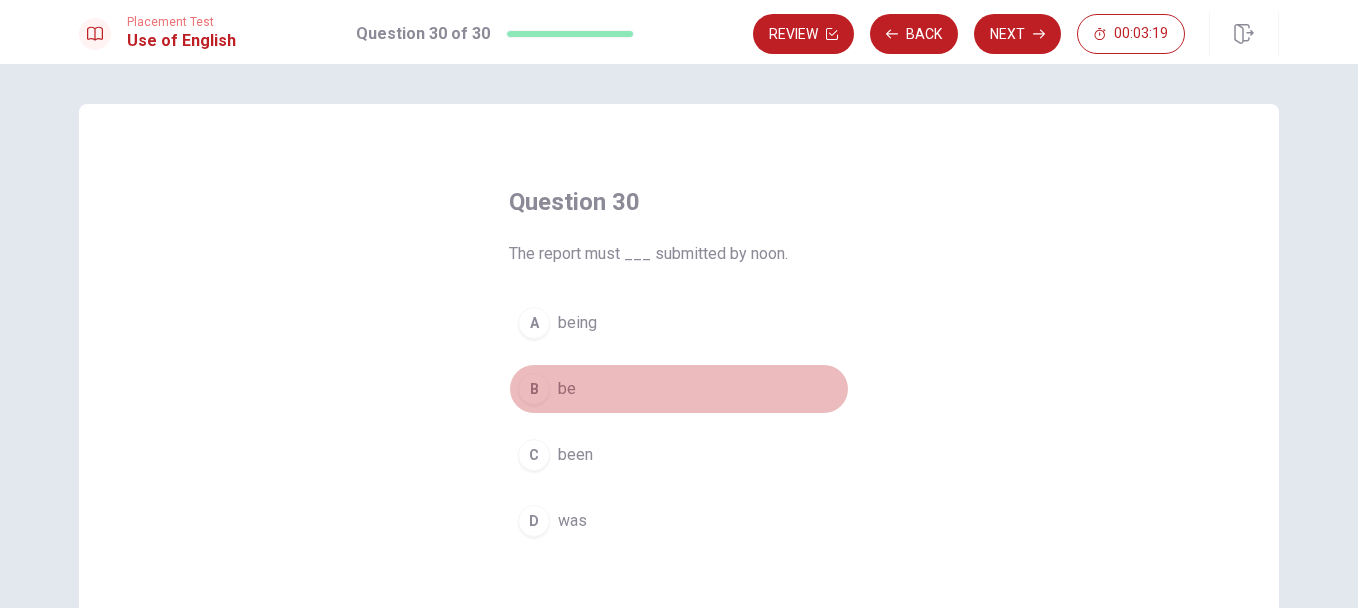 click on "be" at bounding box center (567, 389) 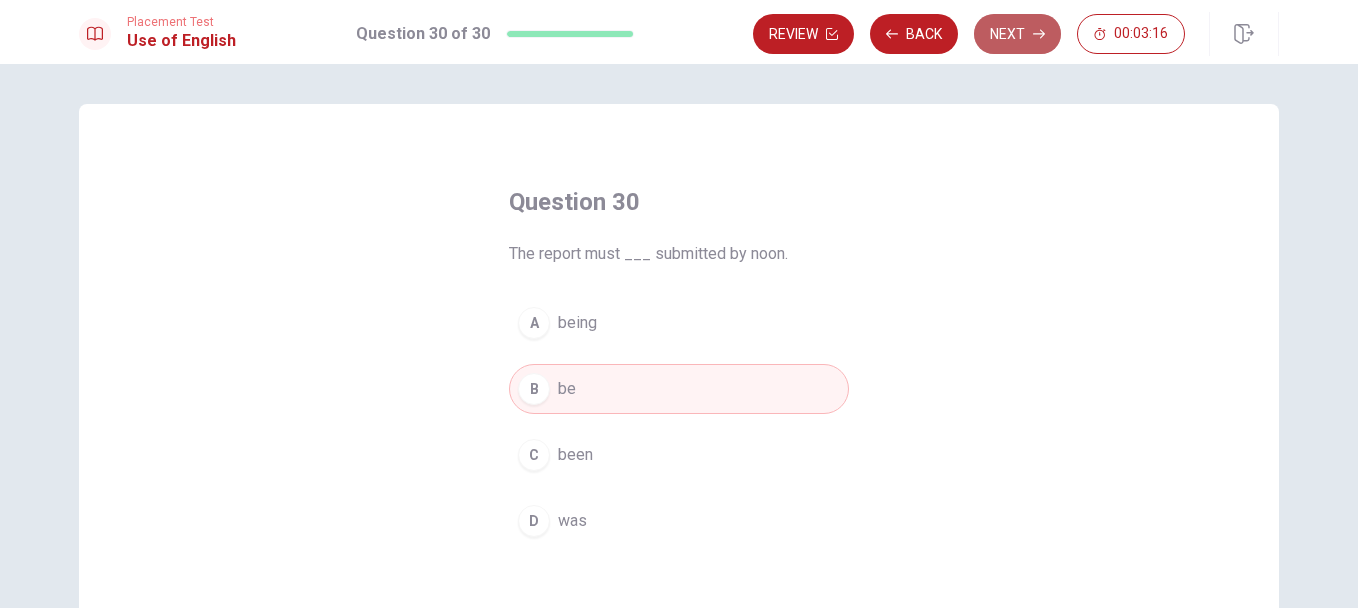 click on "Next" at bounding box center [1017, 34] 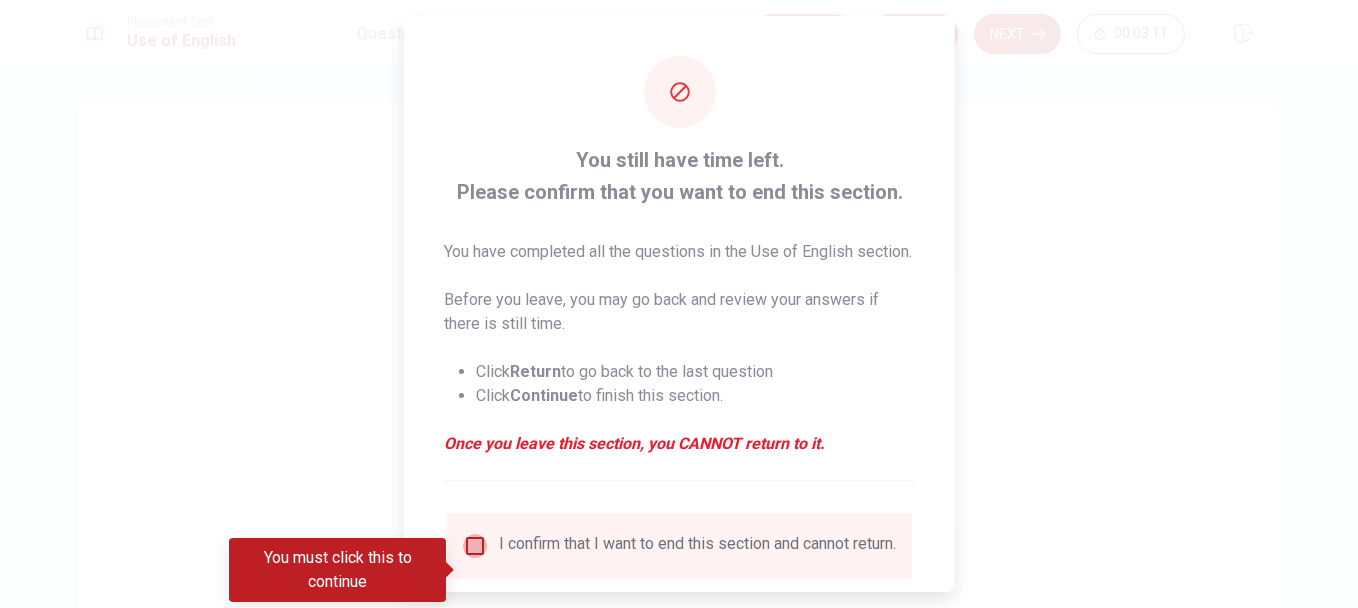 click at bounding box center [475, 546] 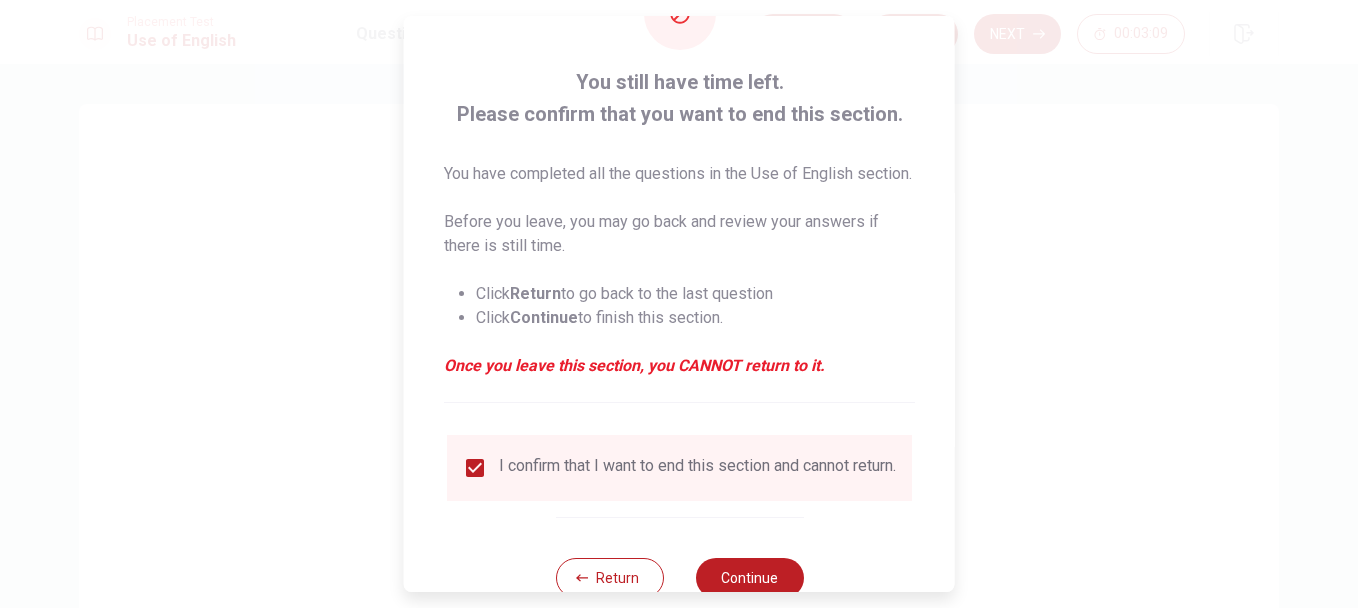scroll, scrollTop: 162, scrollLeft: 0, axis: vertical 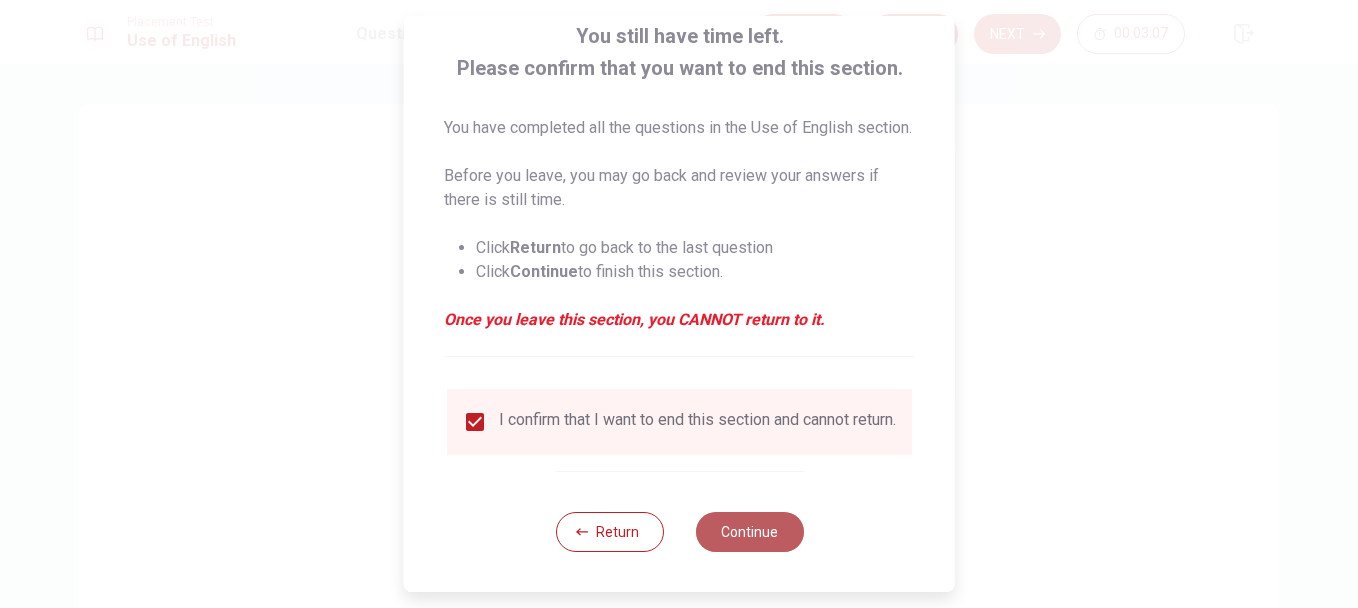 click on "Continue" at bounding box center [749, 532] 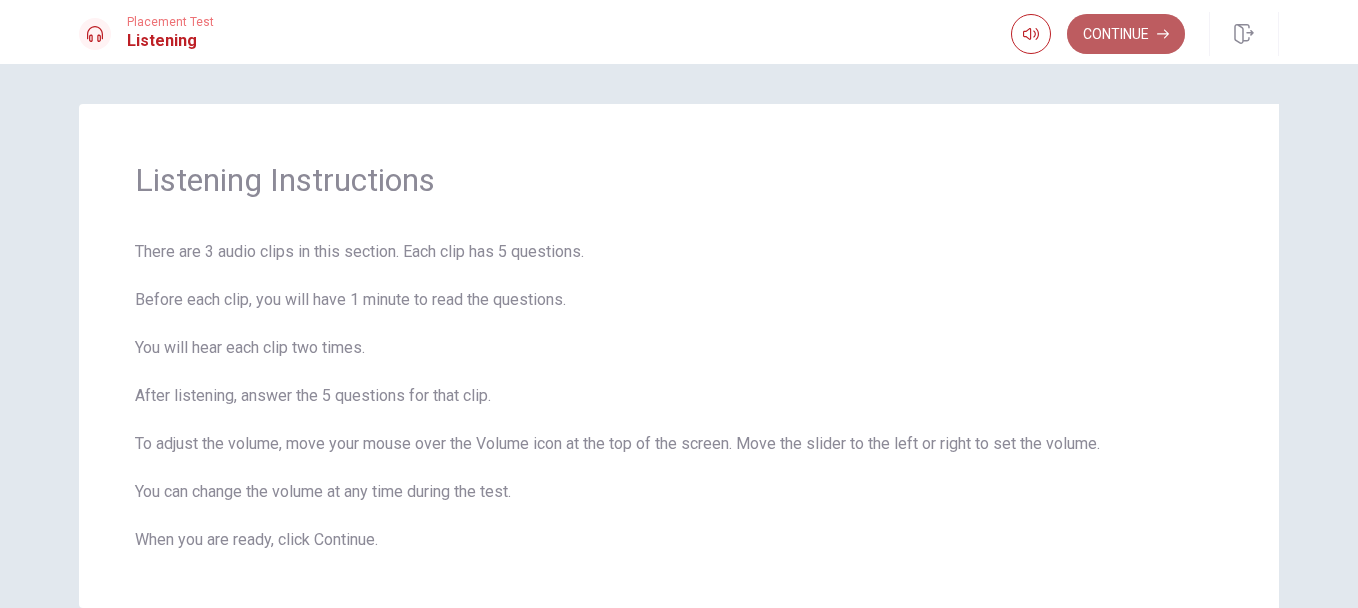 click on "Continue" at bounding box center [1126, 34] 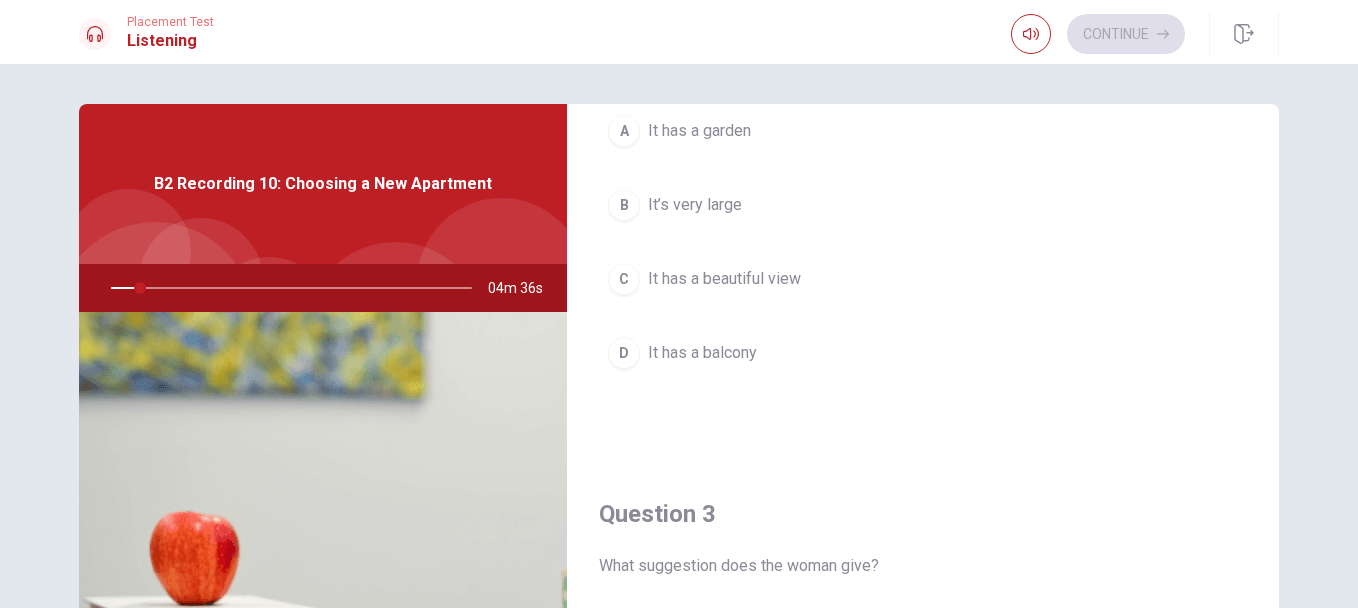 scroll, scrollTop: 0, scrollLeft: 0, axis: both 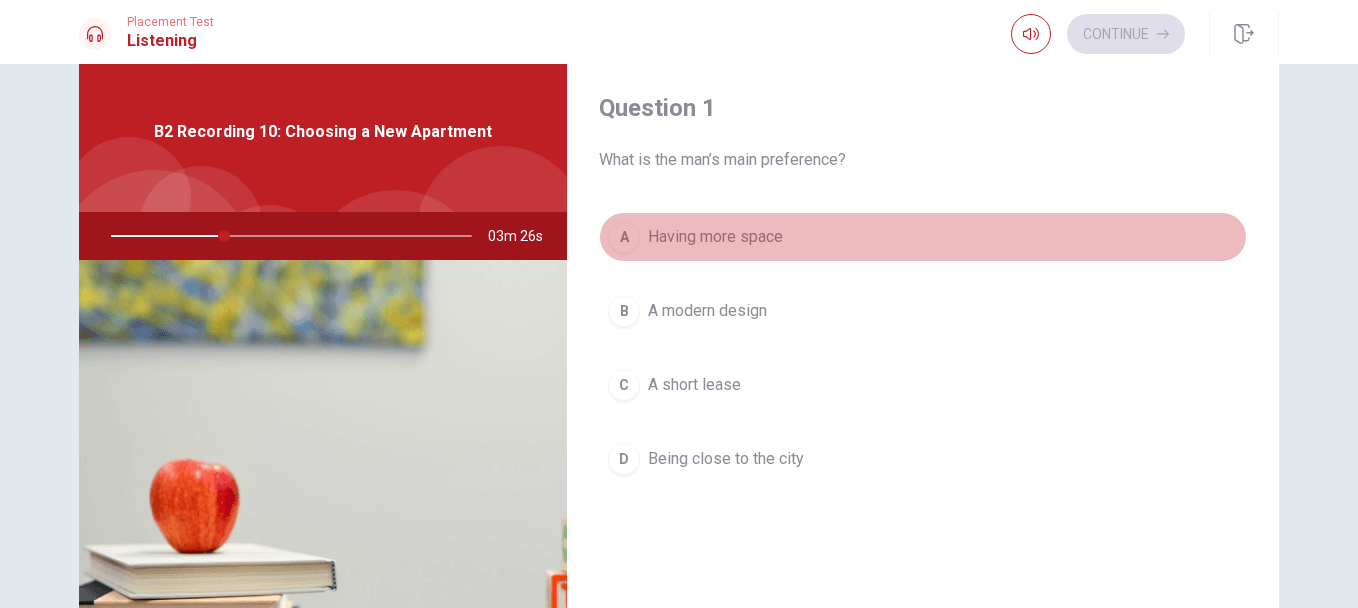 click on "A Having more space" at bounding box center [923, 237] 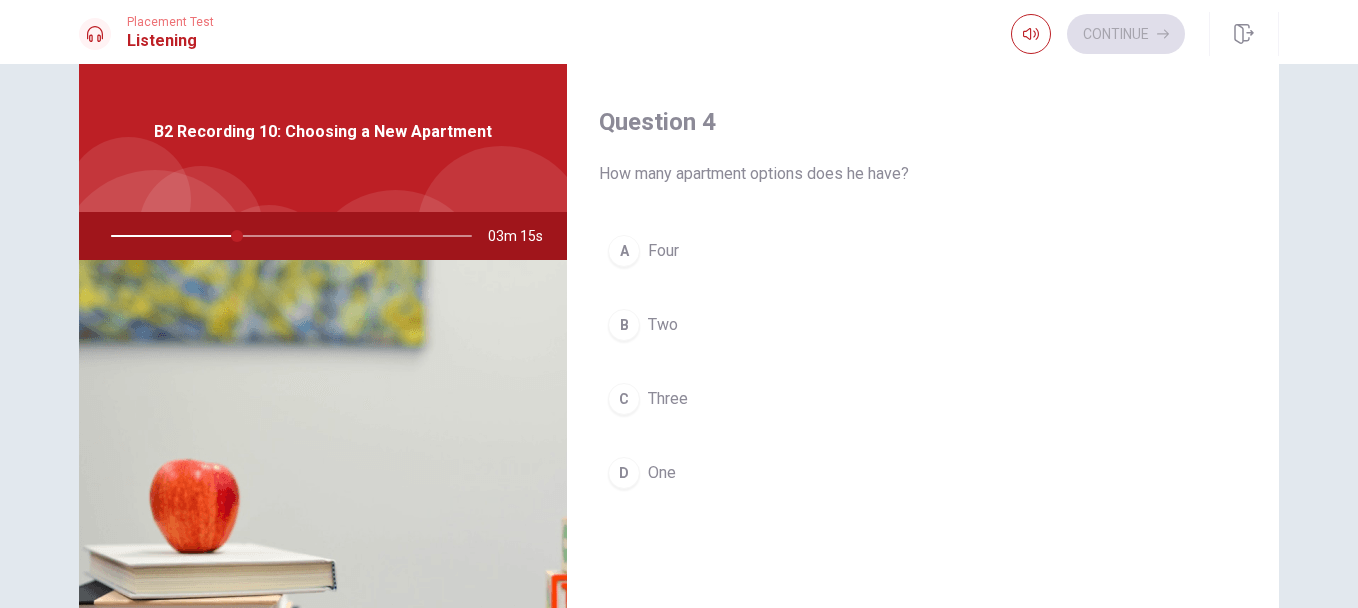 scroll, scrollTop: 1526, scrollLeft: 0, axis: vertical 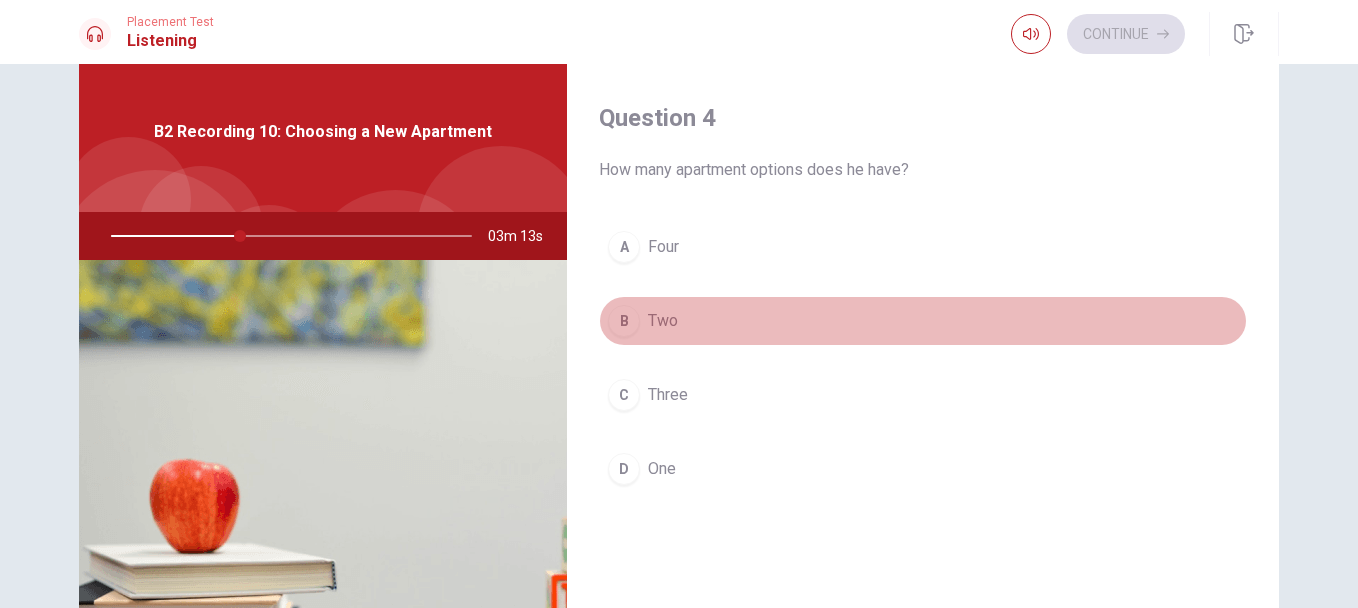 click on "B Two" at bounding box center (923, 321) 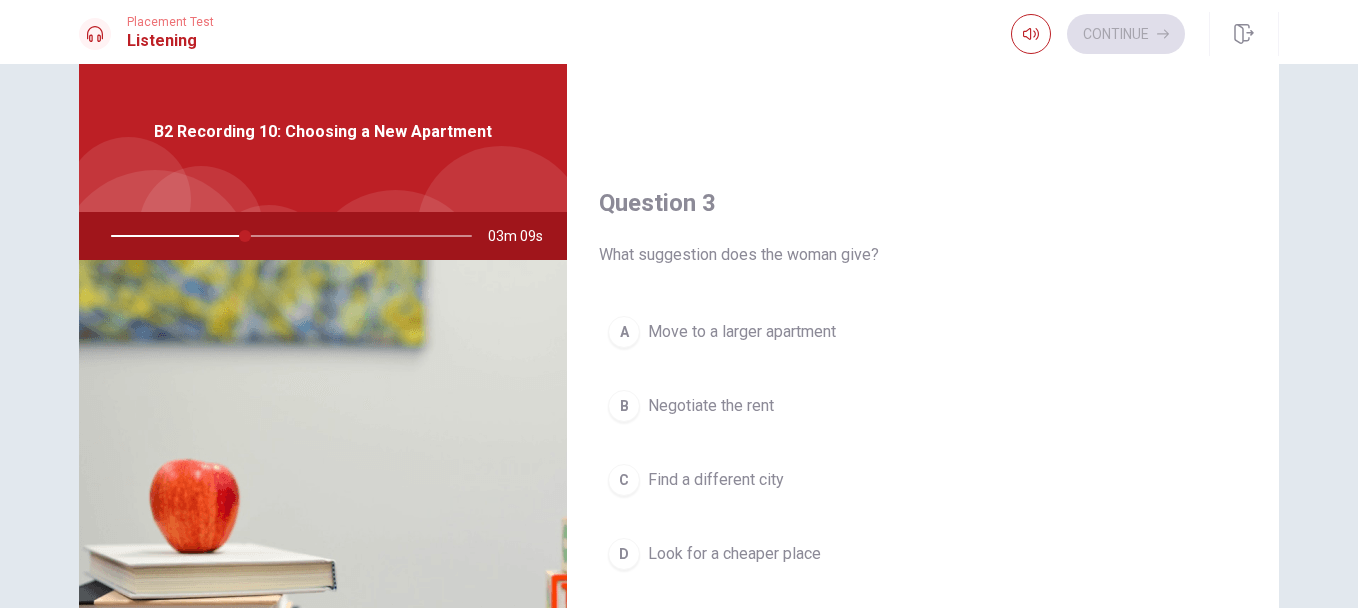 scroll, scrollTop: 932, scrollLeft: 0, axis: vertical 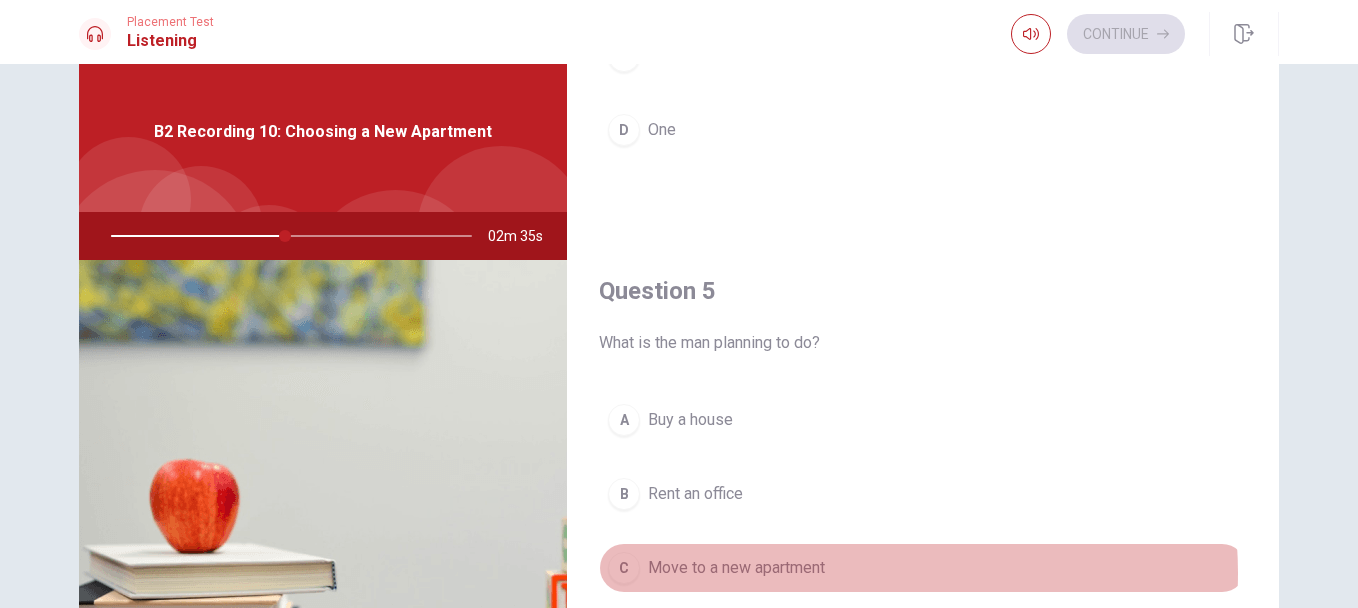 click on "C Move to a new apartment" at bounding box center (923, 568) 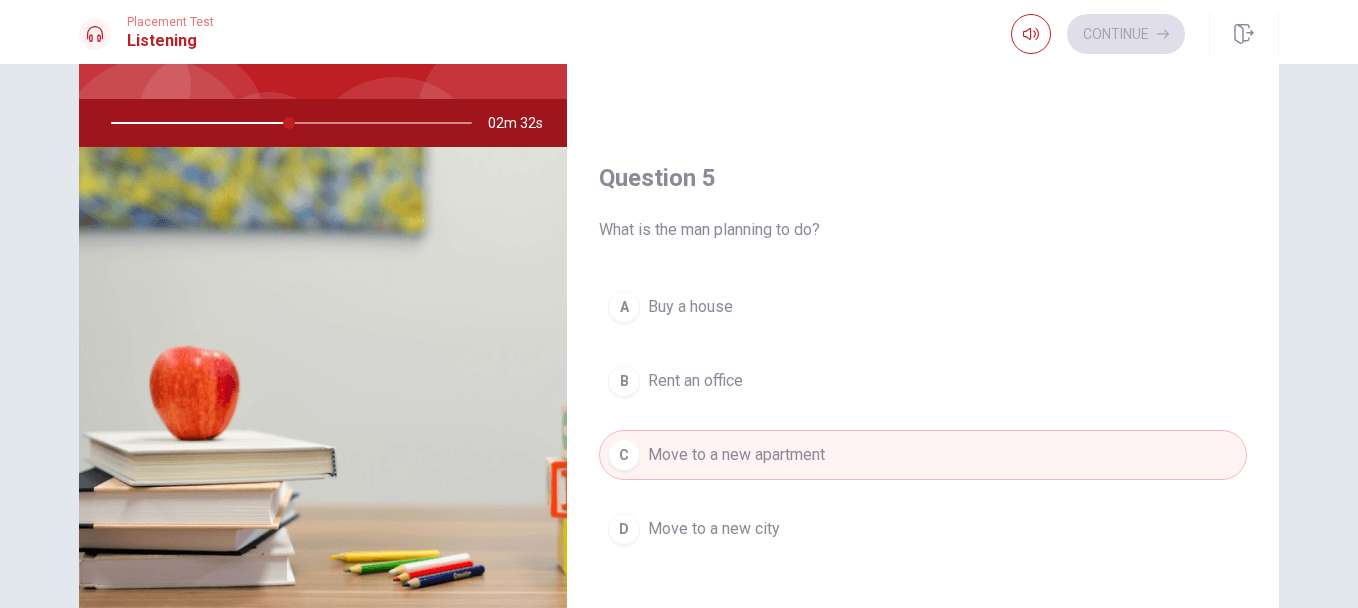 scroll, scrollTop: 168, scrollLeft: 0, axis: vertical 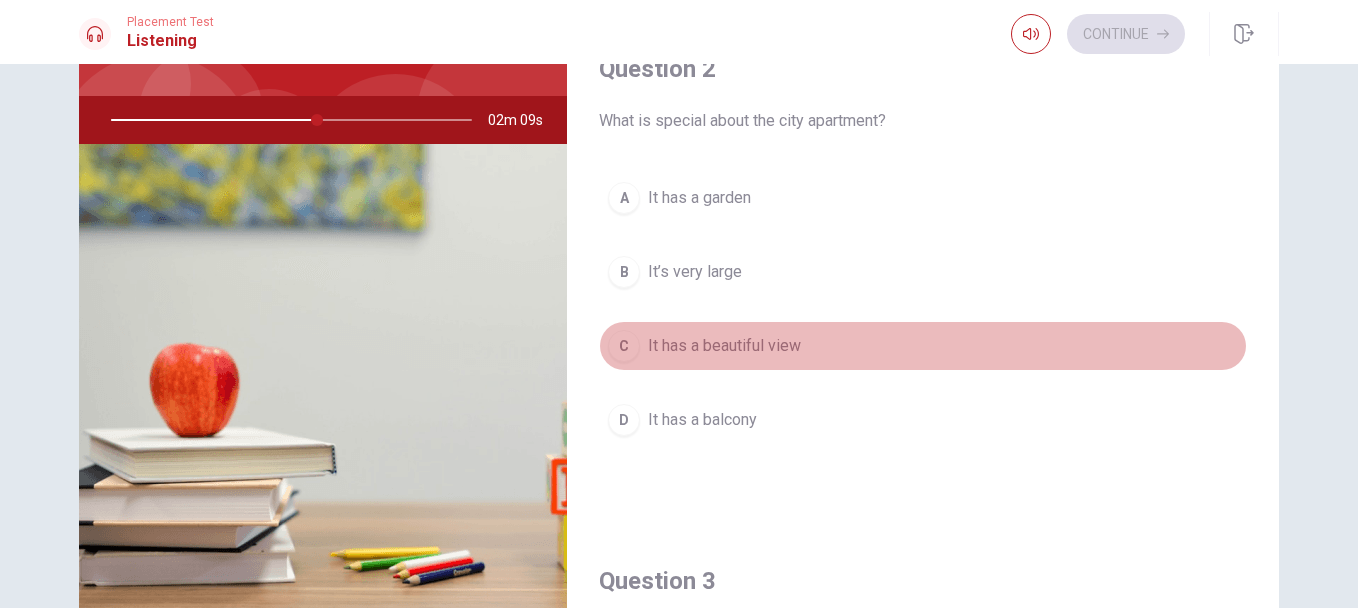 click on "C It has a beautiful view" at bounding box center (923, 346) 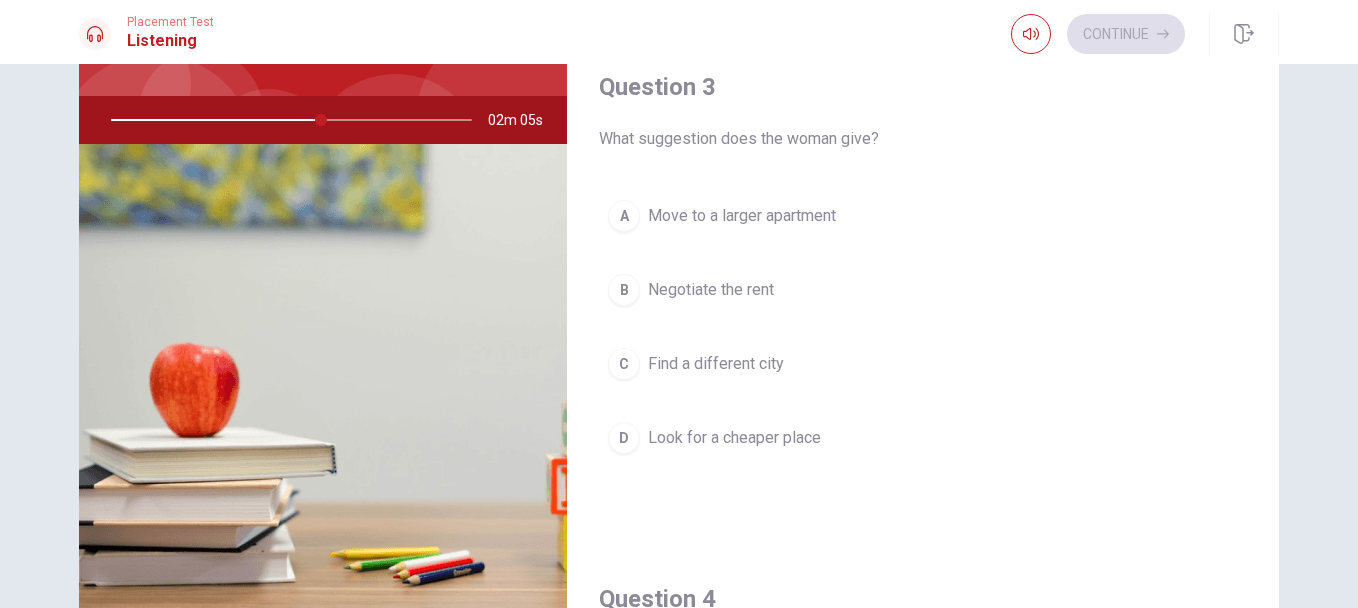 scroll, scrollTop: 944, scrollLeft: 0, axis: vertical 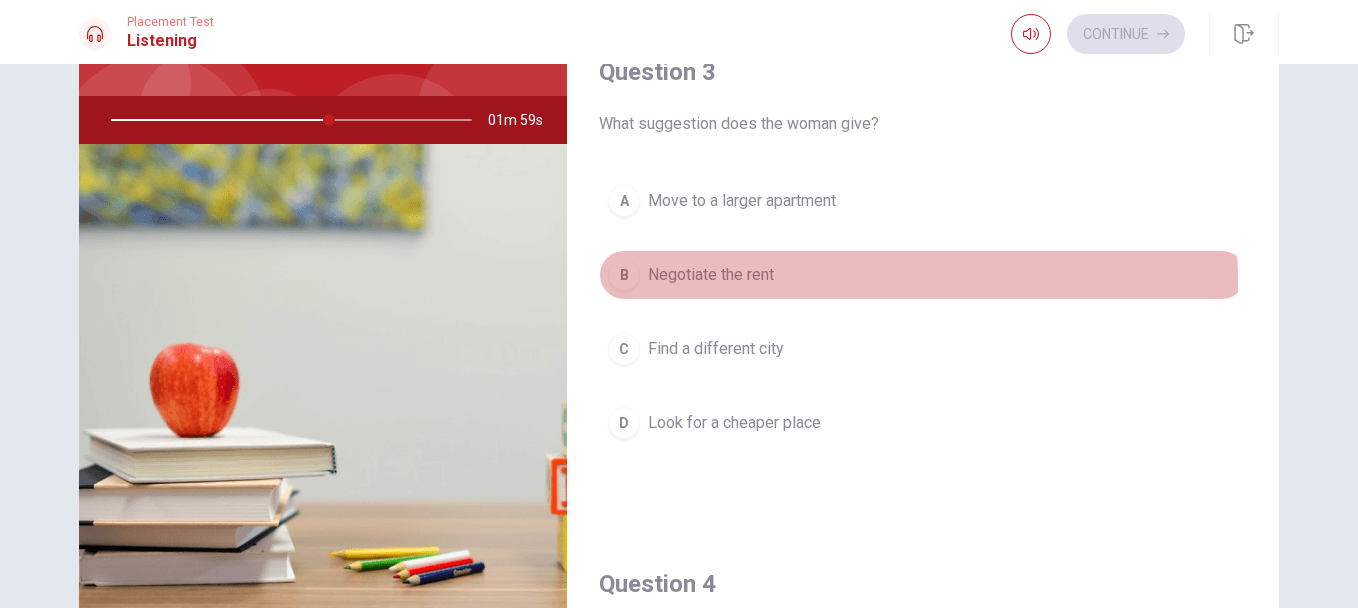 click on "B Negotiate the rent" at bounding box center [923, 275] 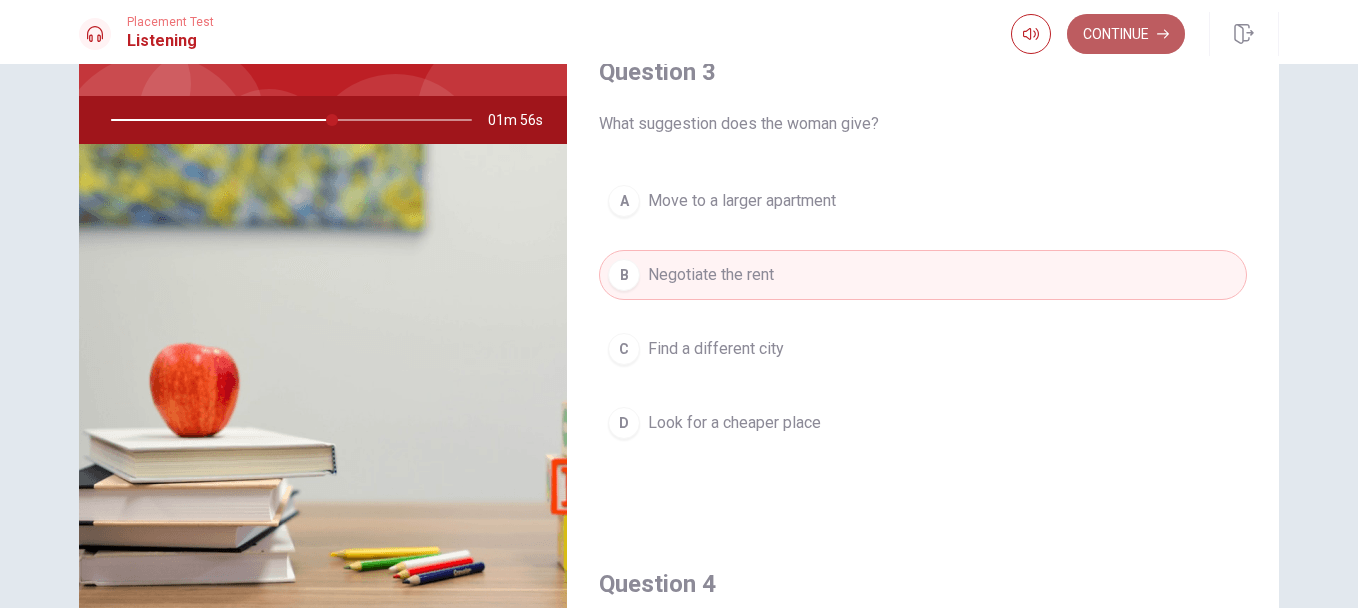click 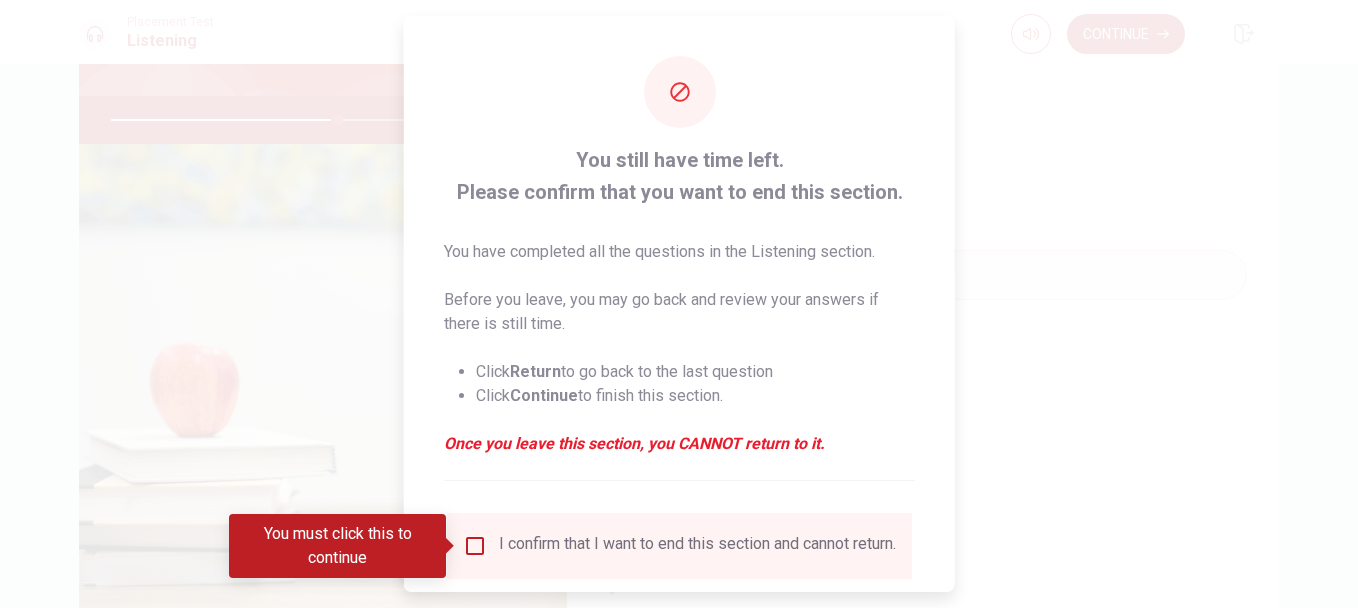 drag, startPoint x: 471, startPoint y: 556, endPoint x: 479, endPoint y: 545, distance: 13.601471 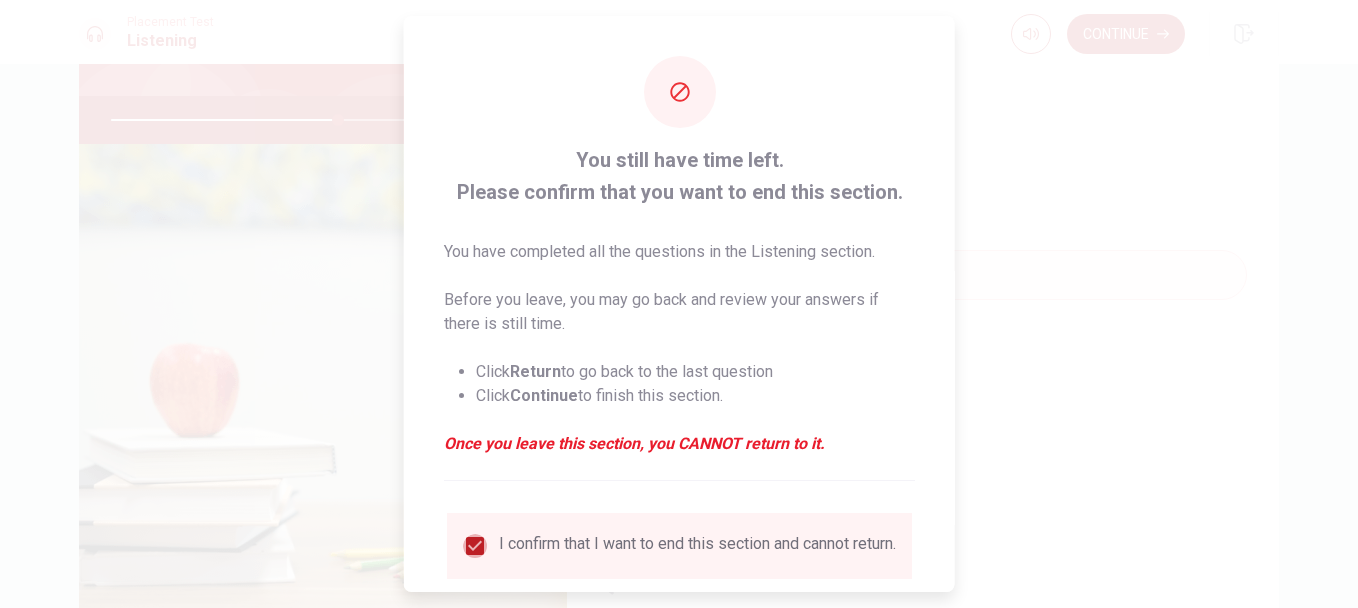 click at bounding box center [475, 546] 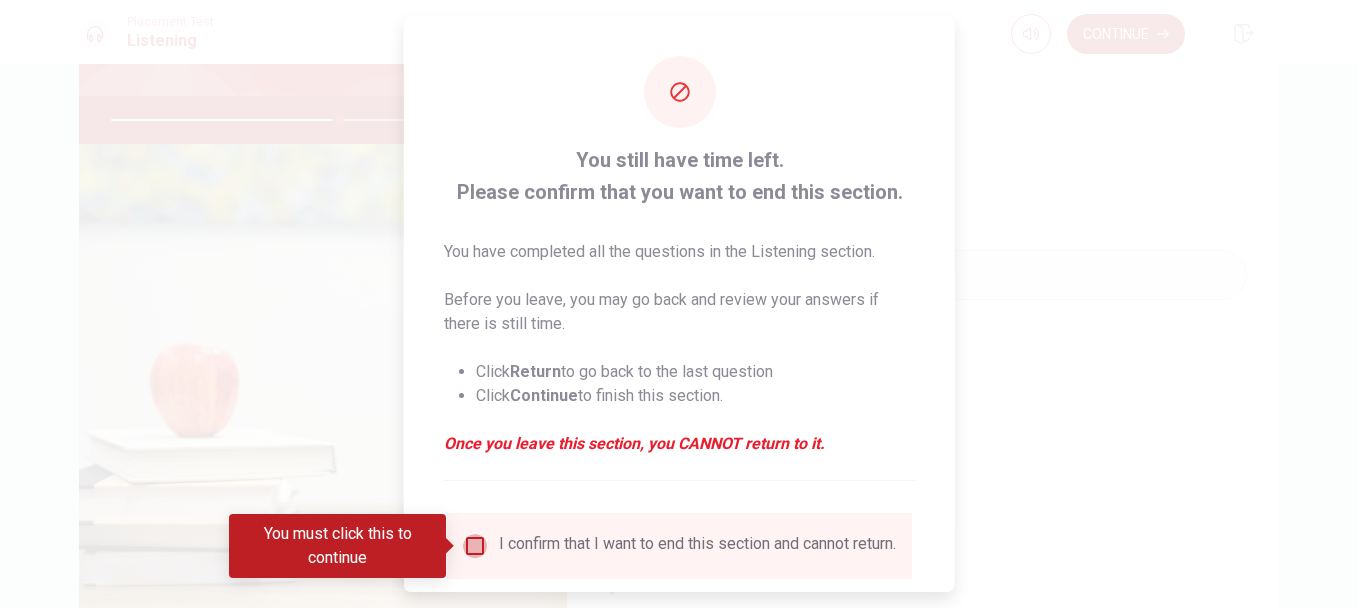 click at bounding box center [475, 546] 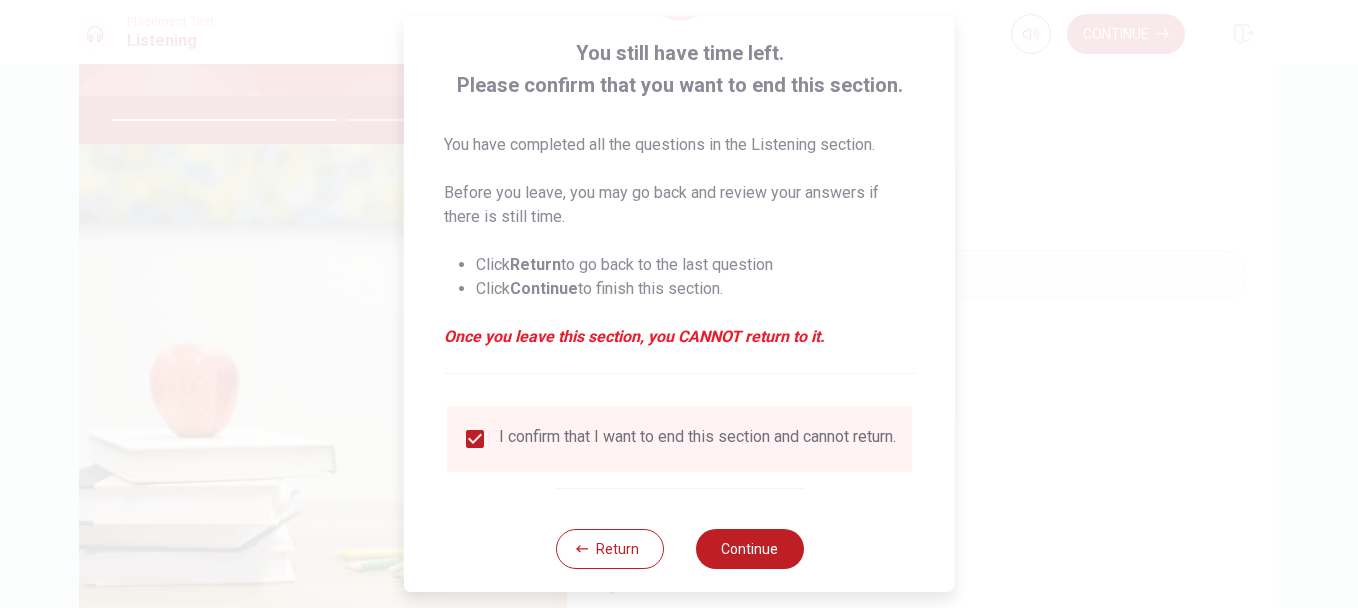 scroll, scrollTop: 138, scrollLeft: 0, axis: vertical 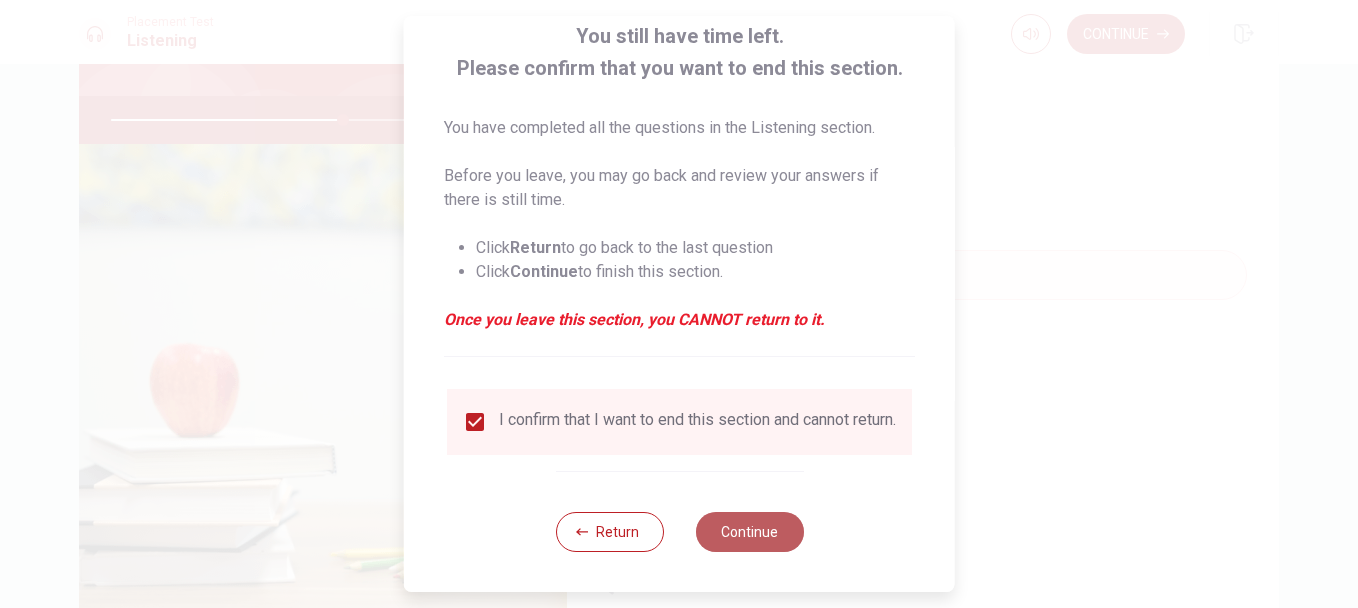 click on "Continue" at bounding box center [749, 532] 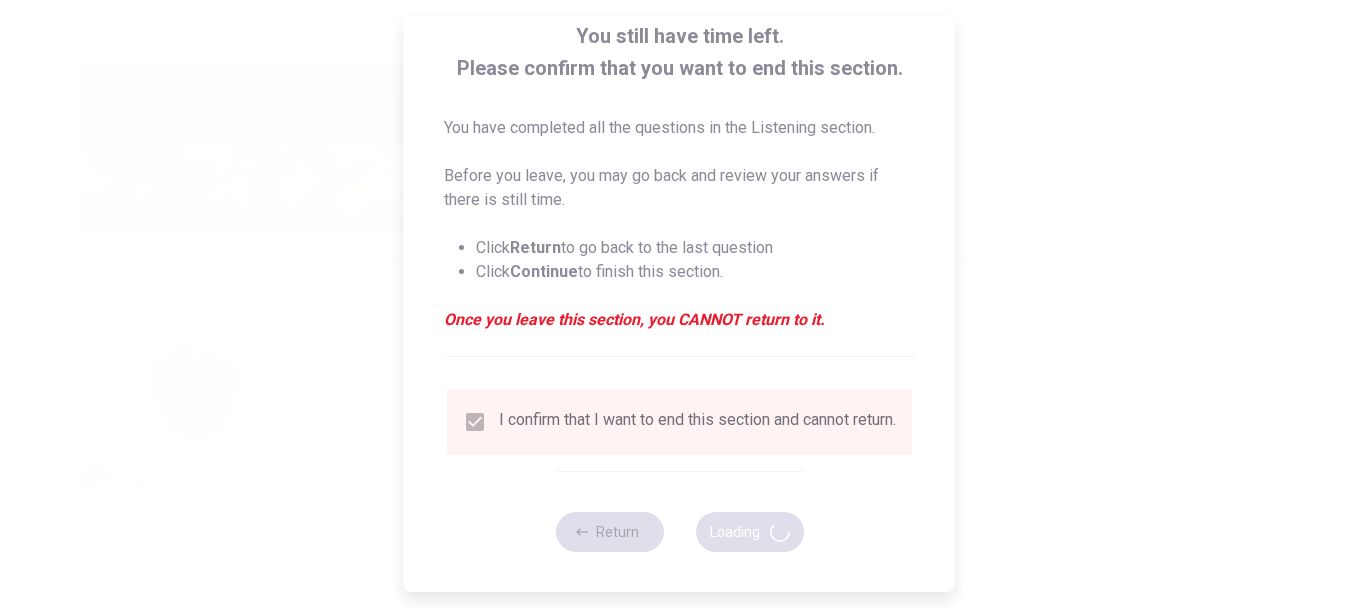 type on "65" 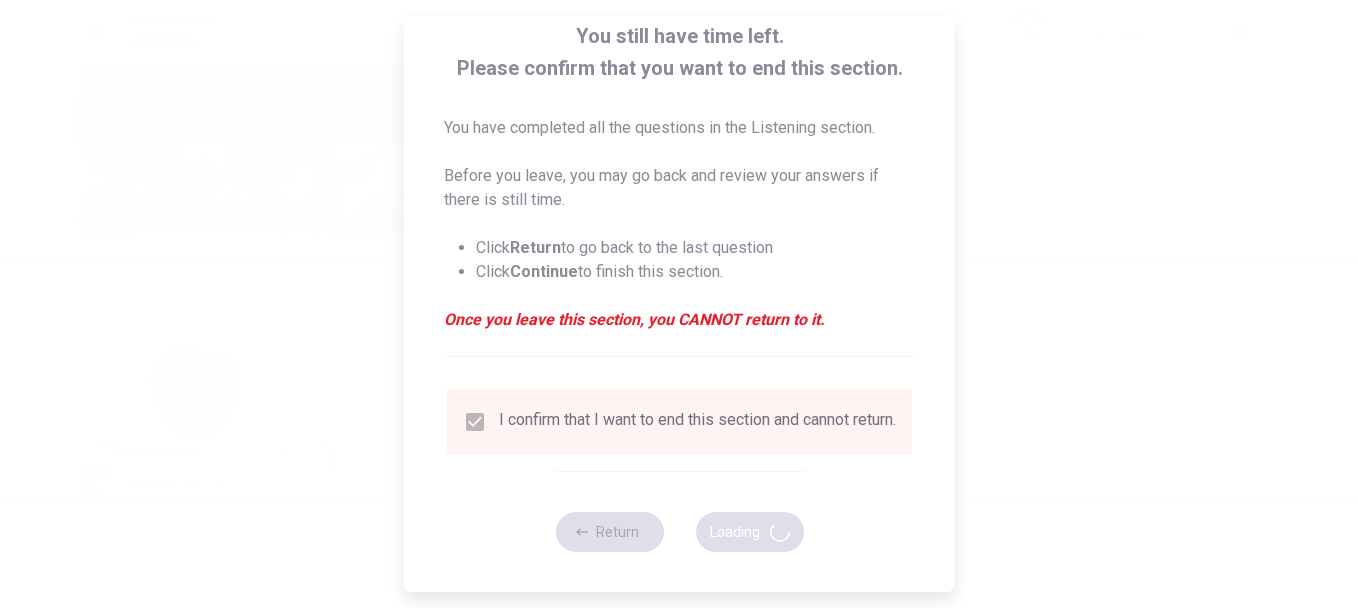 scroll, scrollTop: 0, scrollLeft: 0, axis: both 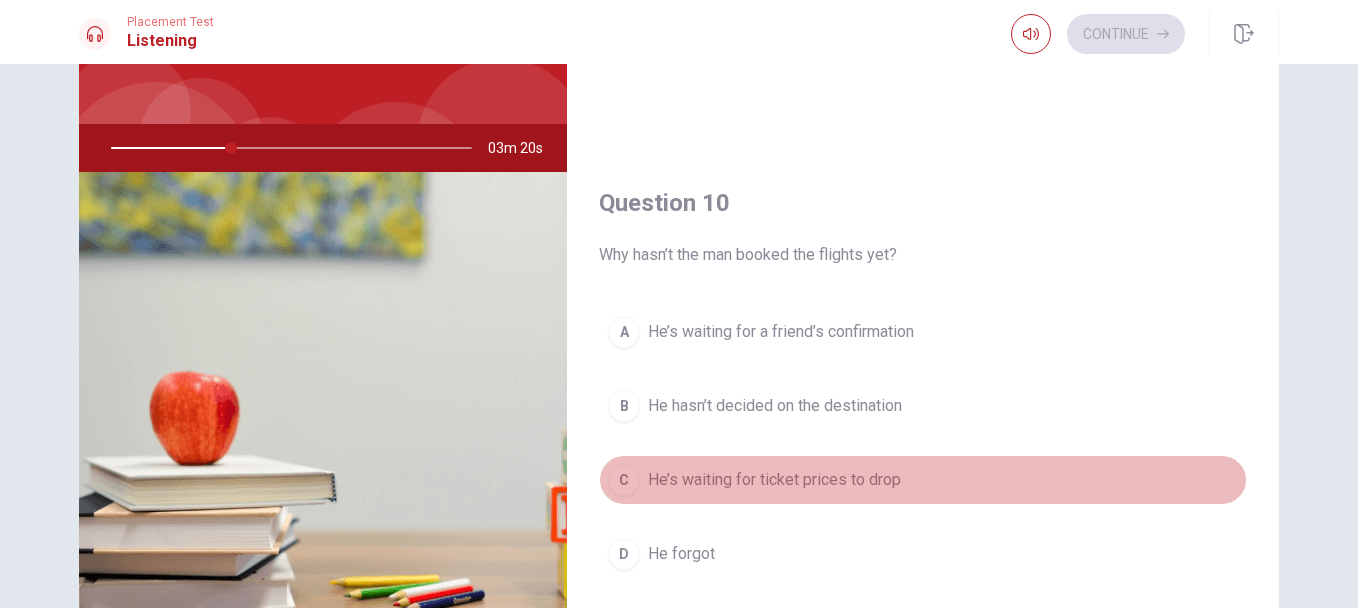 click on "C He’s waiting for ticket prices to drop" at bounding box center (923, 480) 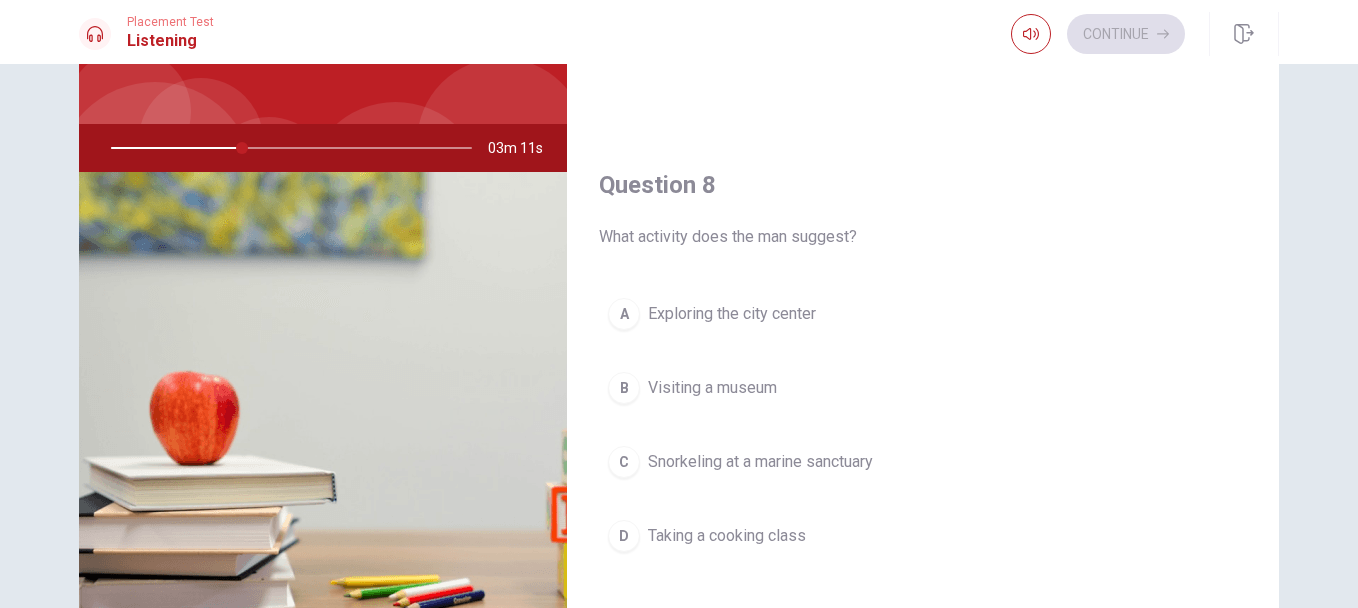 scroll, scrollTop: 744, scrollLeft: 0, axis: vertical 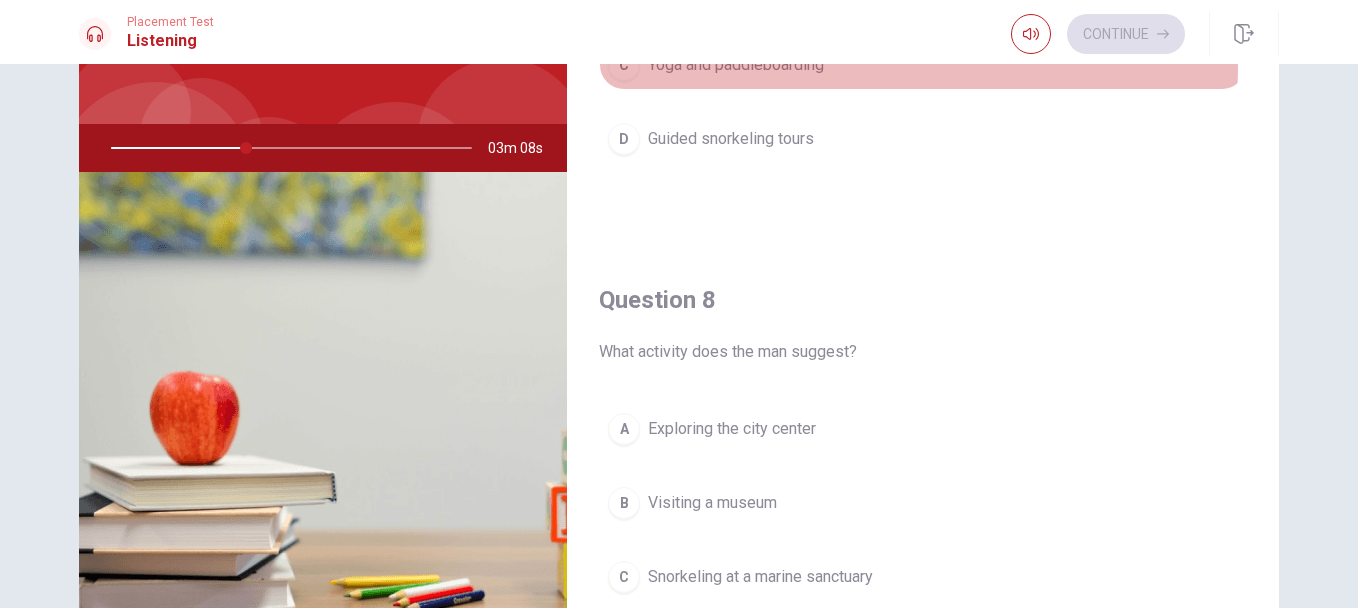click on "Yoga and paddleboarding" at bounding box center [736, 65] 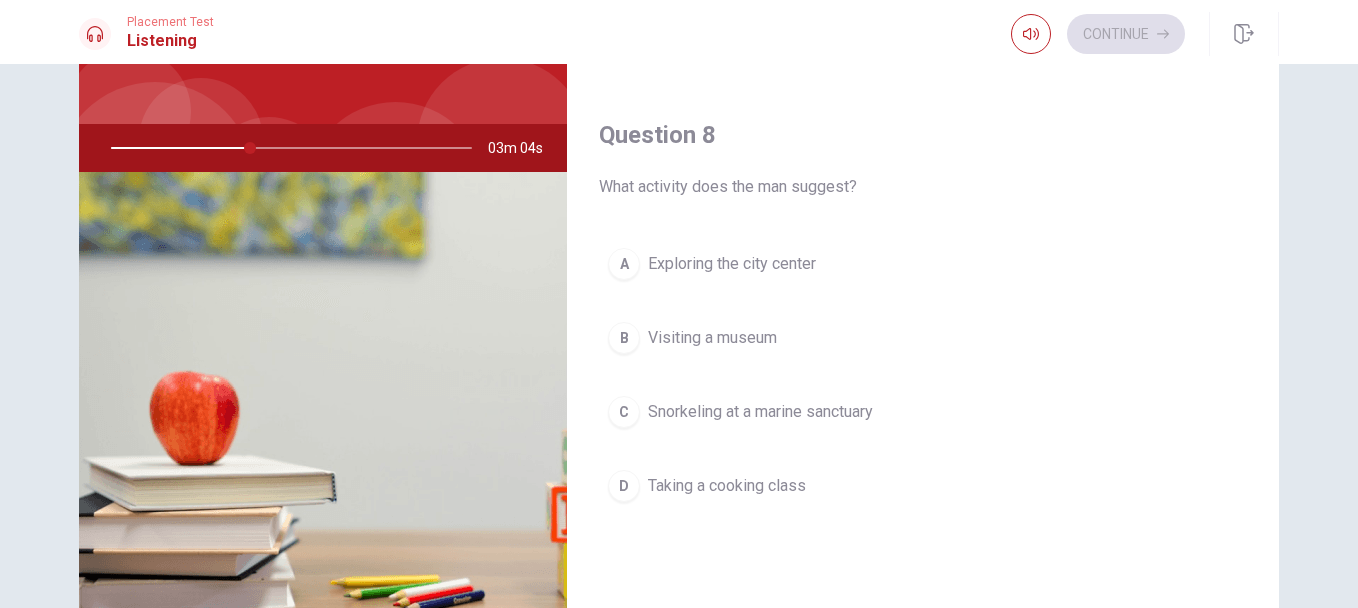 scroll, scrollTop: 921, scrollLeft: 0, axis: vertical 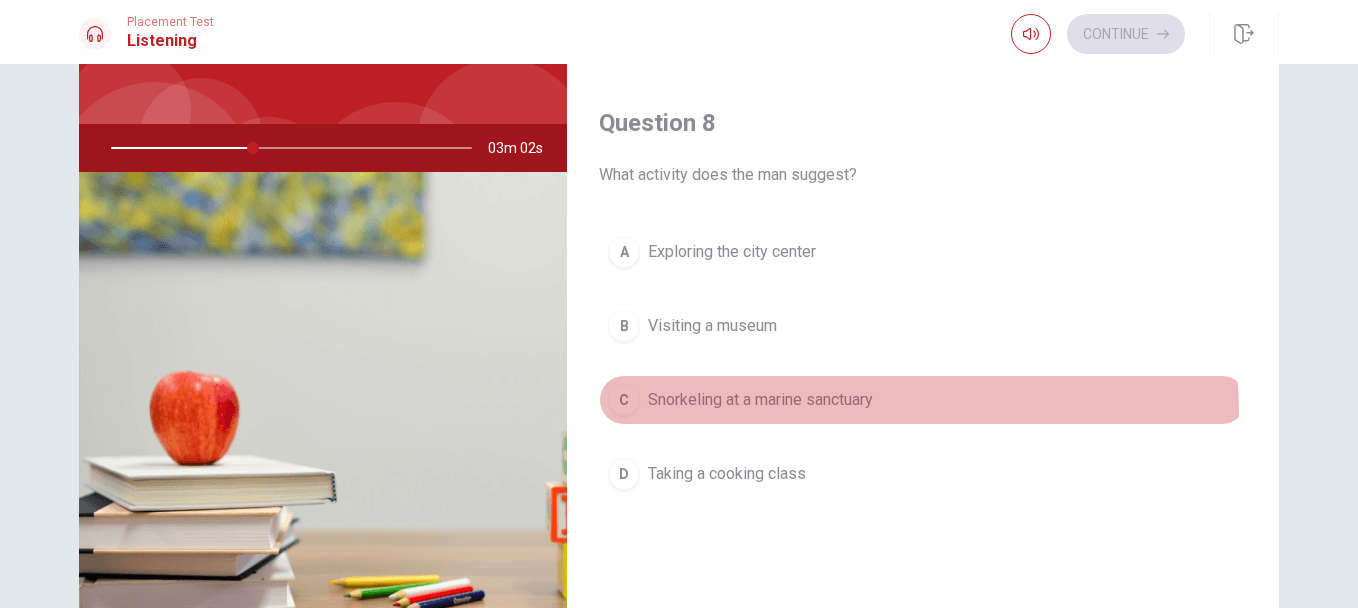 click on "C Snorkeling at a marine sanctuary" at bounding box center (923, 400) 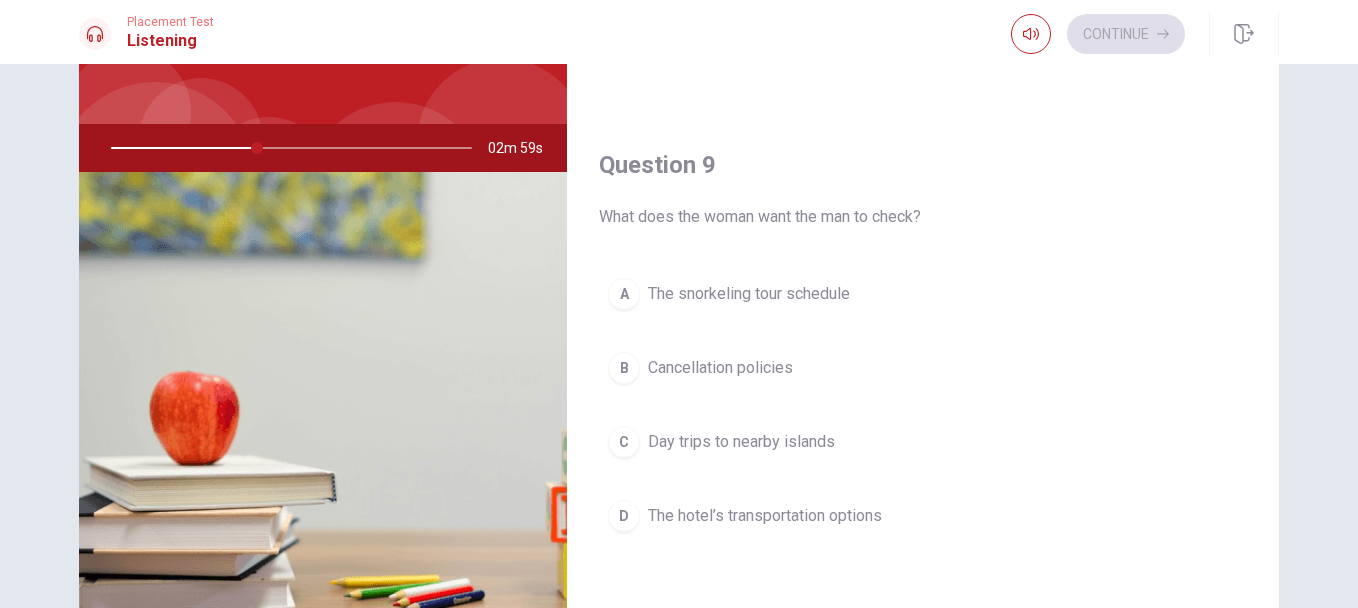scroll, scrollTop: 1403, scrollLeft: 0, axis: vertical 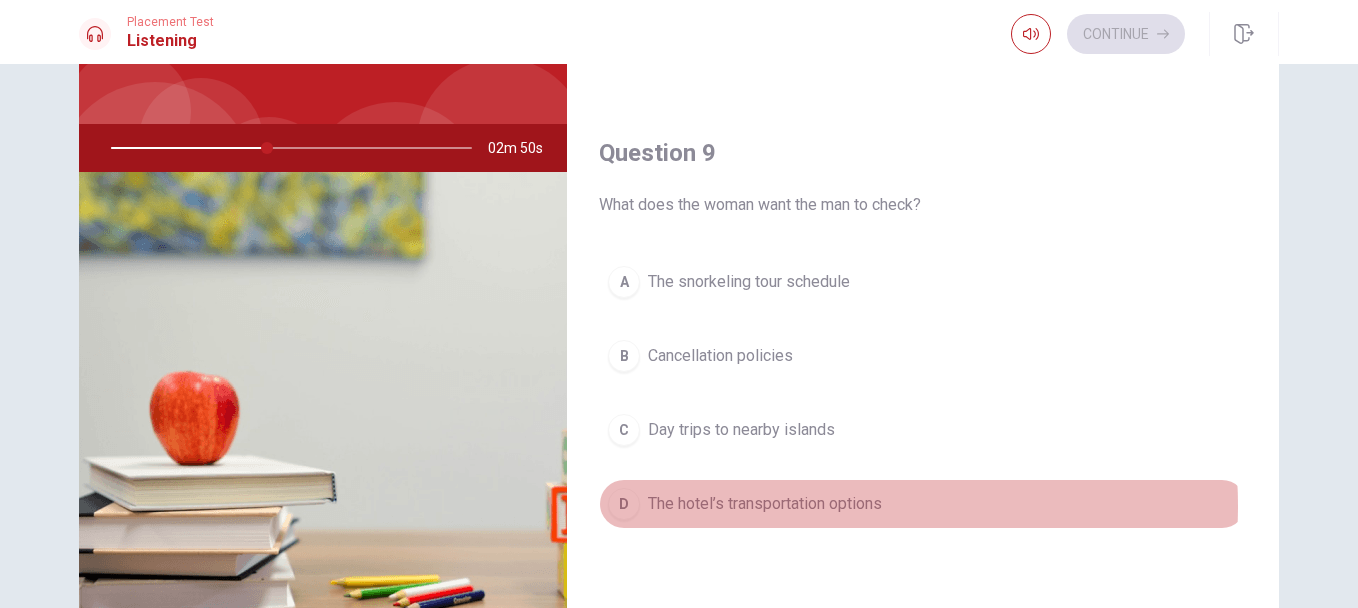 click on "The hotel’s transportation options" at bounding box center [765, 504] 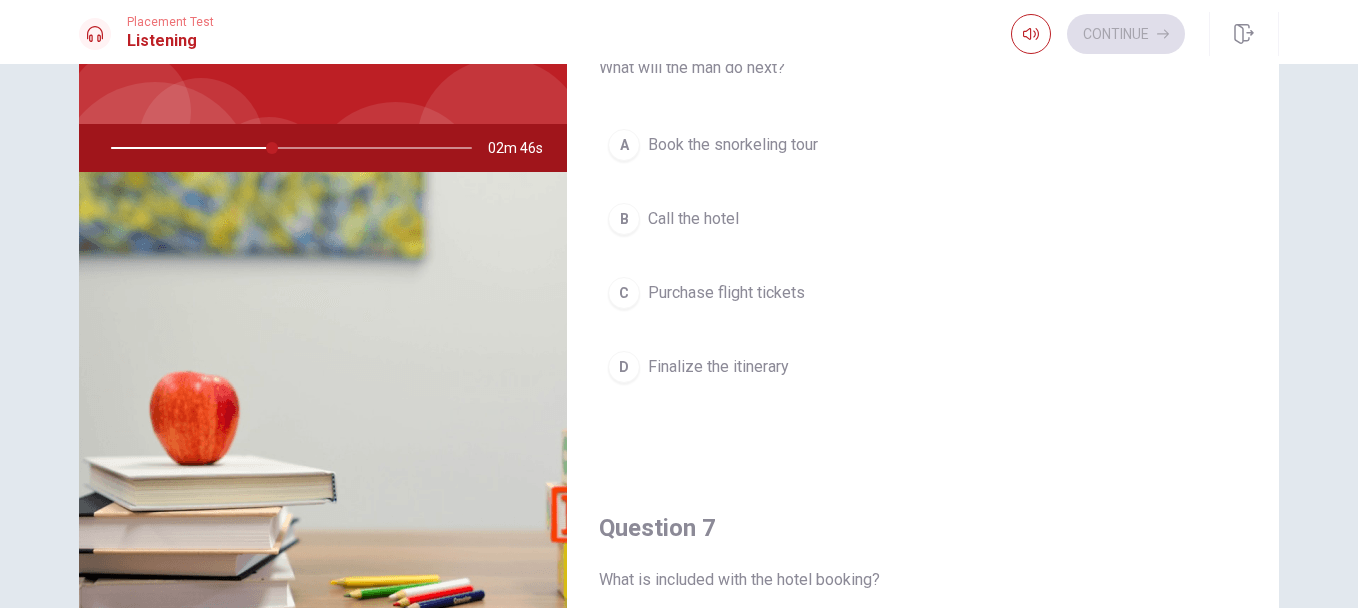 scroll, scrollTop: 0, scrollLeft: 0, axis: both 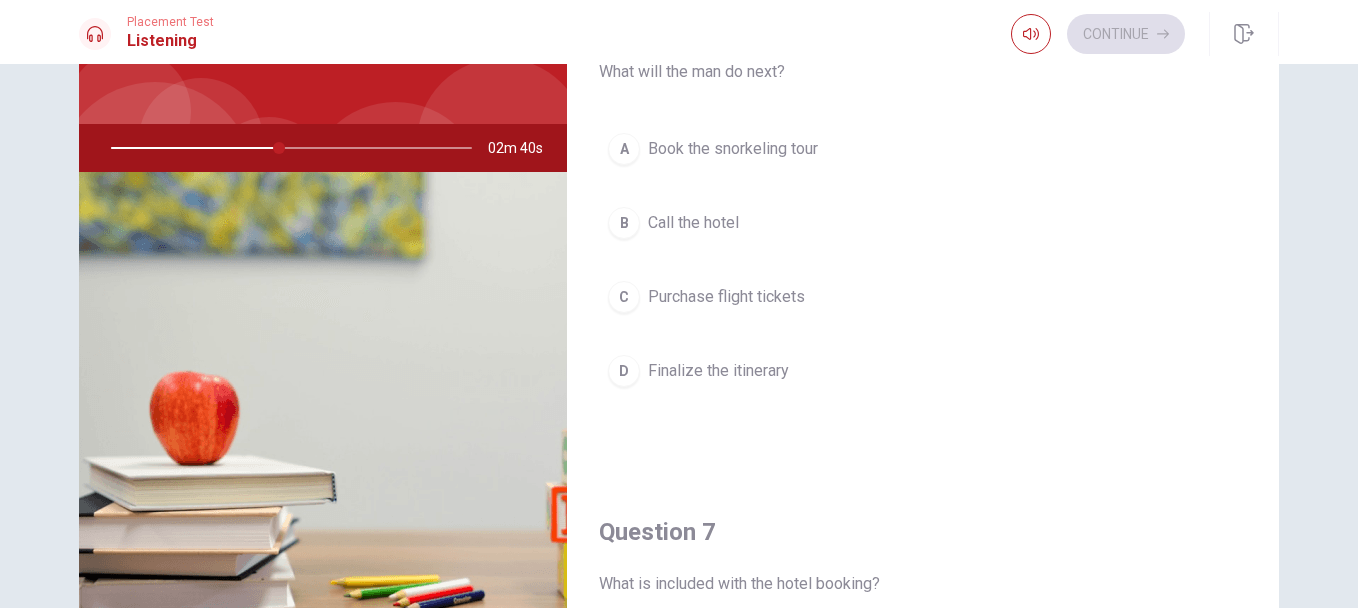 click on "Call the hotel" at bounding box center (693, 223) 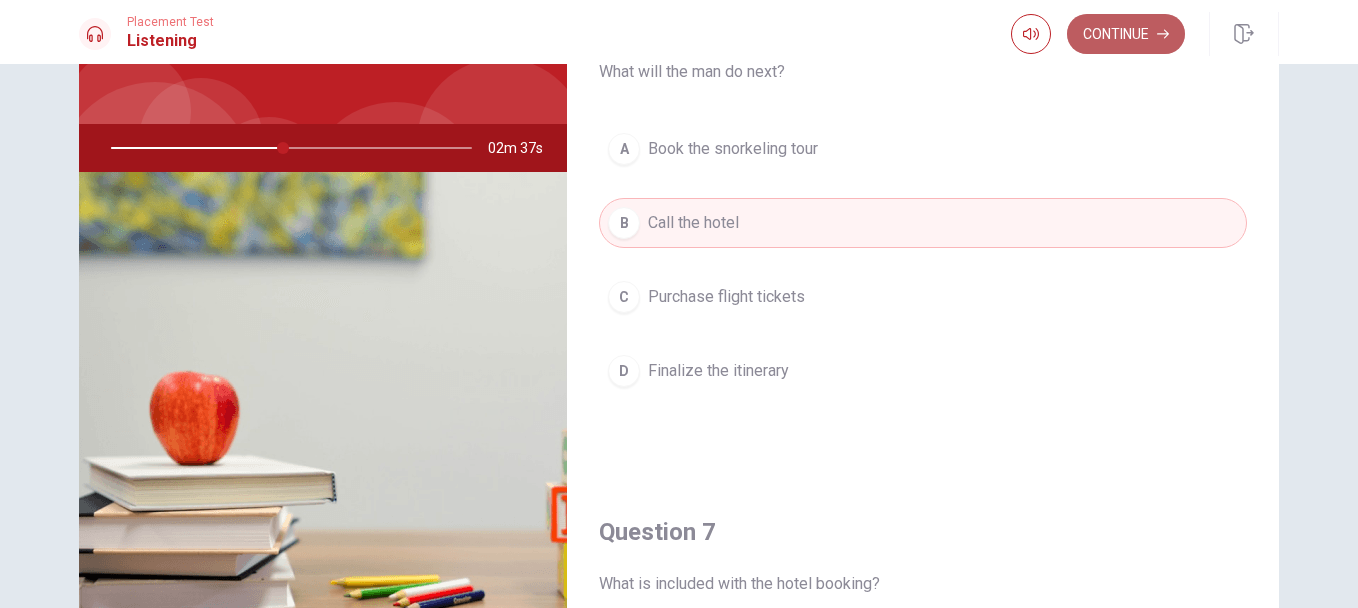 click on "Continue" at bounding box center (1126, 34) 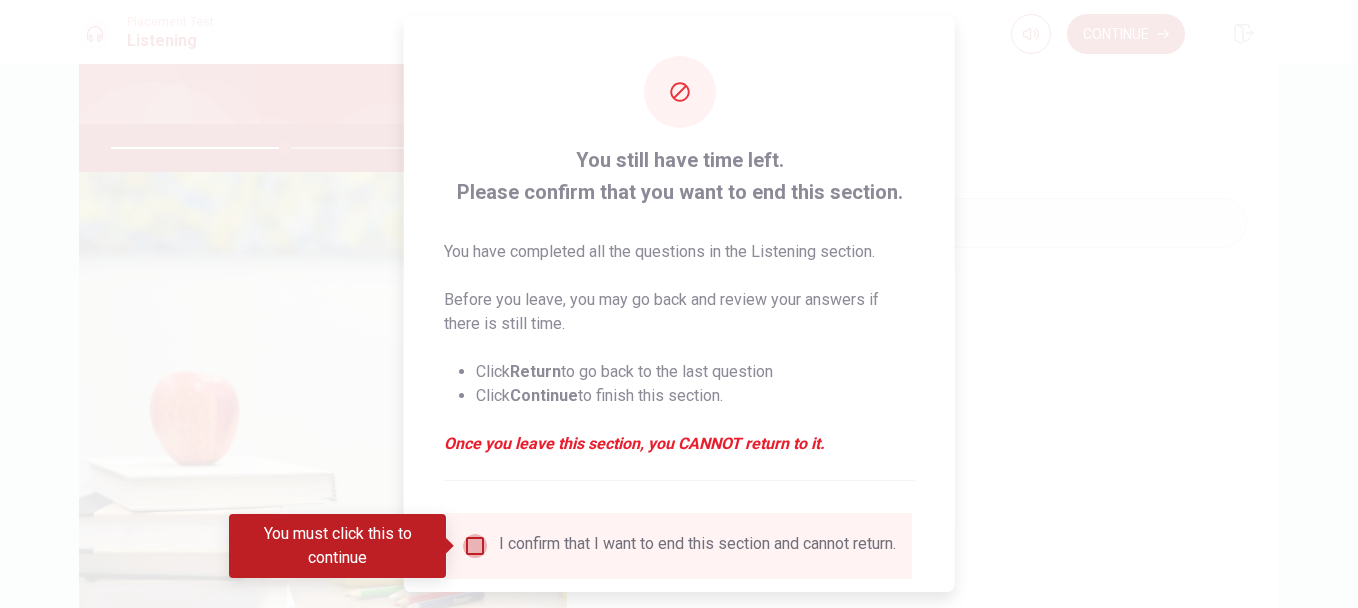 click at bounding box center [475, 546] 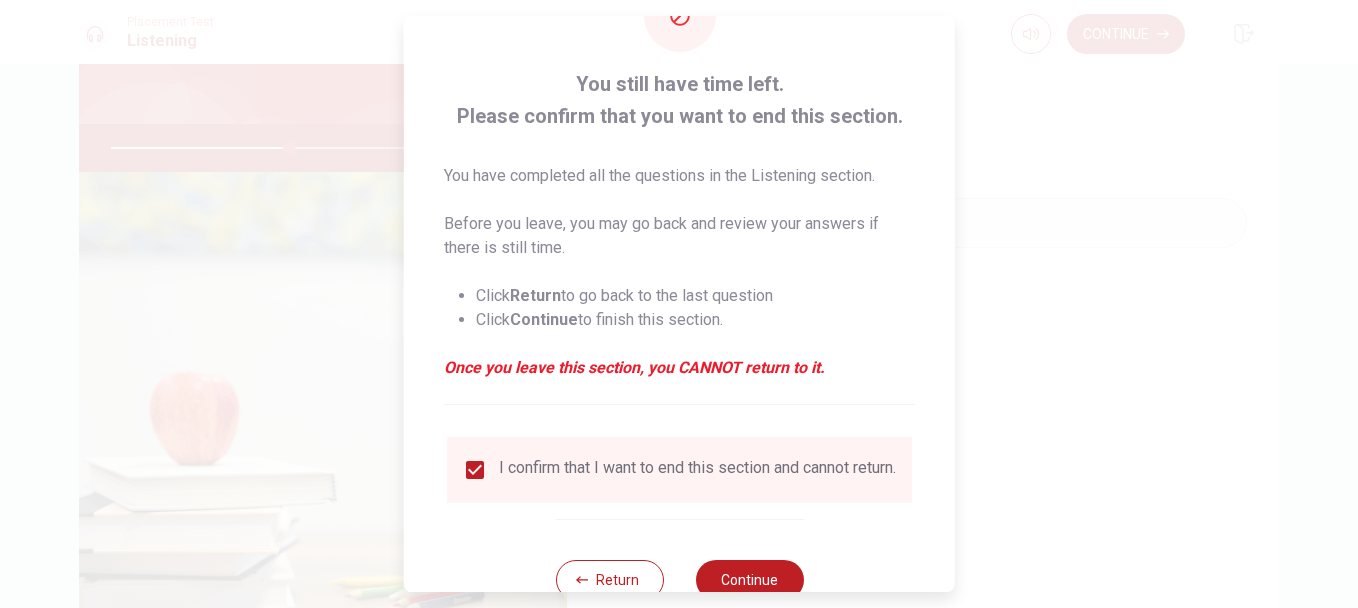 scroll, scrollTop: 138, scrollLeft: 0, axis: vertical 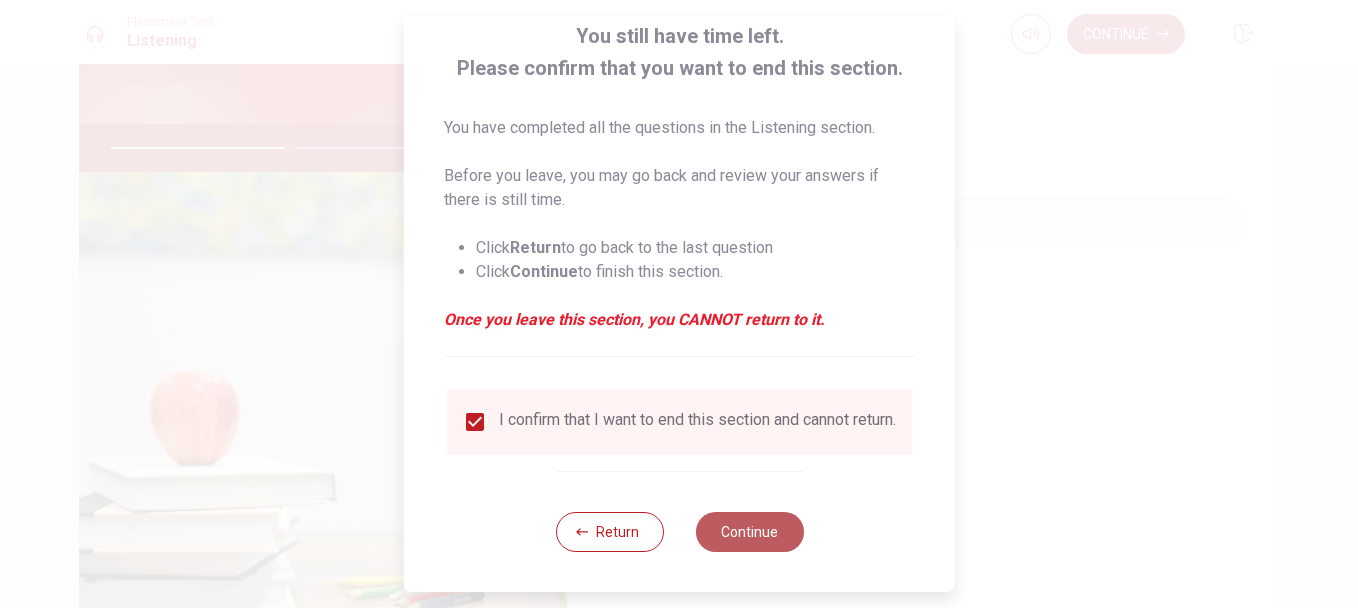 click on "Continue" at bounding box center [749, 532] 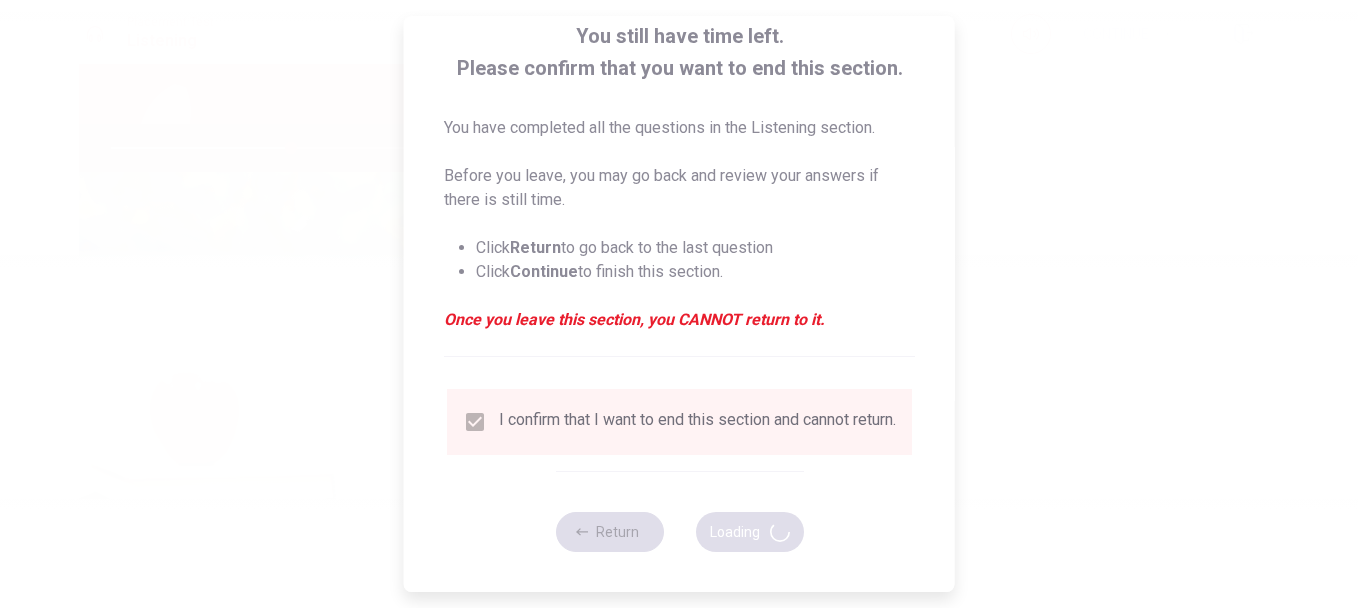 type on "50" 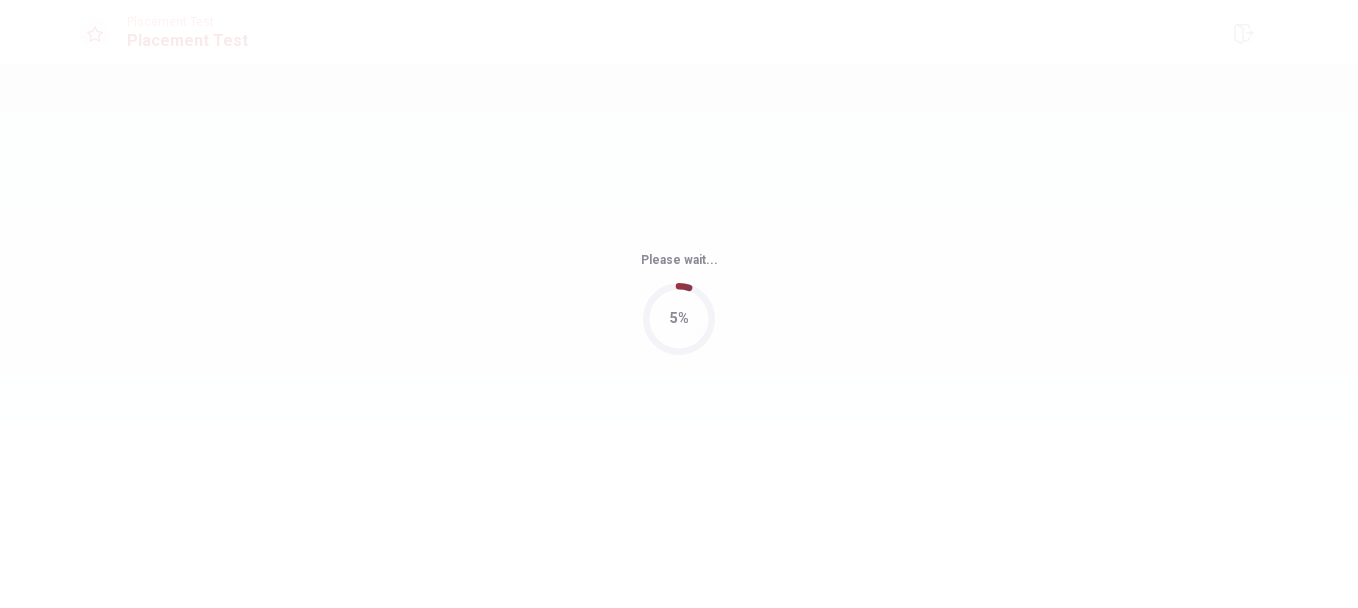 scroll, scrollTop: 0, scrollLeft: 0, axis: both 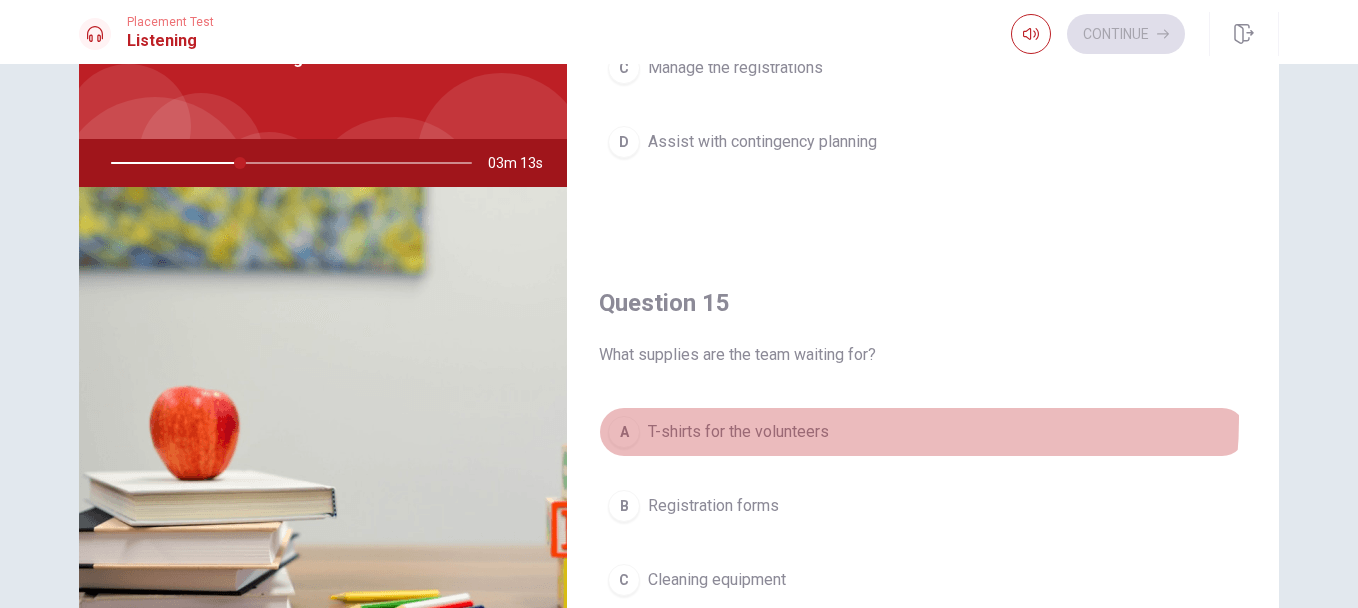 click on "A T-shirts for the volunteers" at bounding box center [923, 432] 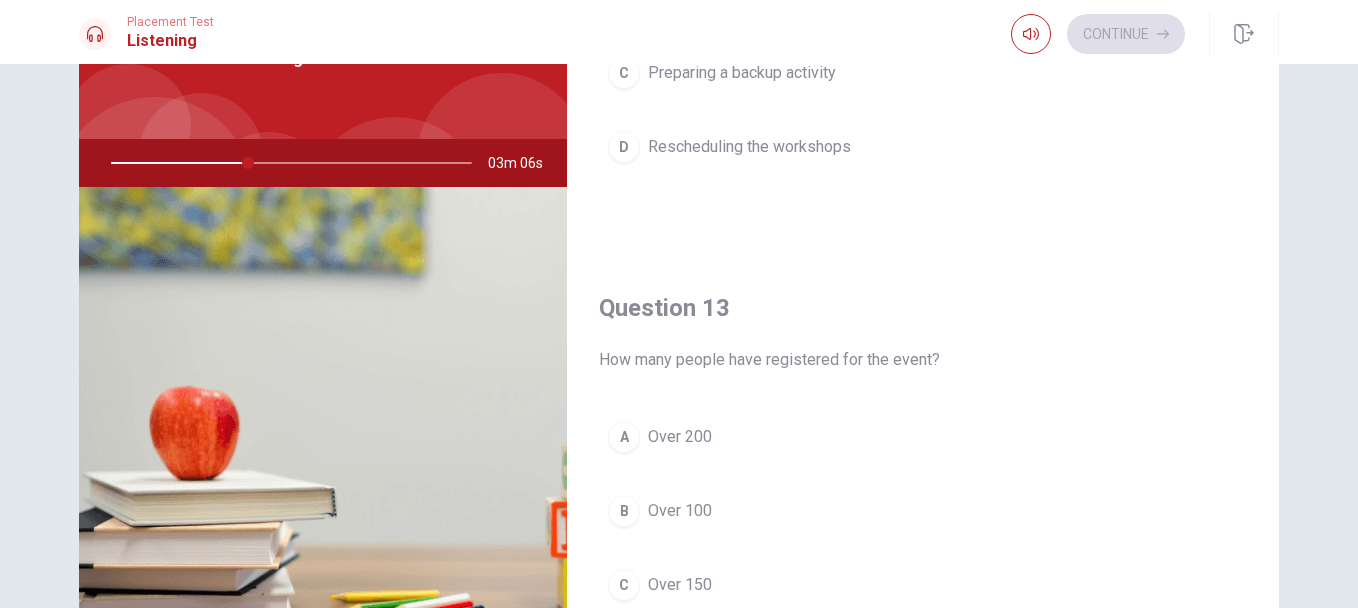scroll, scrollTop: 721, scrollLeft: 0, axis: vertical 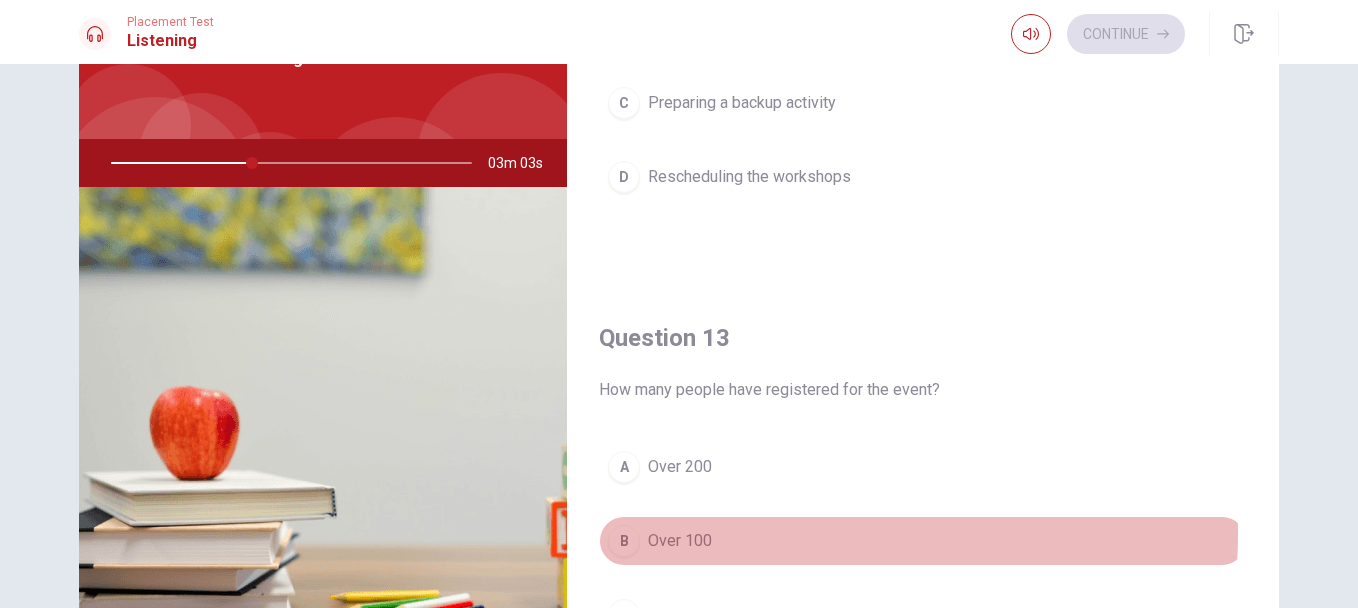 click on "B Over 100" at bounding box center [923, 541] 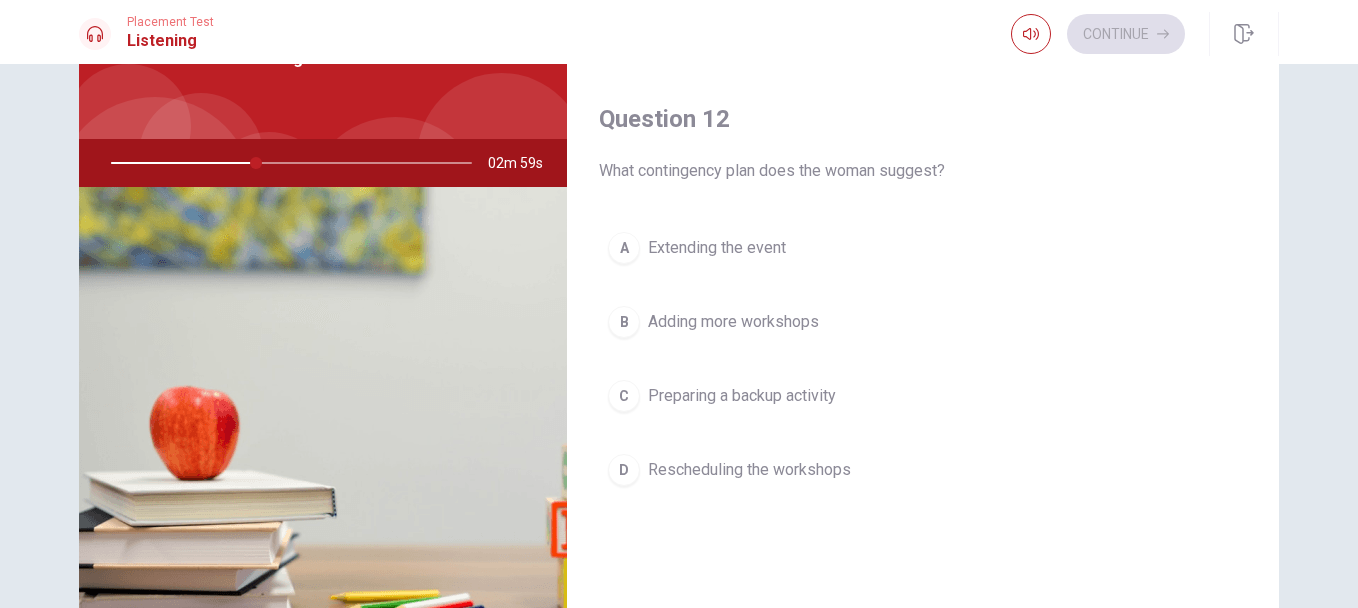 scroll, scrollTop: 424, scrollLeft: 0, axis: vertical 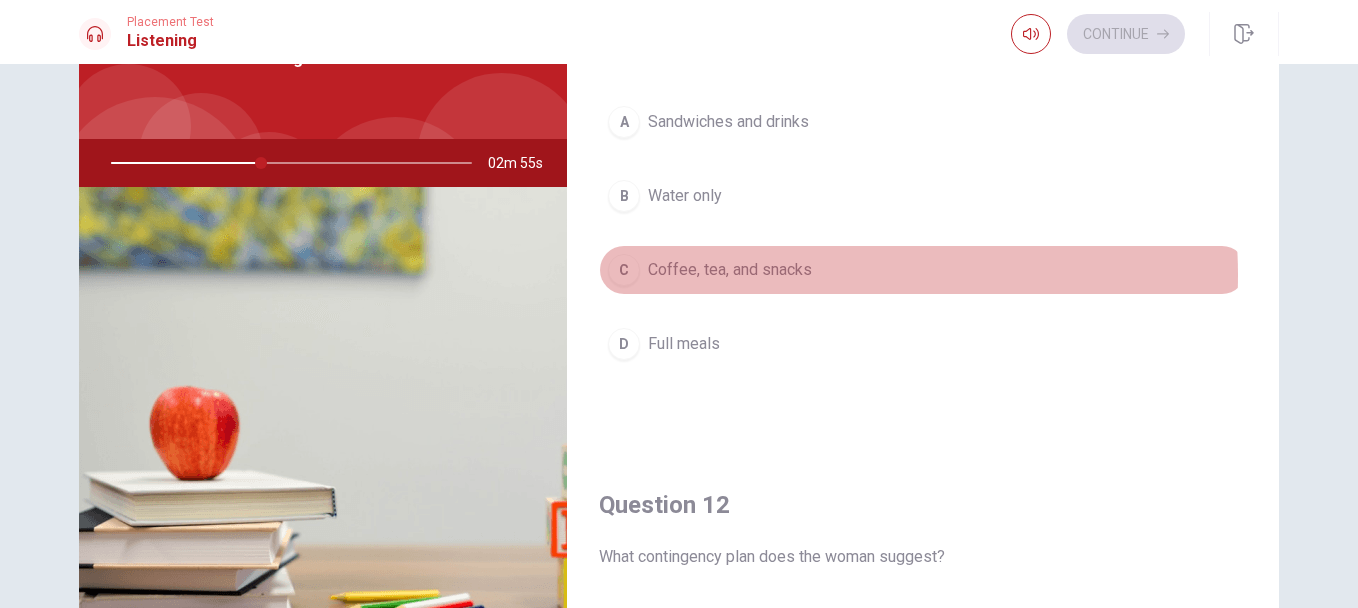 click on "Coffee, tea, and snacks" at bounding box center (730, 270) 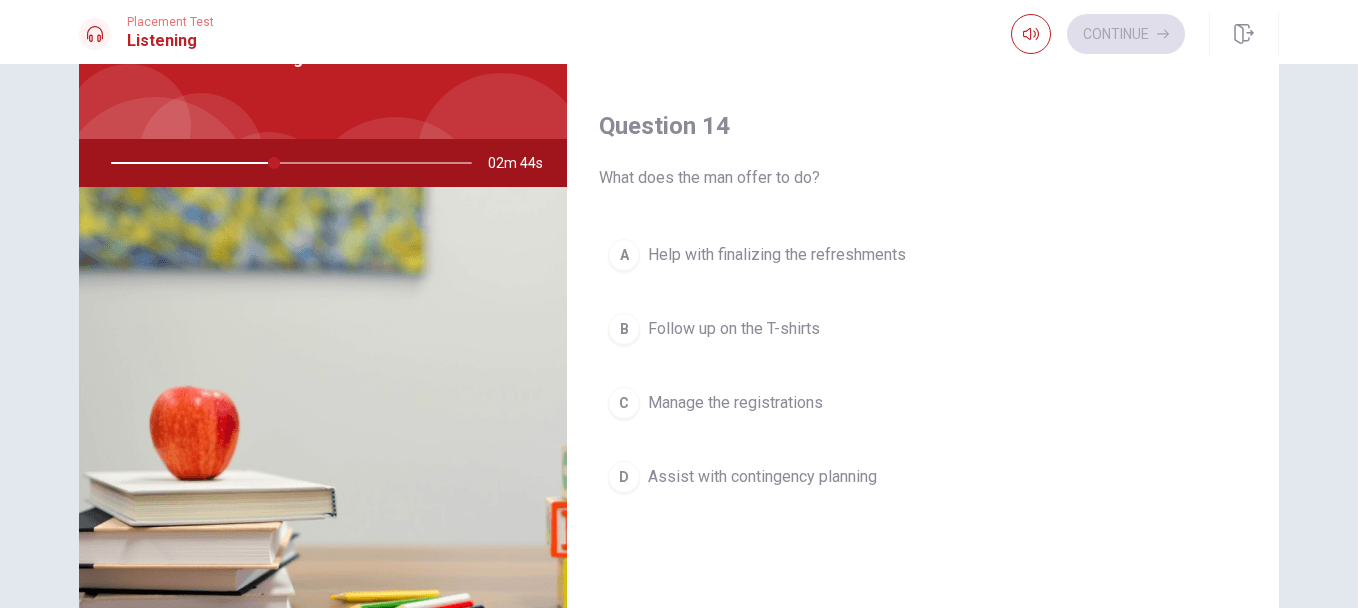 scroll, scrollTop: 1441, scrollLeft: 0, axis: vertical 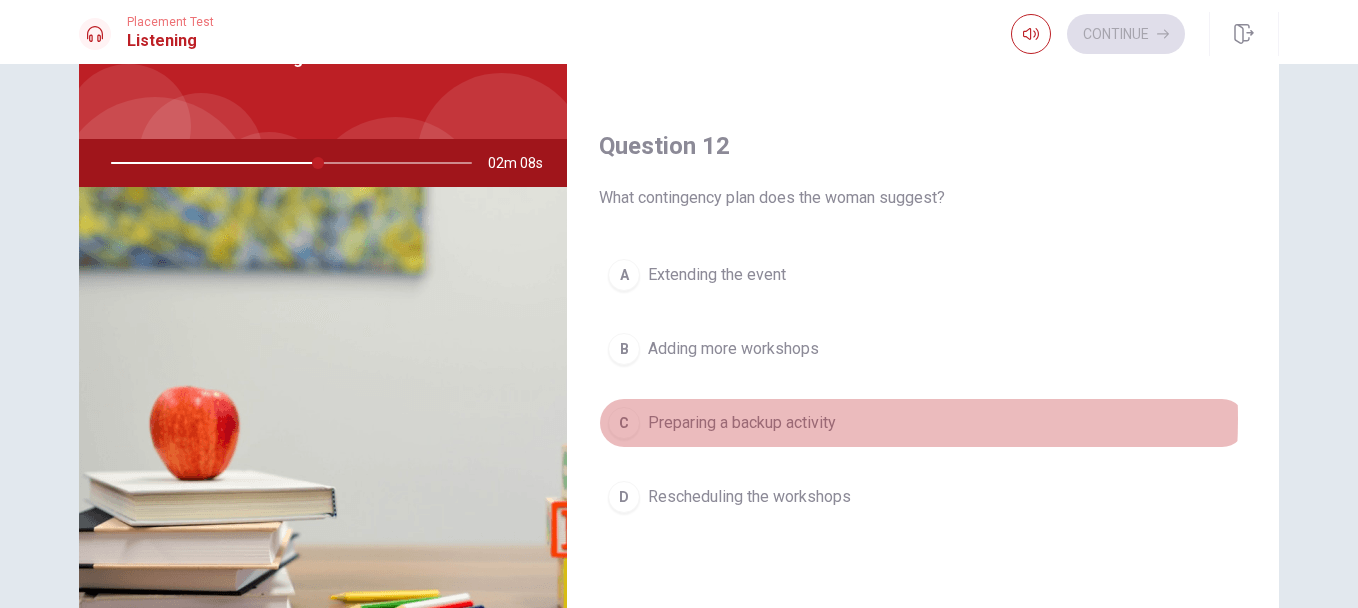 click on "Preparing a backup activity" at bounding box center [742, 423] 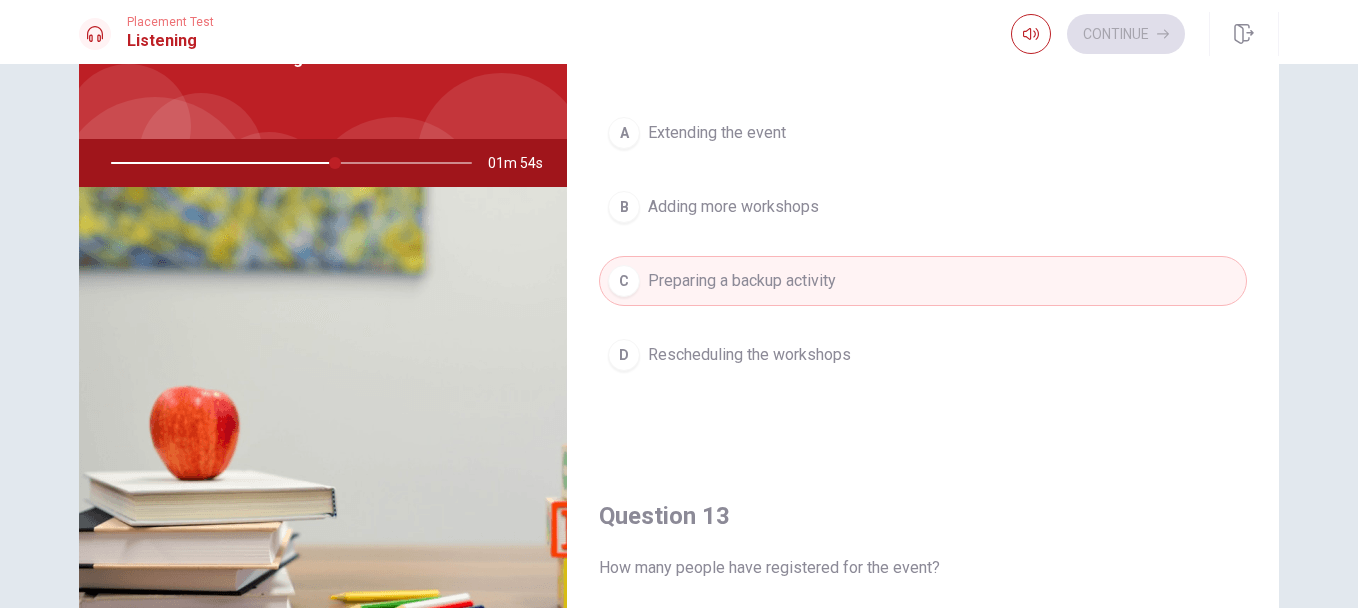 scroll, scrollTop: 4, scrollLeft: 0, axis: vertical 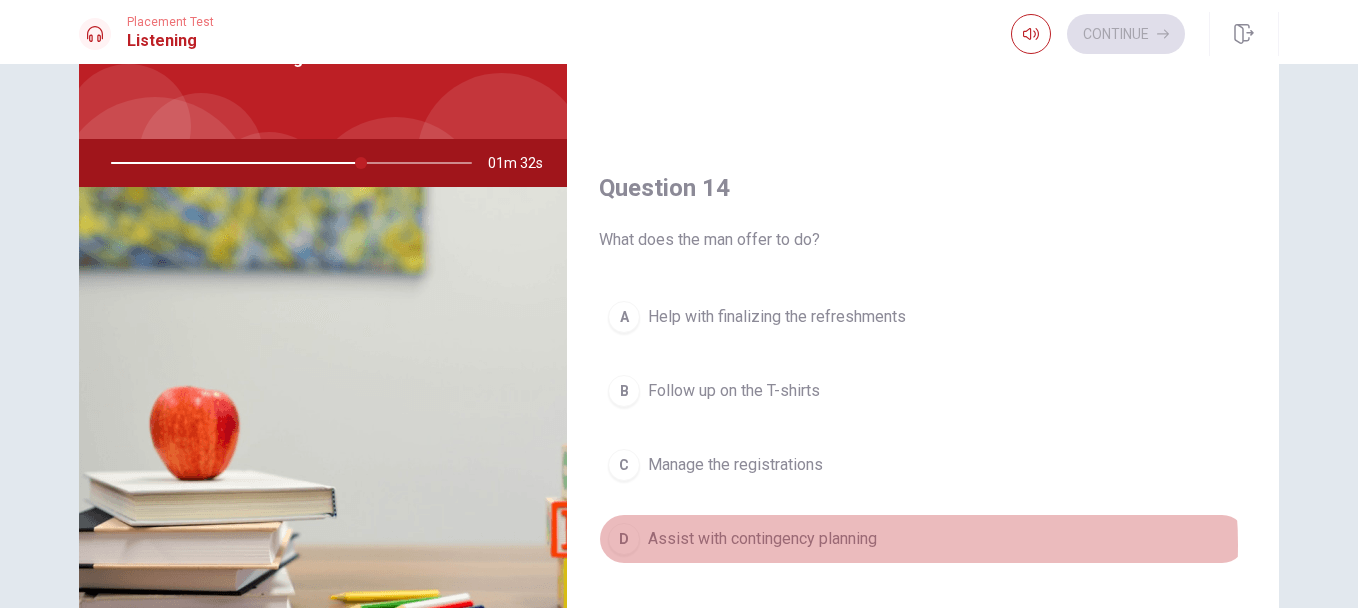 click on "Assist with contingency planning" at bounding box center [762, 539] 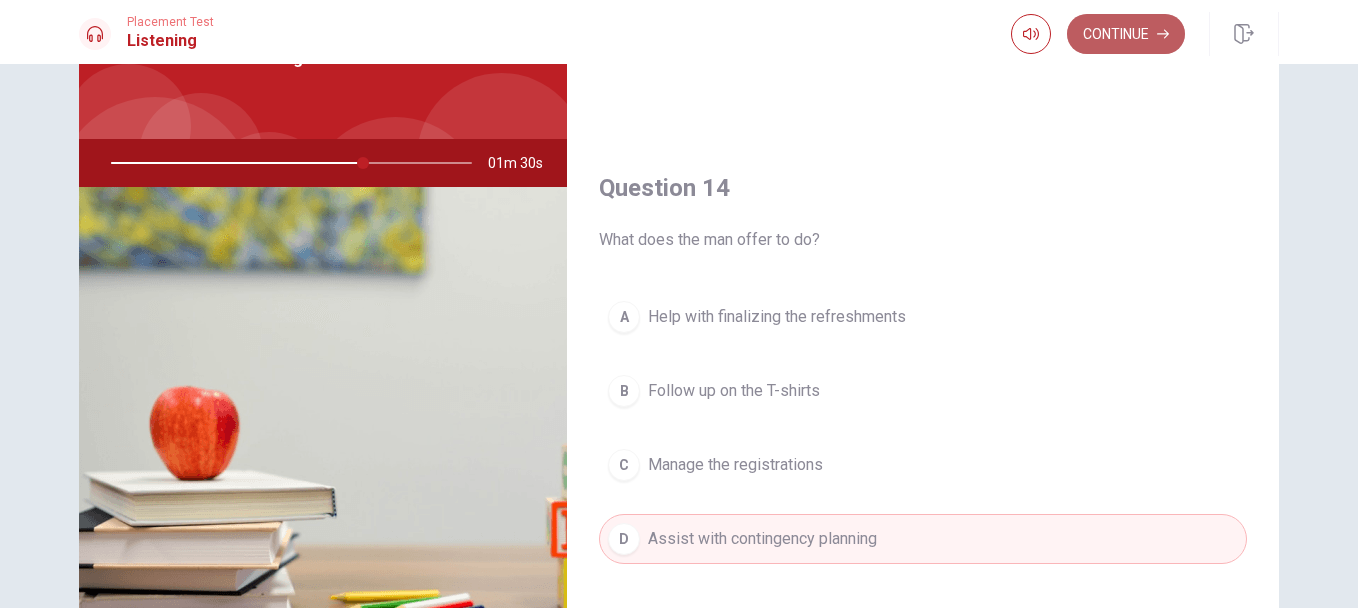 click on "Continue" at bounding box center (1126, 34) 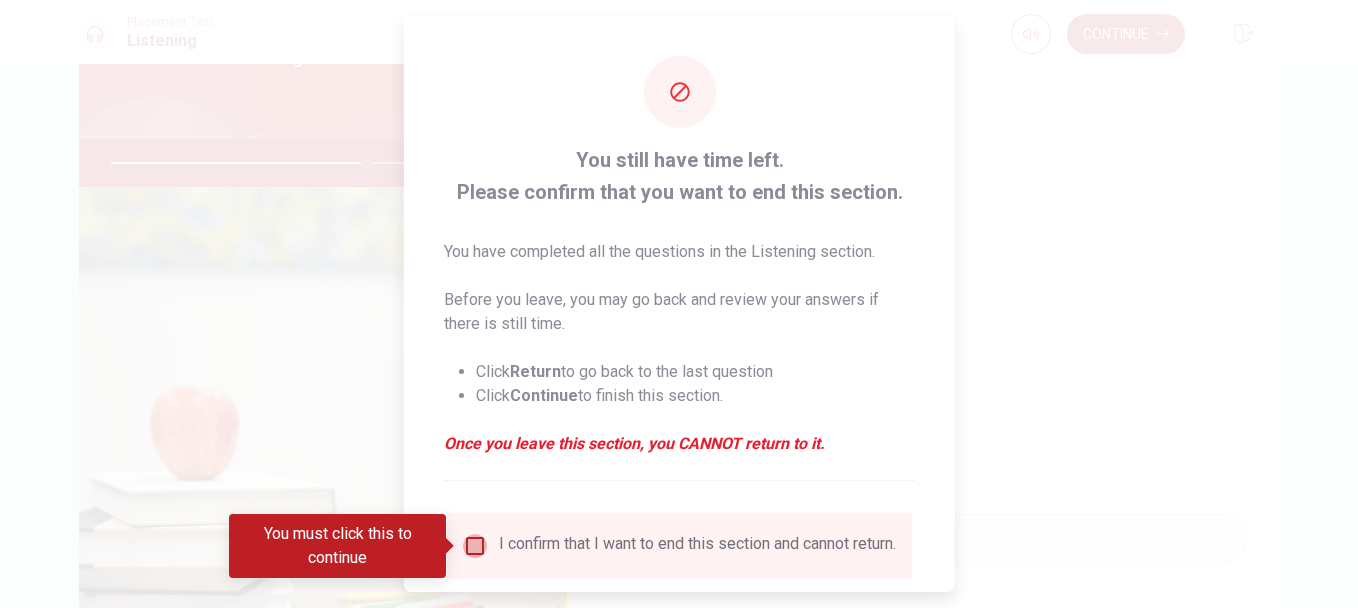 click at bounding box center (475, 546) 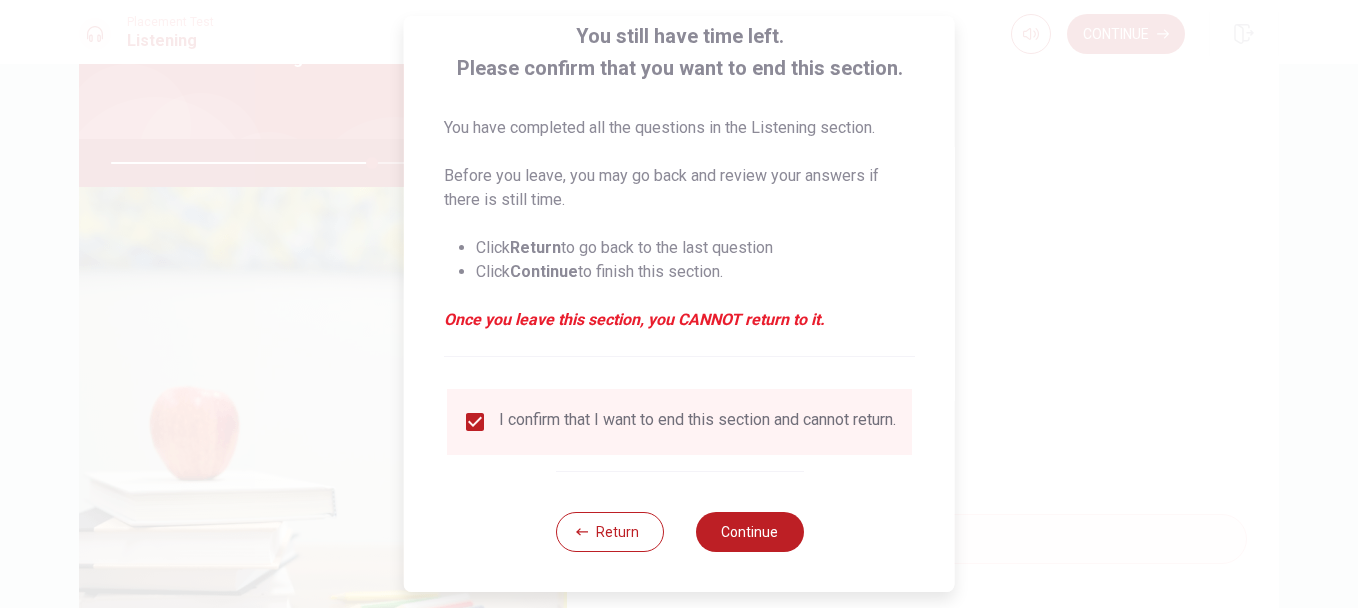 scroll, scrollTop: 138, scrollLeft: 0, axis: vertical 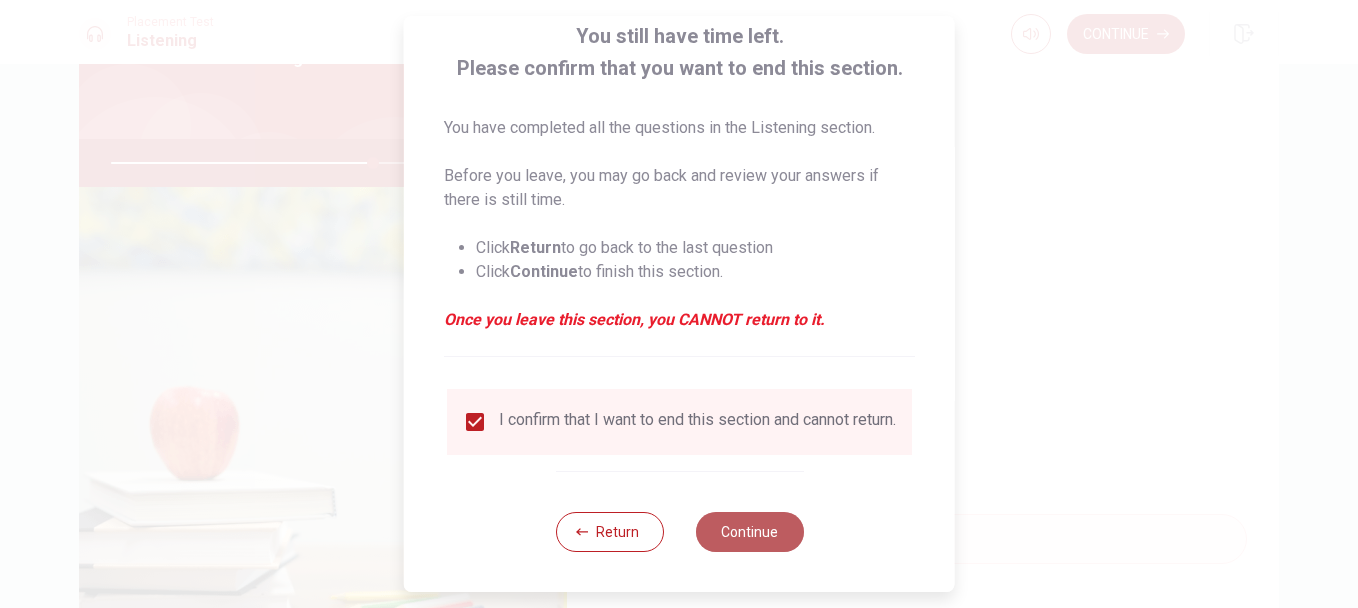 click on "Continue" at bounding box center [749, 532] 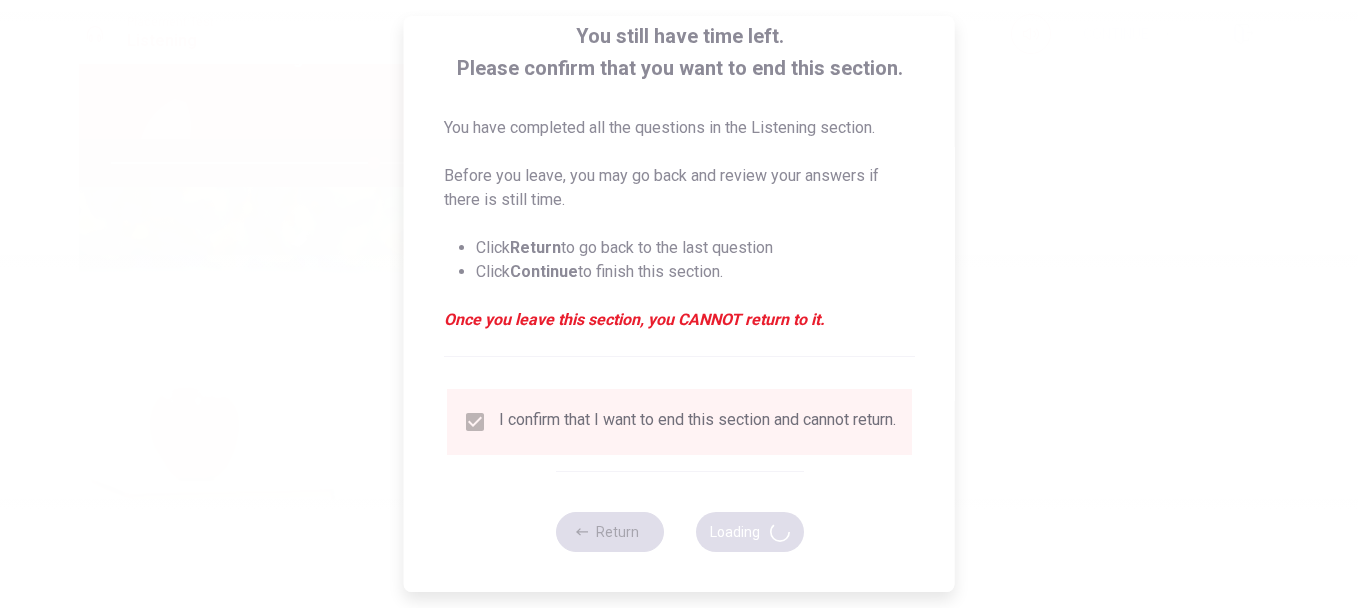 type on "73" 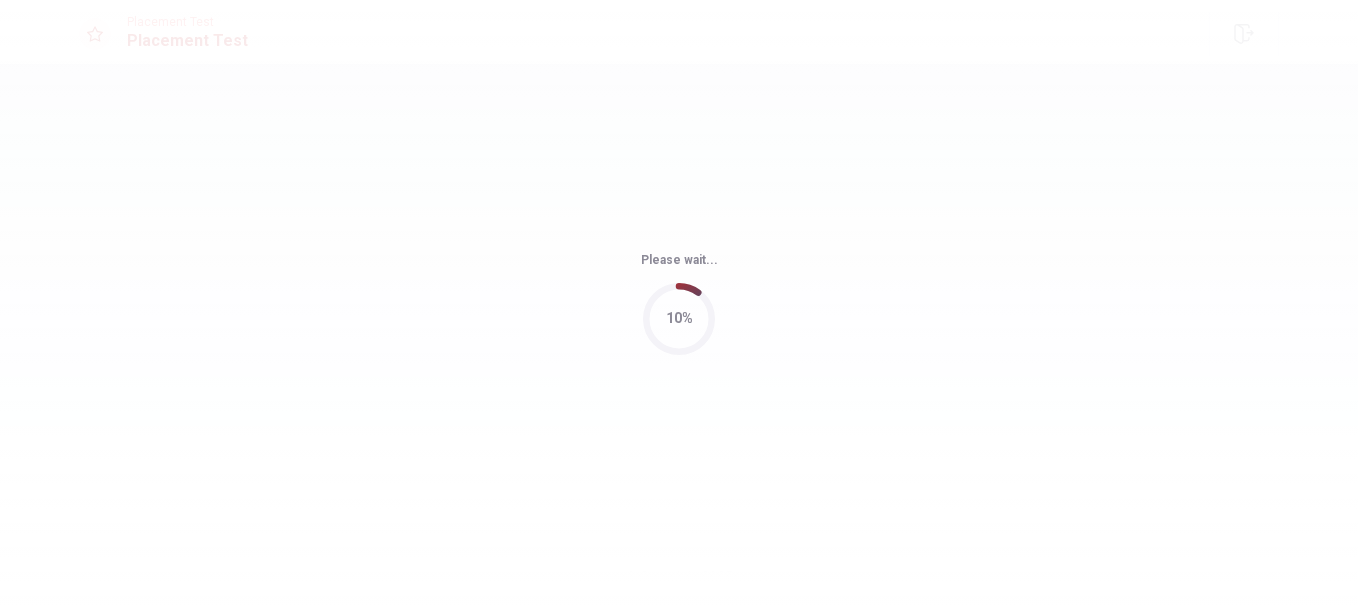 scroll, scrollTop: 0, scrollLeft: 0, axis: both 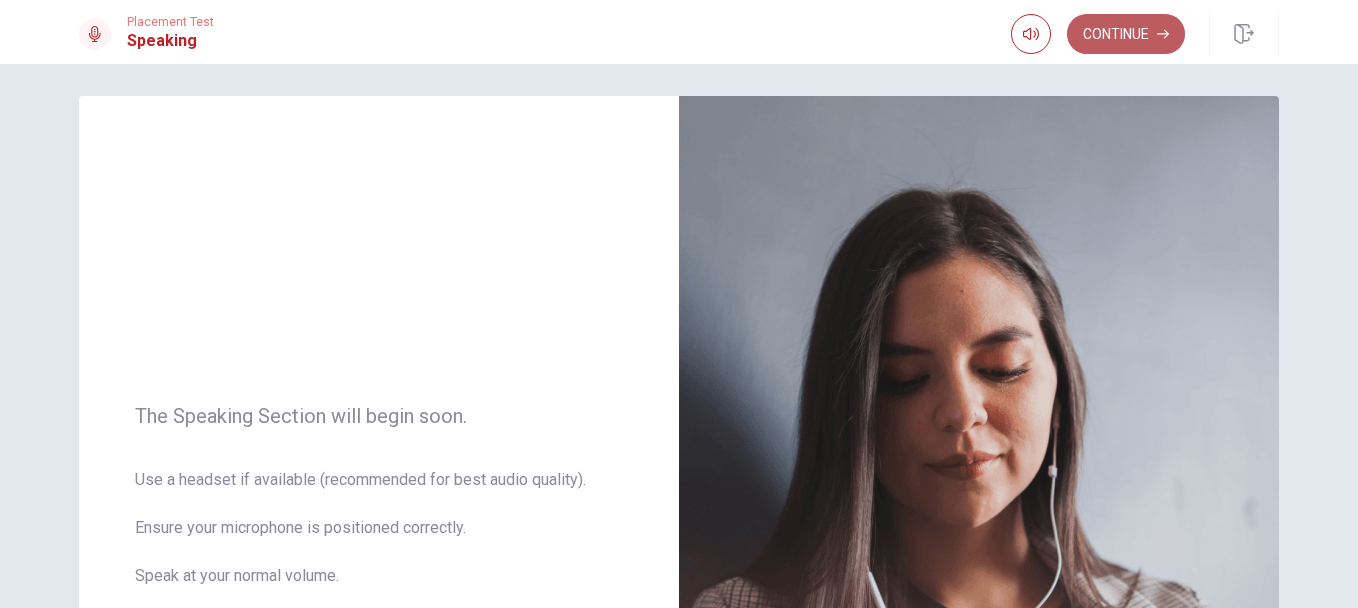click on "Continue" at bounding box center [1126, 34] 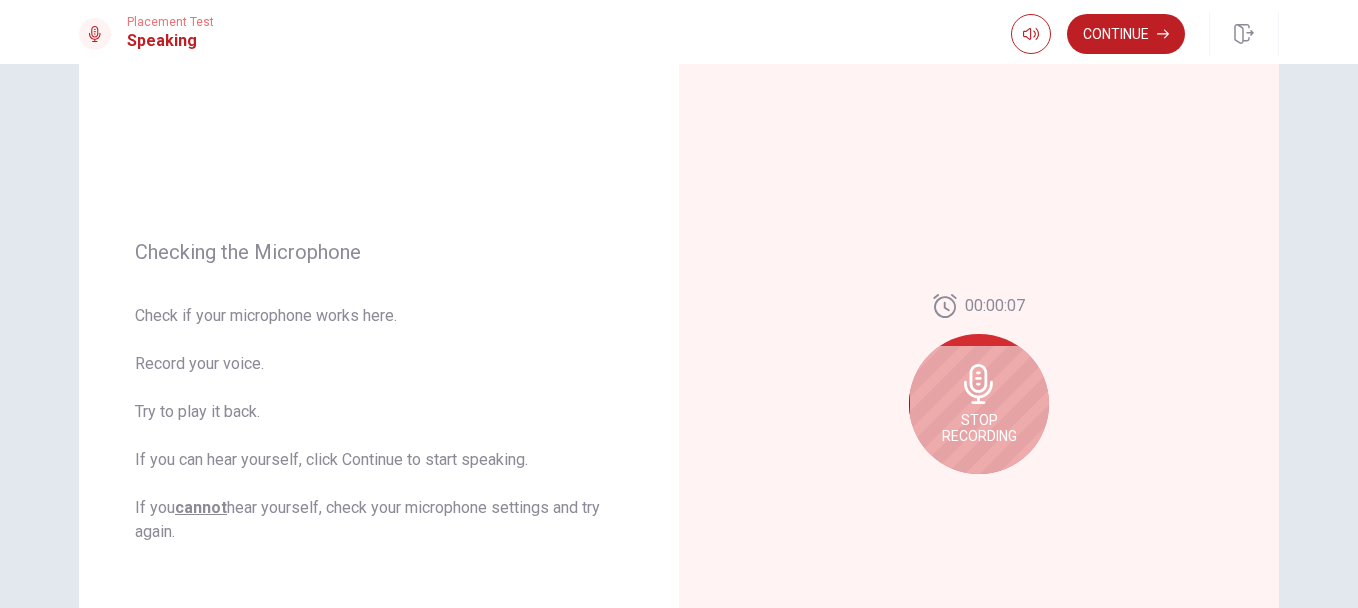 scroll, scrollTop: 142, scrollLeft: 0, axis: vertical 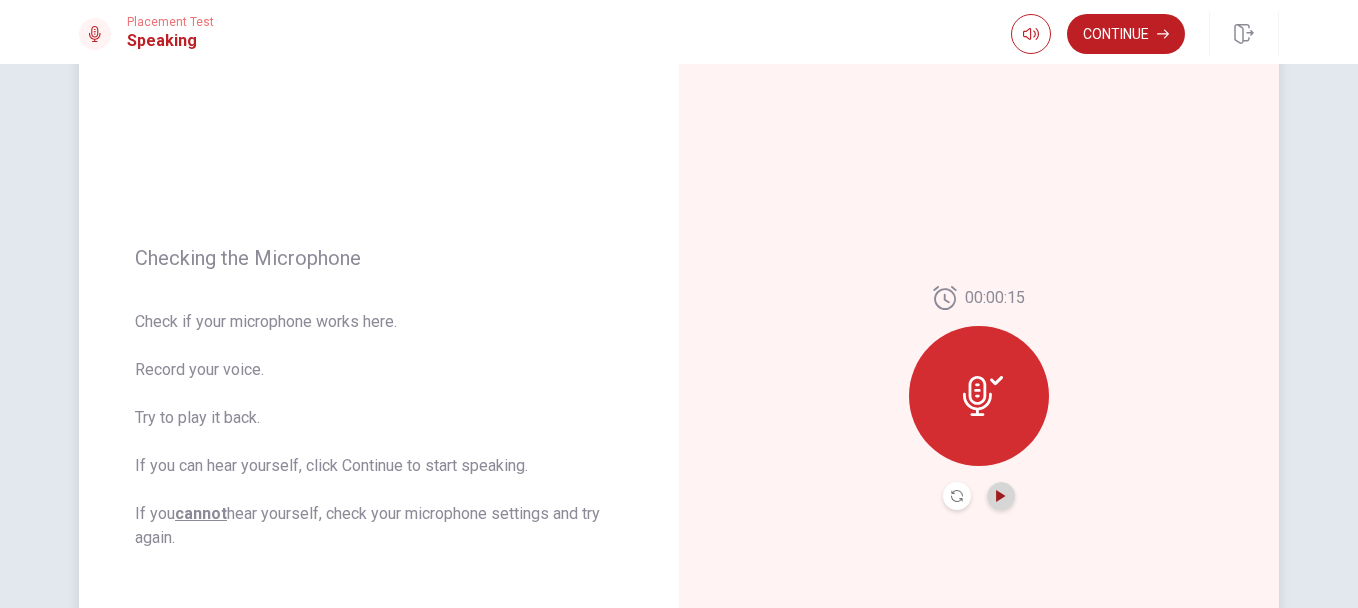 click 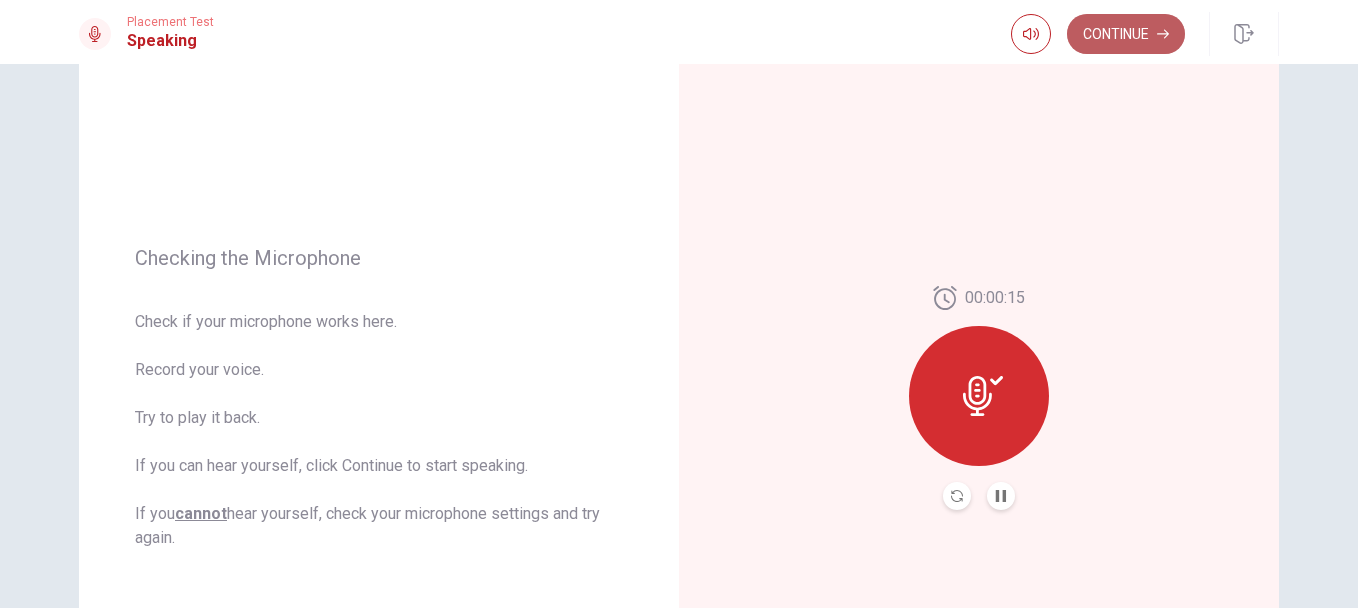 click on "Continue" at bounding box center (1126, 34) 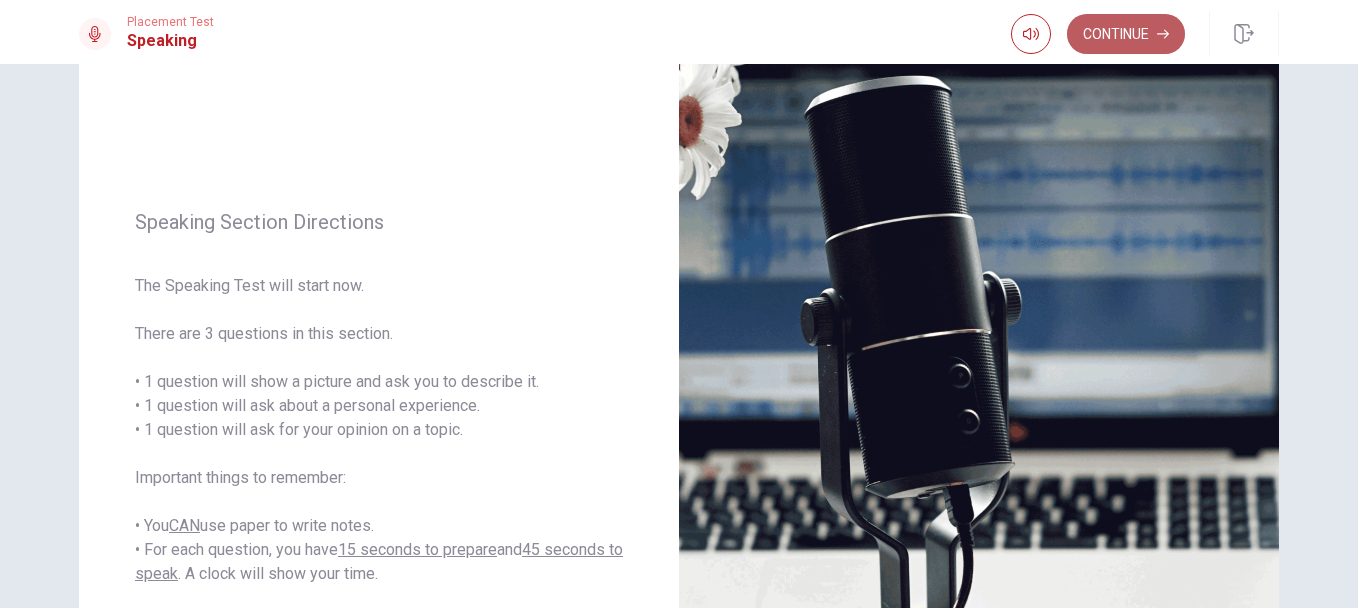 click on "Continue" at bounding box center [1126, 34] 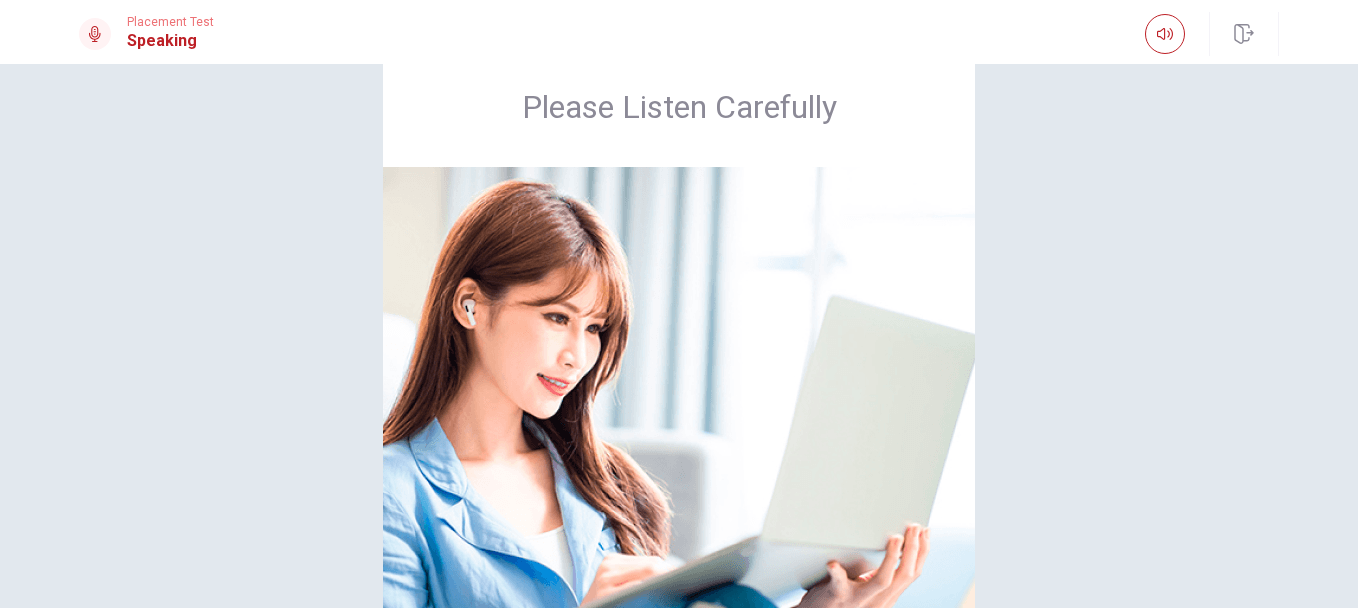 scroll, scrollTop: 52, scrollLeft: 0, axis: vertical 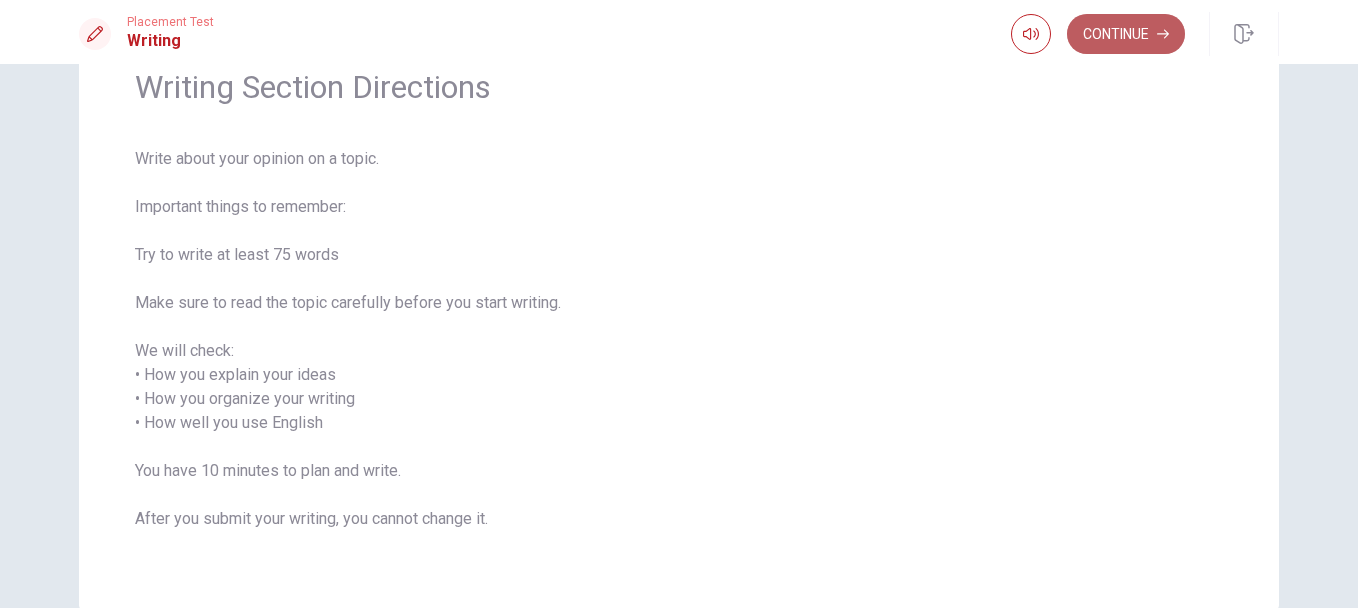 click 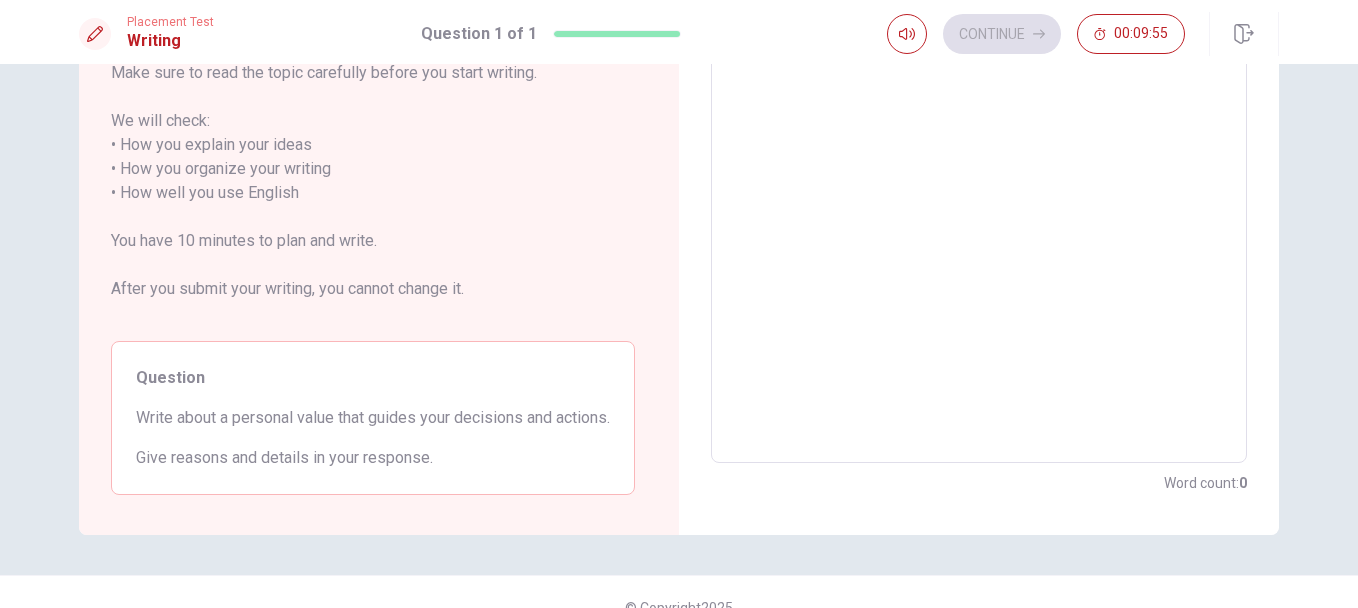 scroll, scrollTop: 276, scrollLeft: 0, axis: vertical 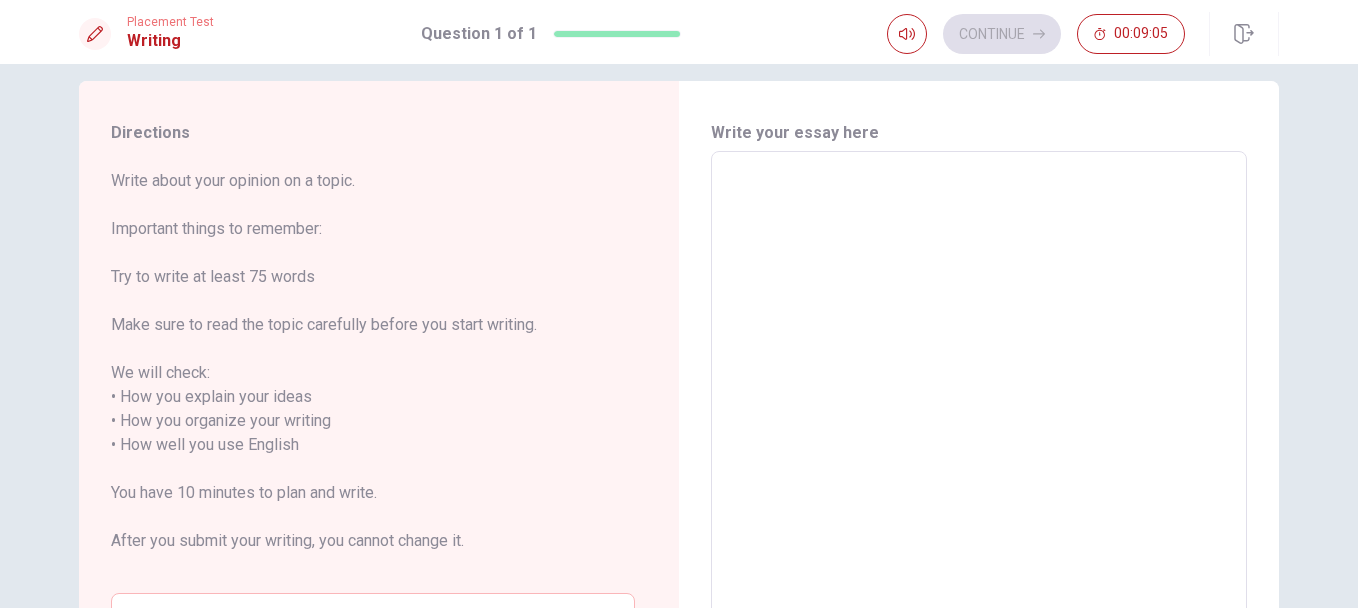 click at bounding box center [979, 433] 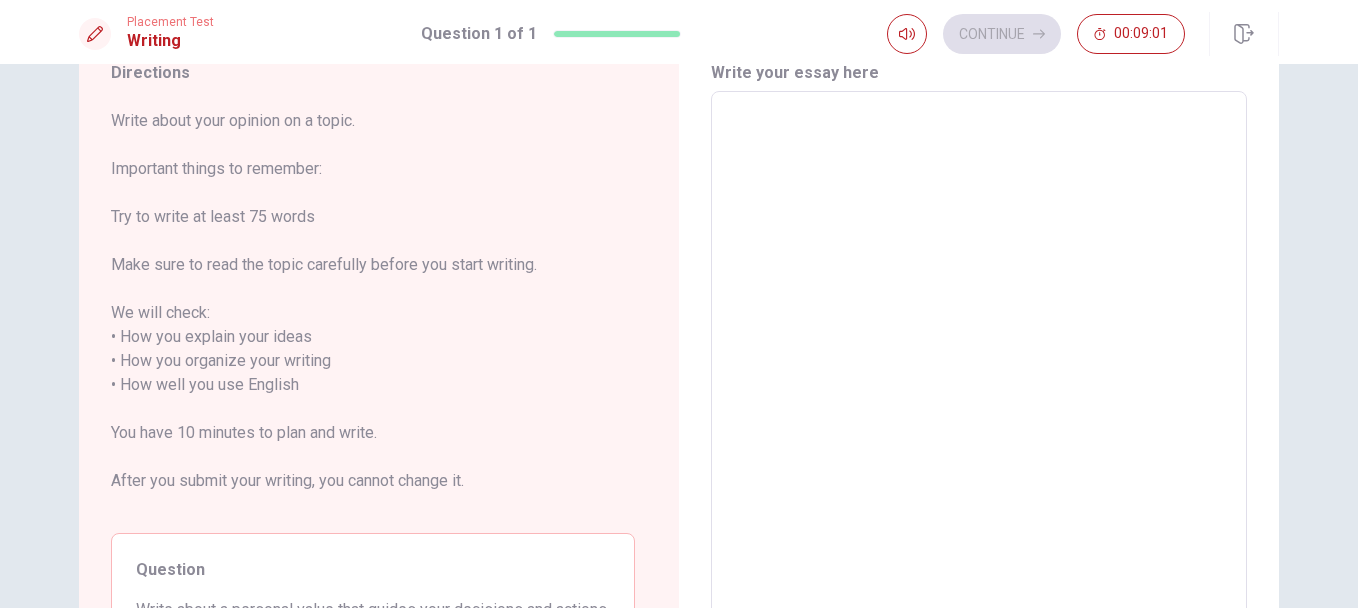 scroll, scrollTop: 75, scrollLeft: 0, axis: vertical 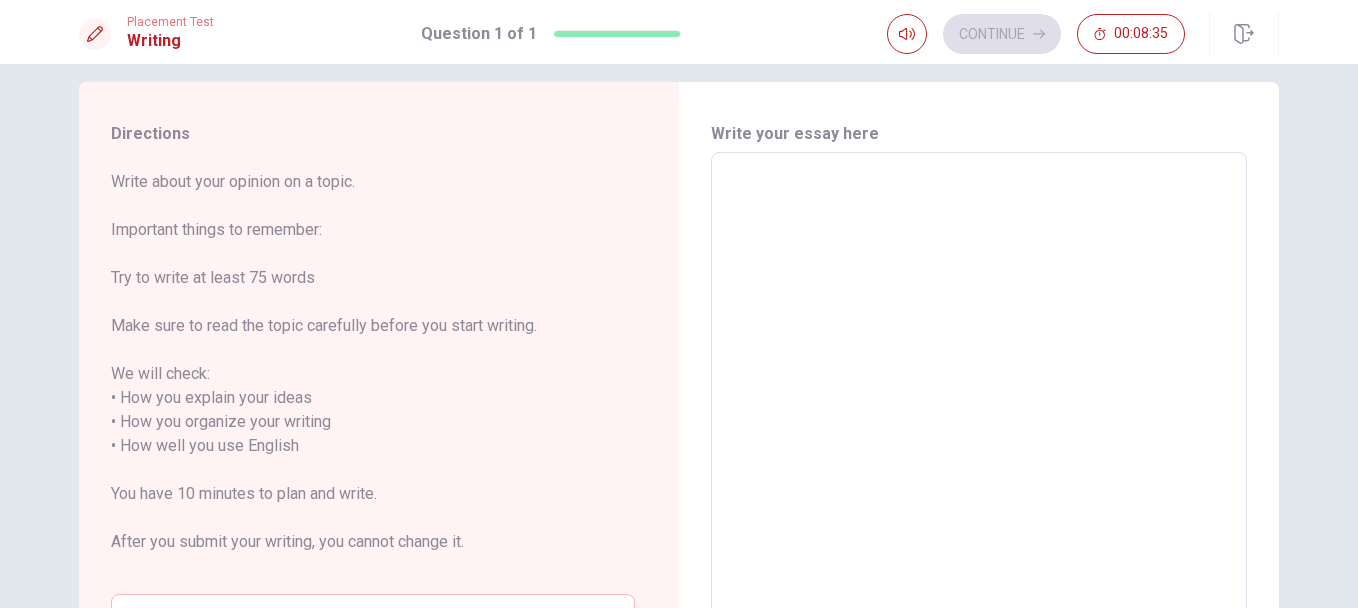 click at bounding box center [979, 434] 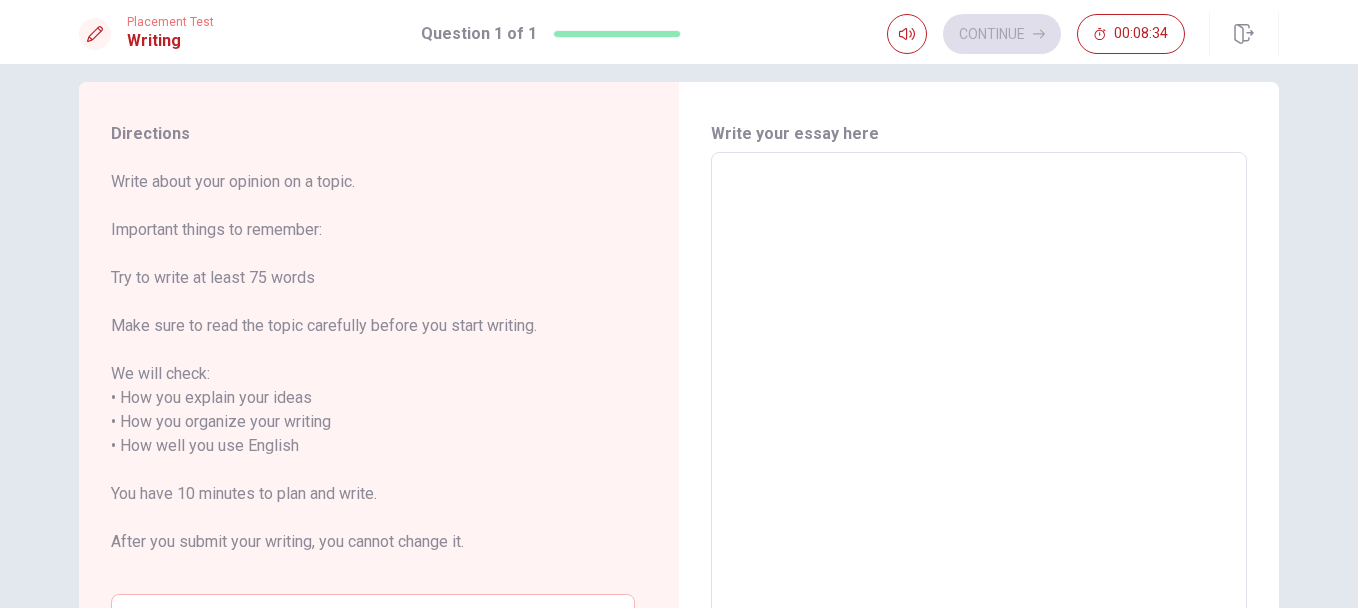 click at bounding box center (979, 434) 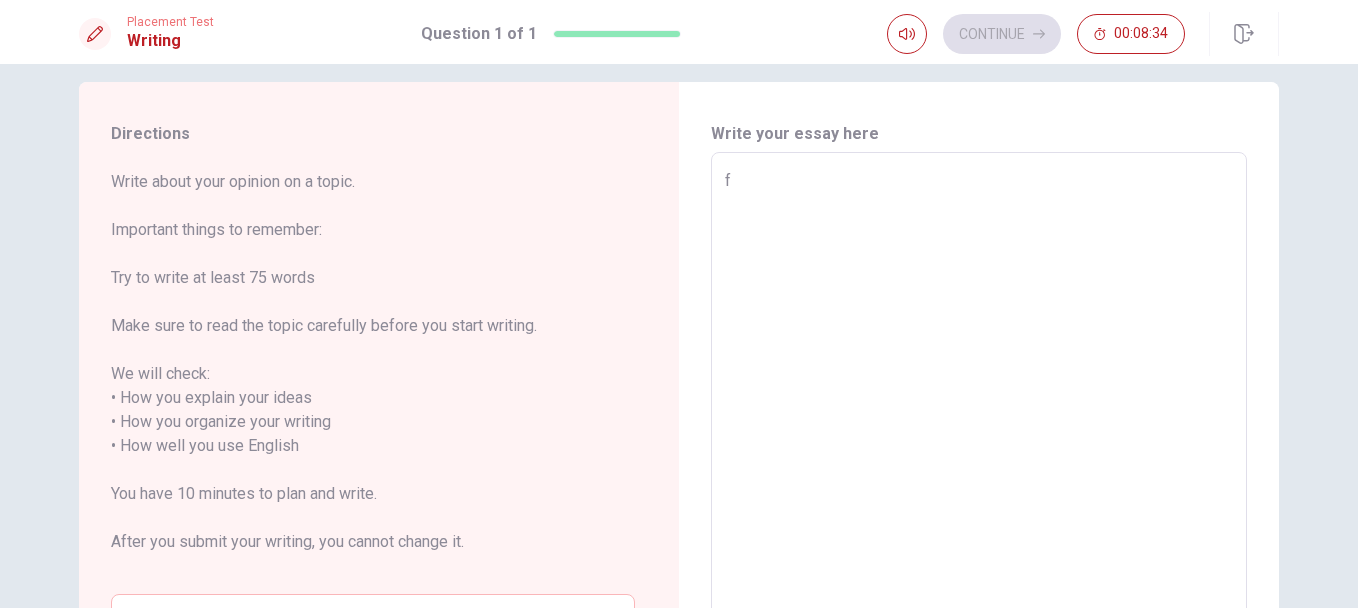 type on "x" 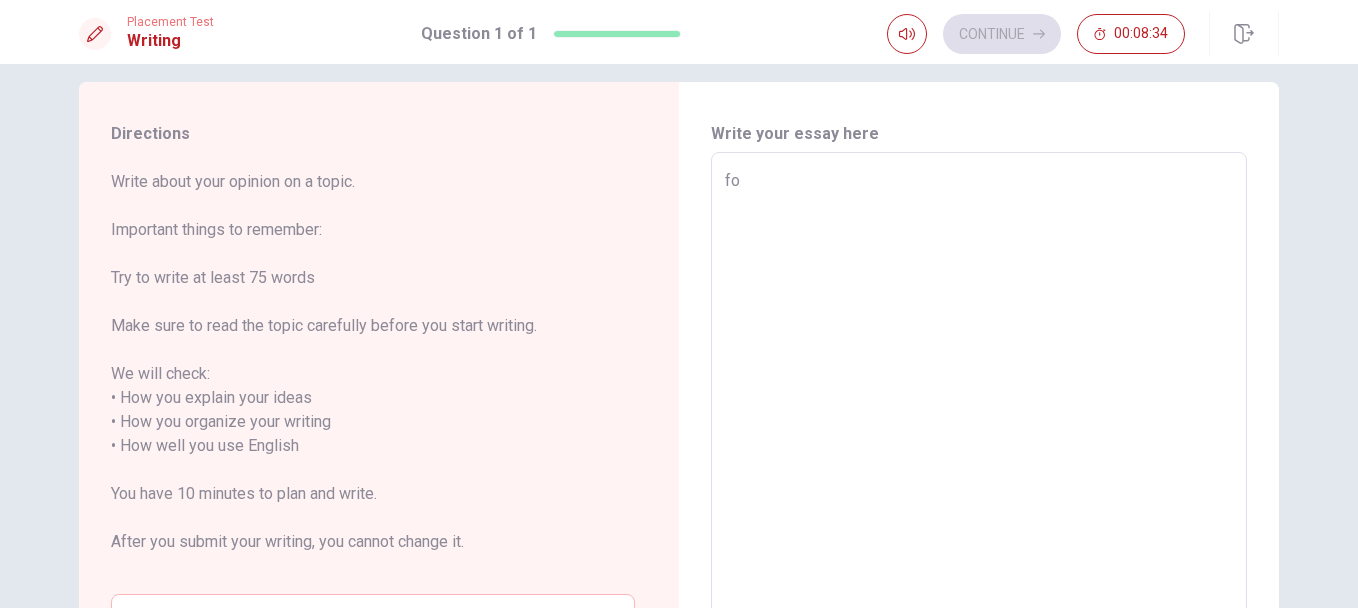 type on "x" 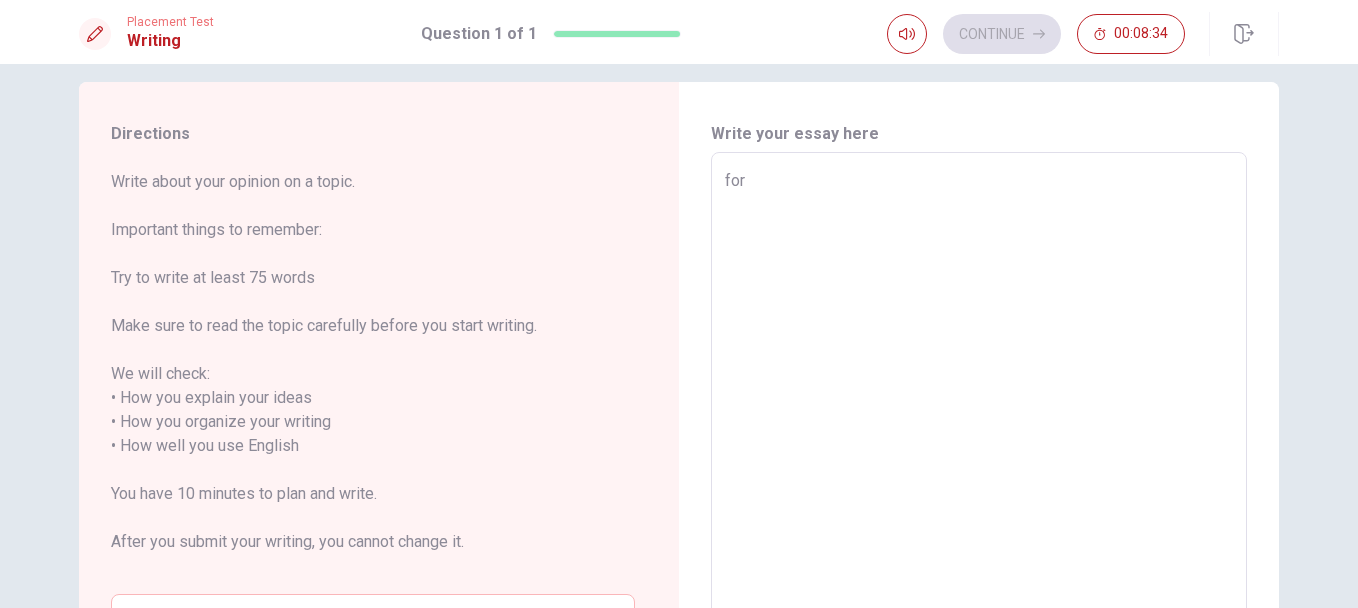 type on "x" 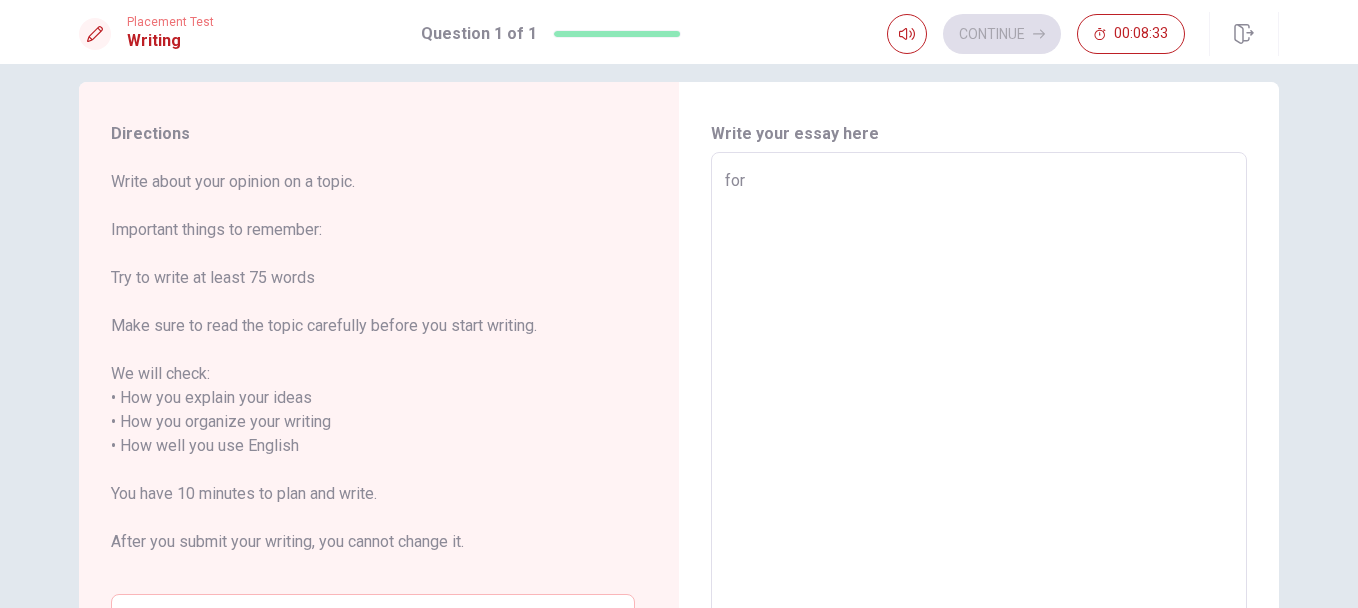 type on "for" 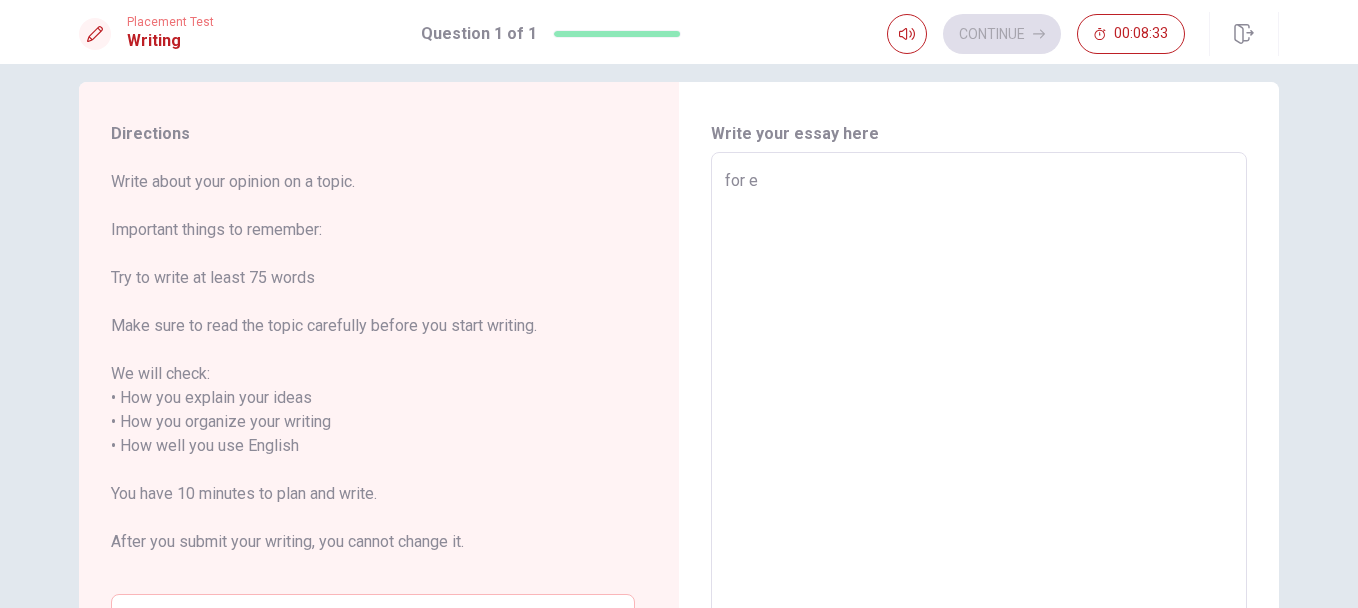 type on "x" 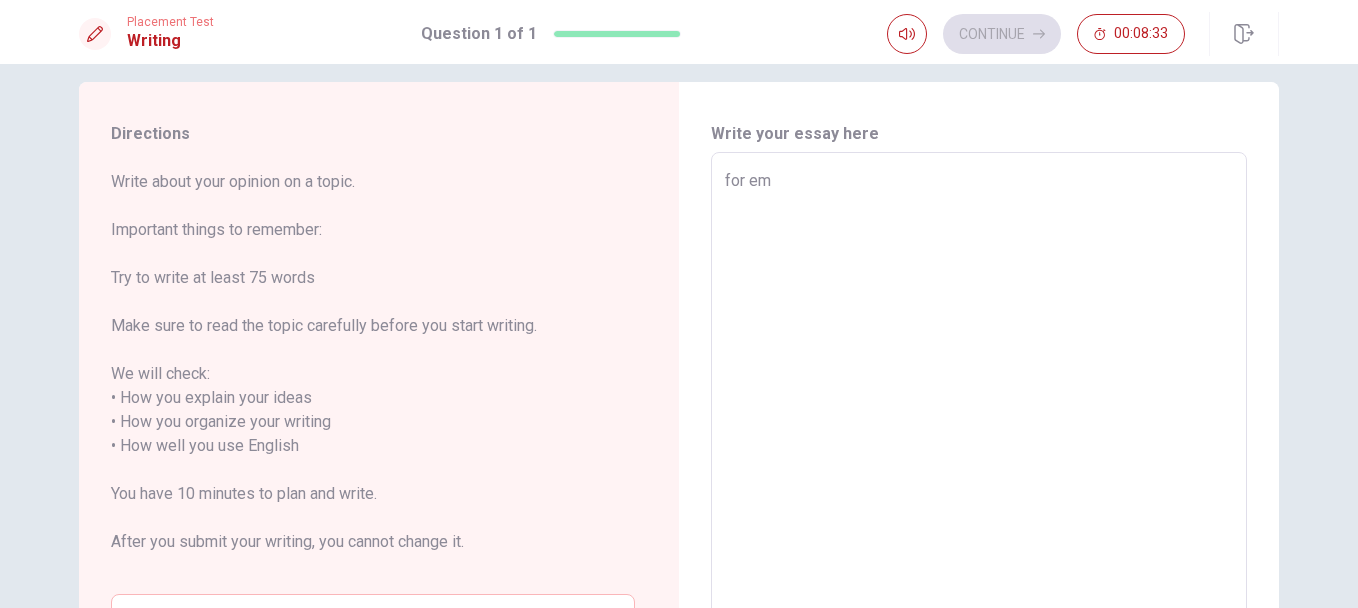 type on "x" 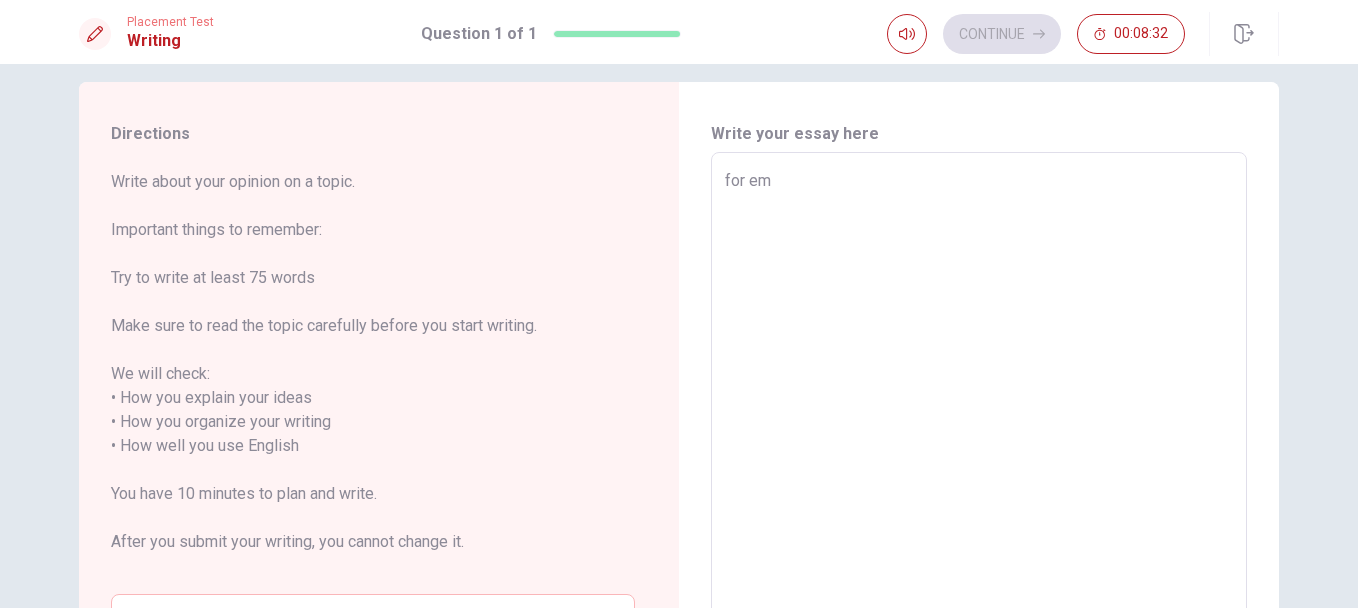 type on "for e" 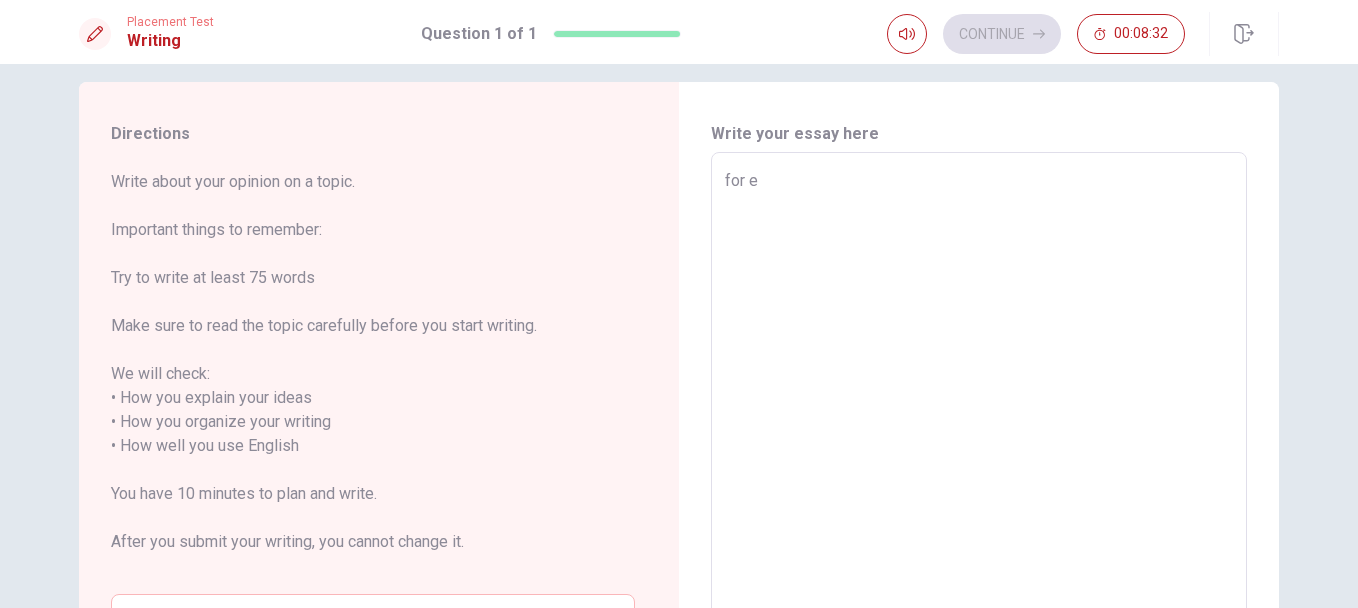 type on "x" 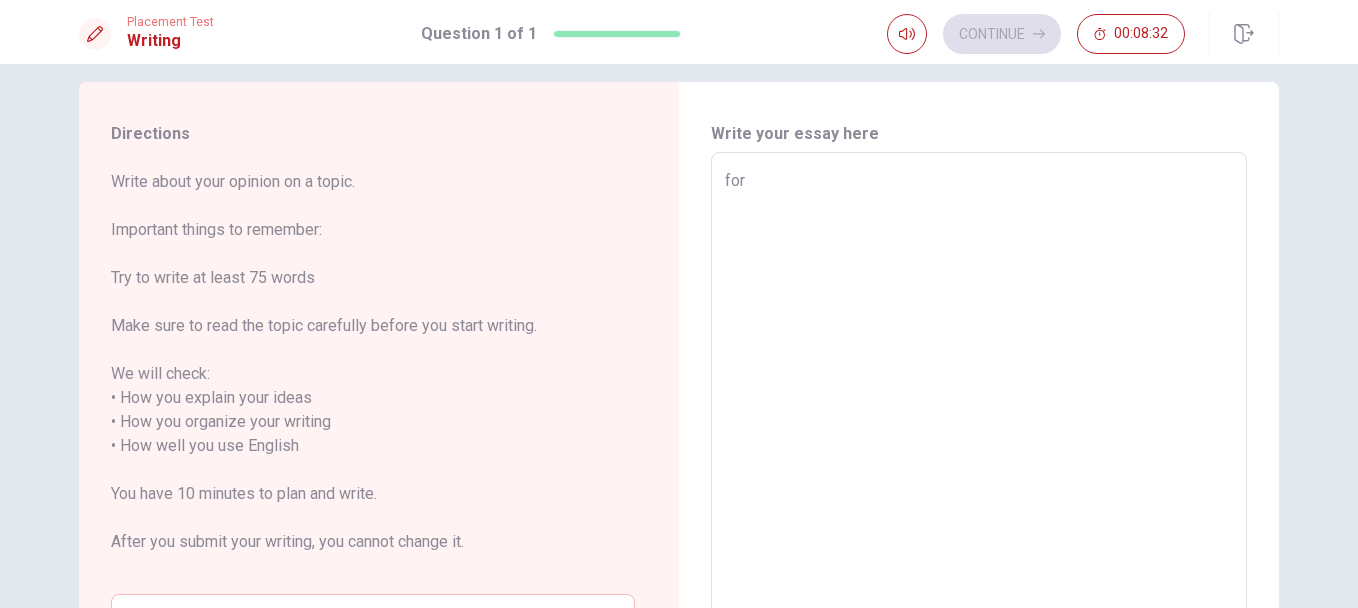 type on "x" 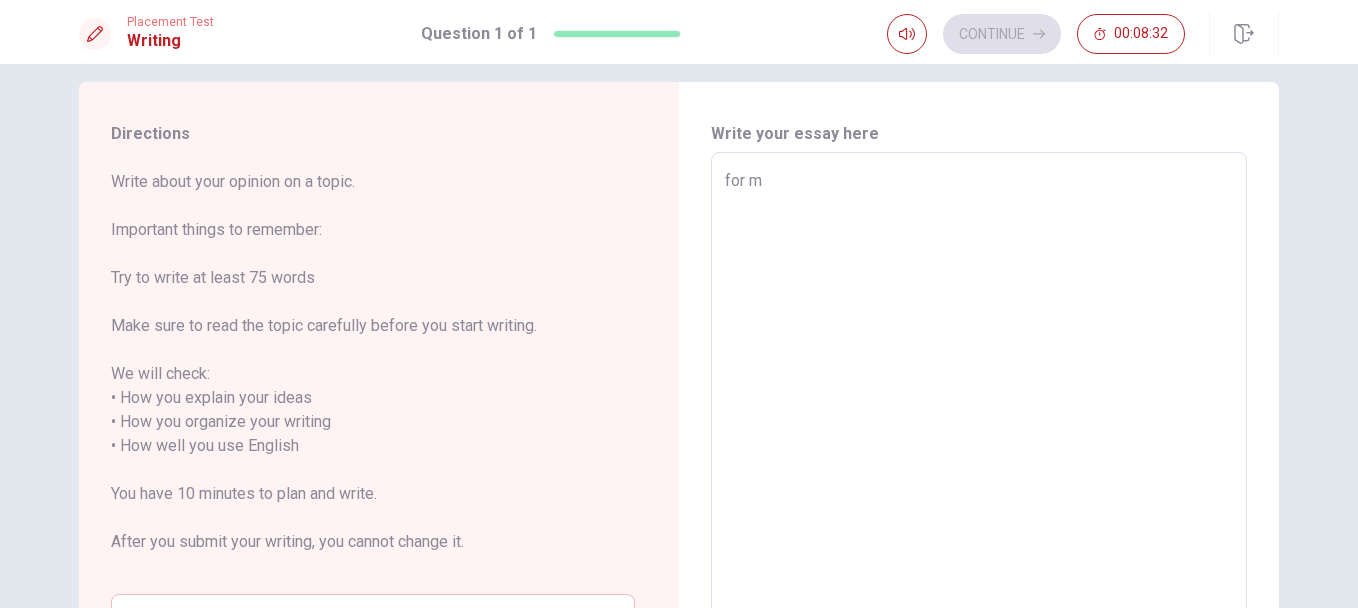 type on "x" 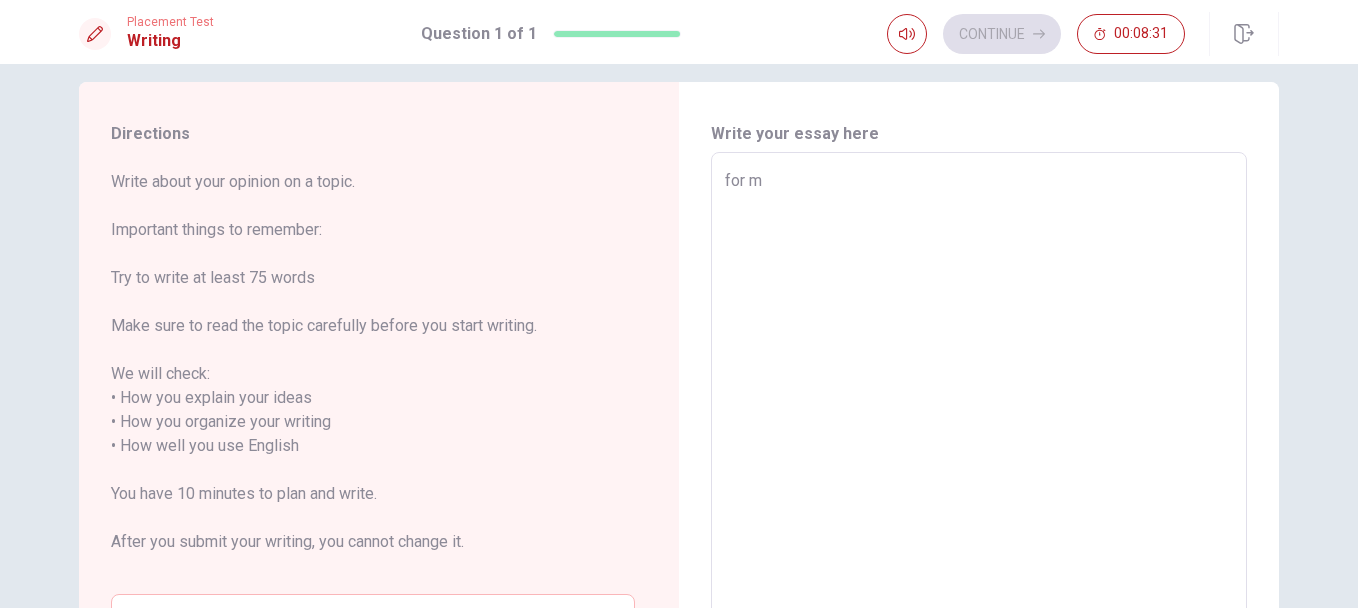 type on "for me" 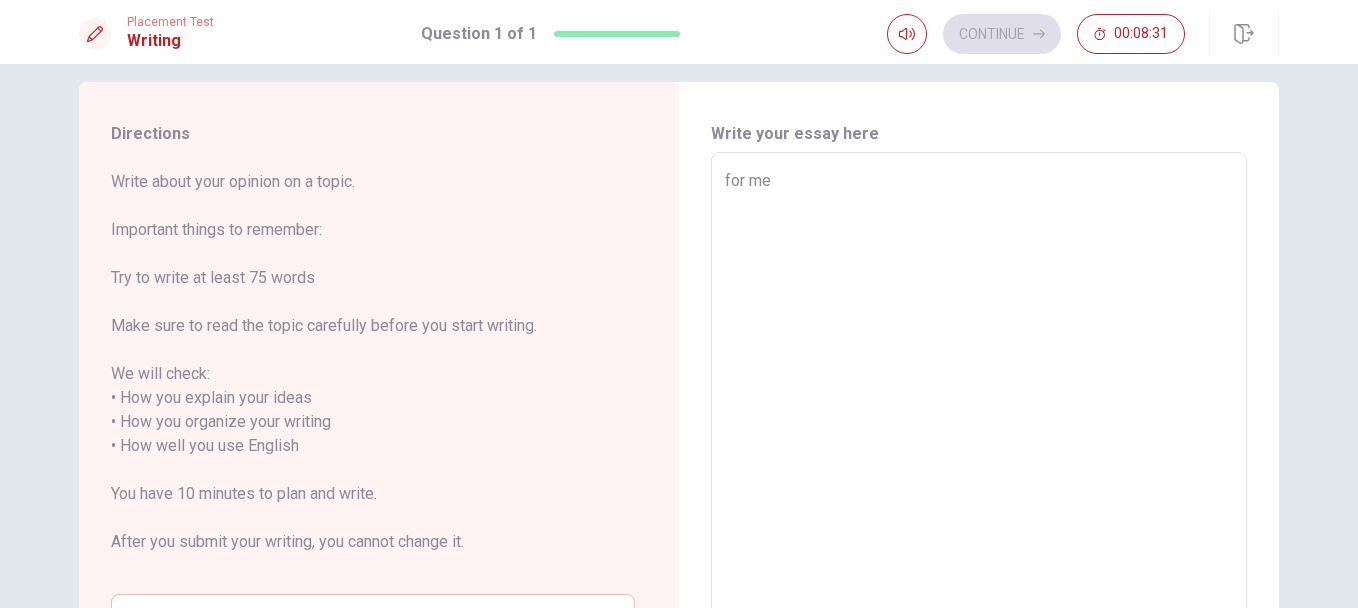type on "x" 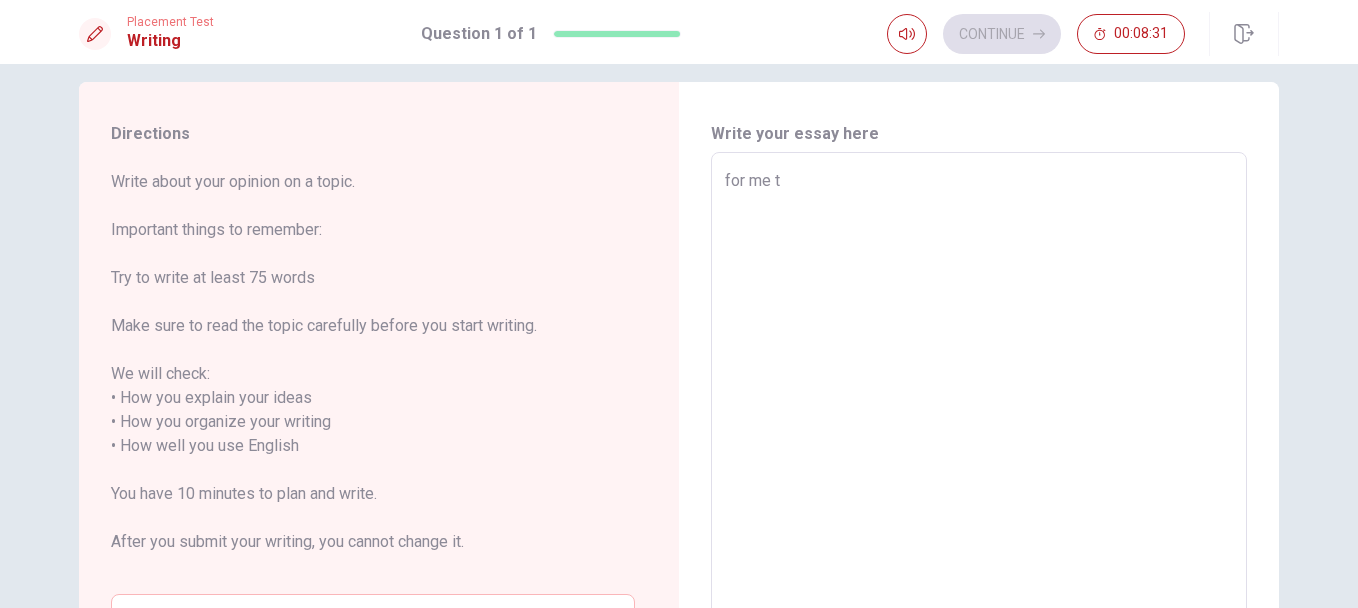 type on "x" 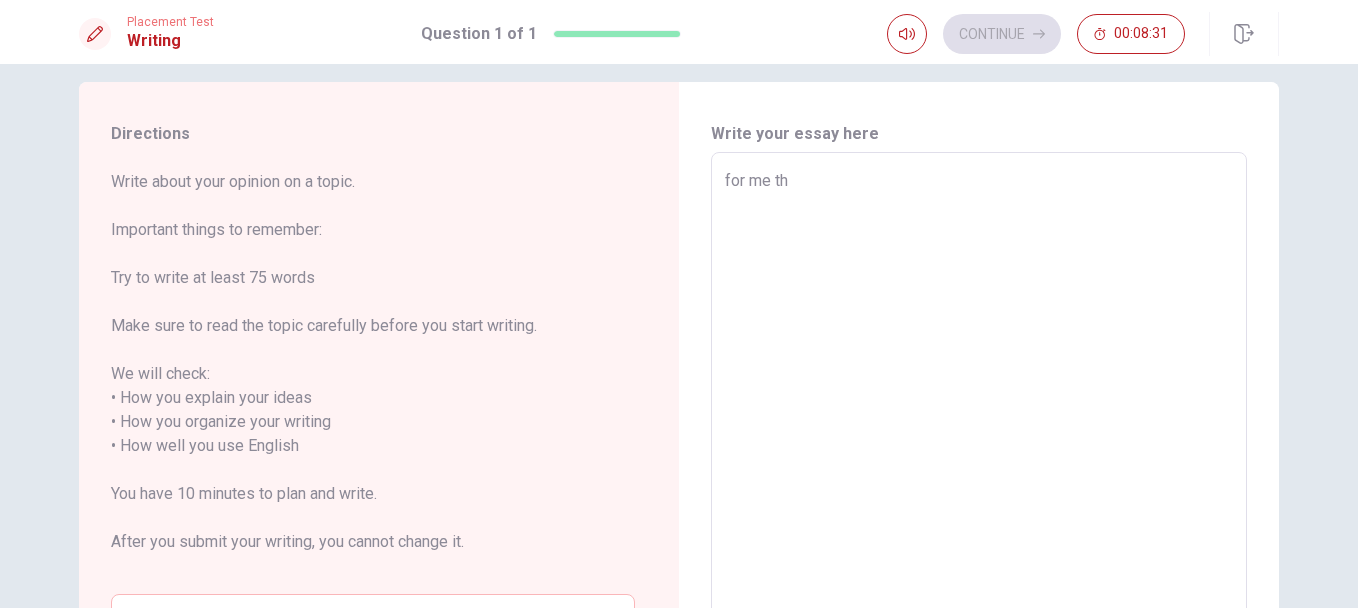 type on "x" 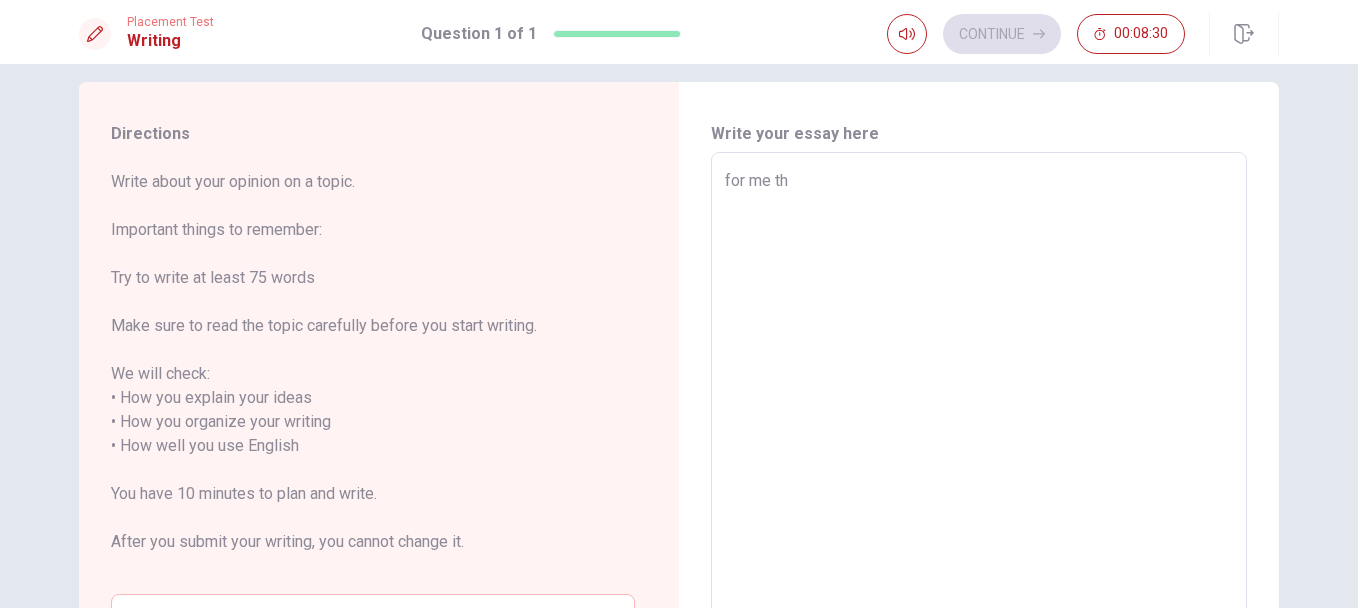 type on "for me t" 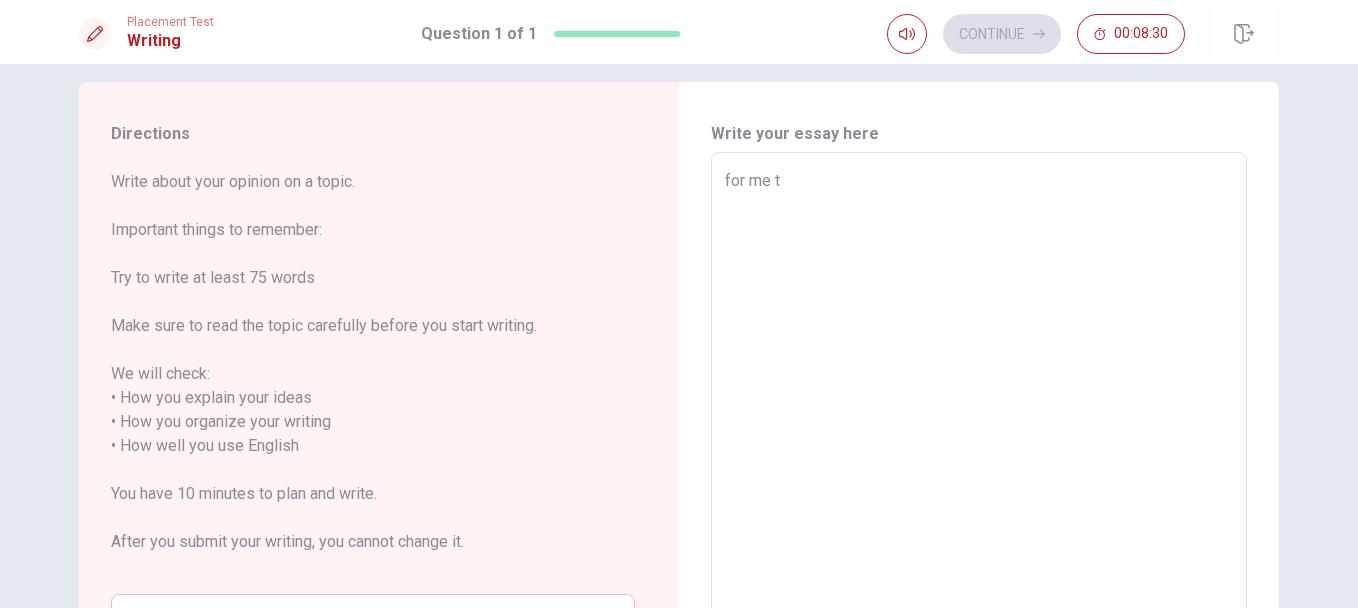 type on "x" 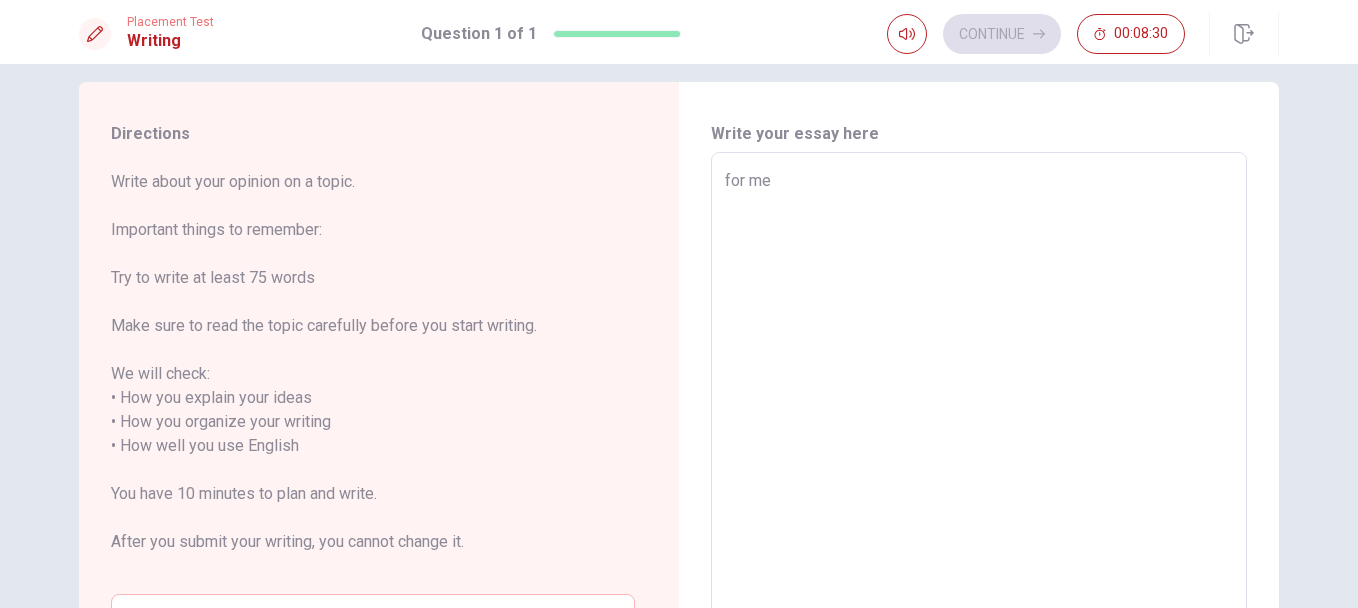 type on "x" 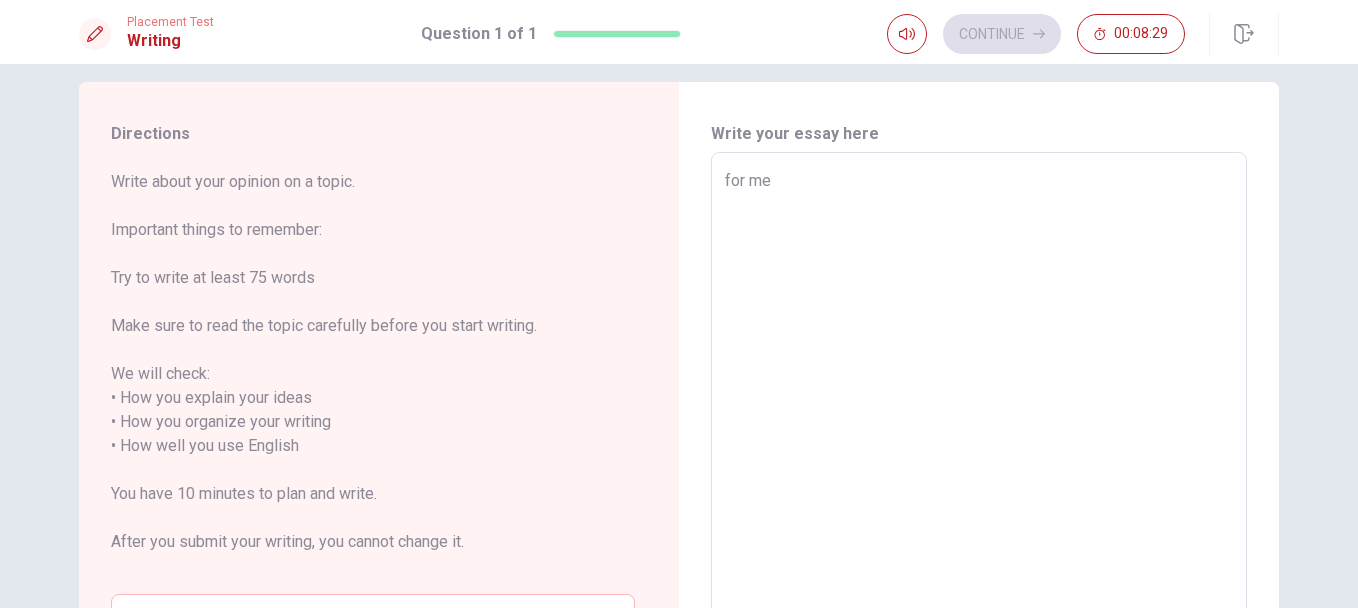 type on "for me," 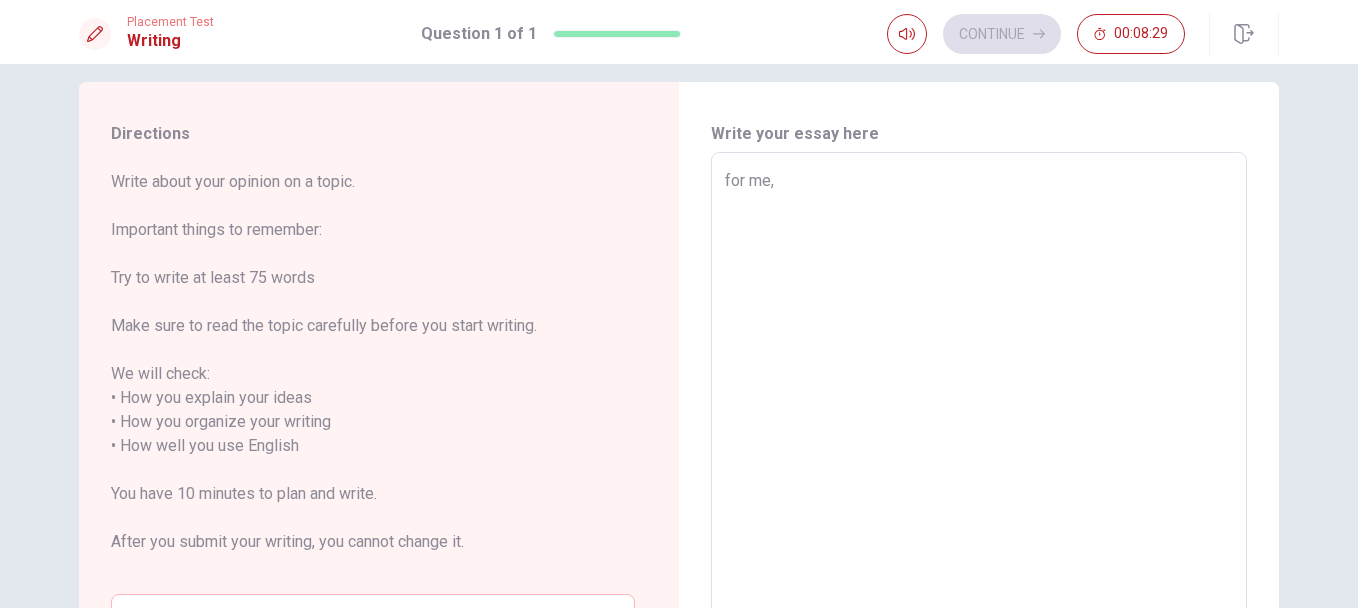 type on "x" 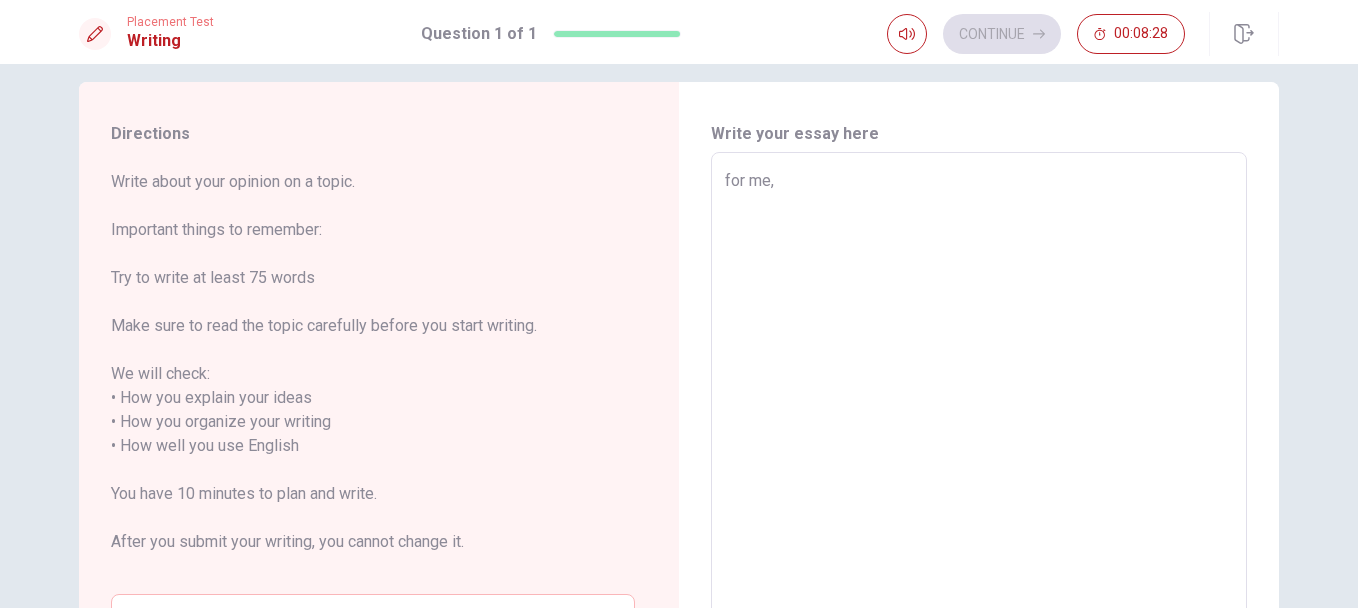 type on "for me, t" 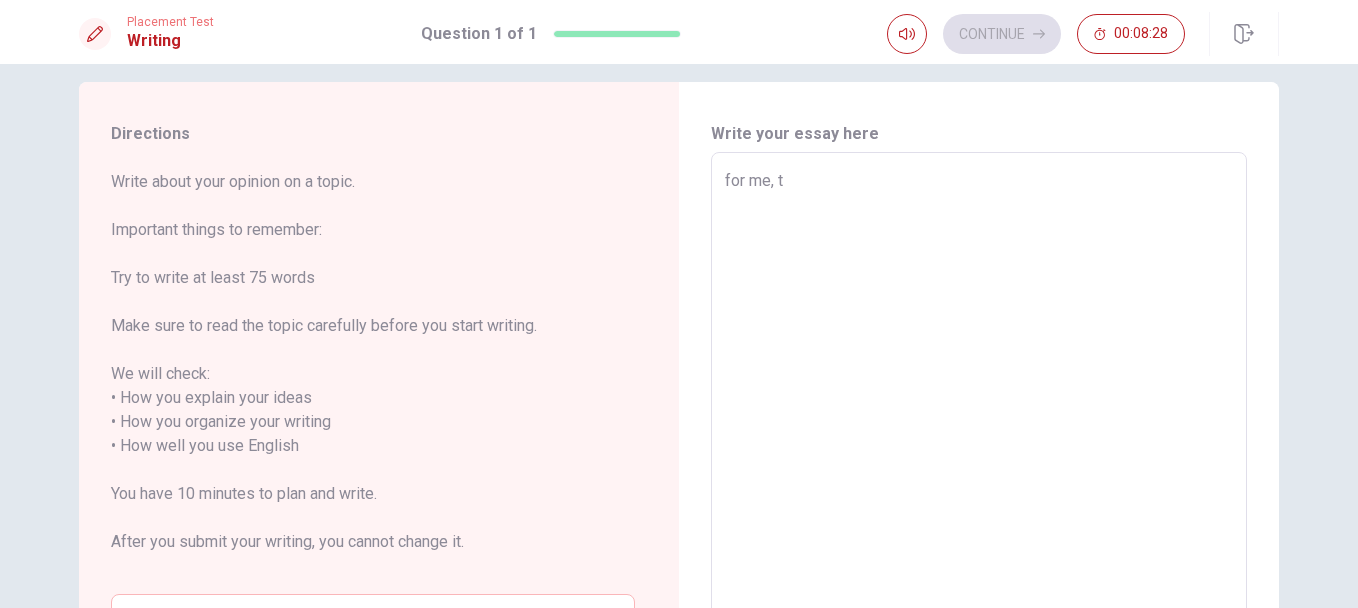 type on "x" 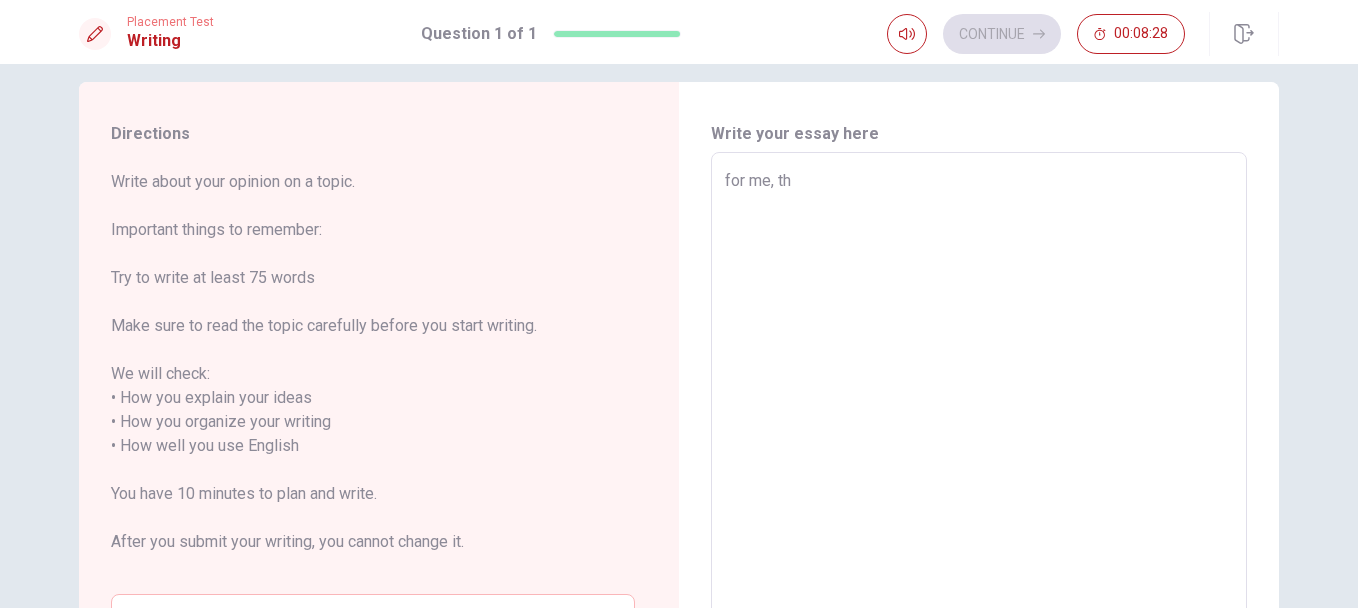 type on "x" 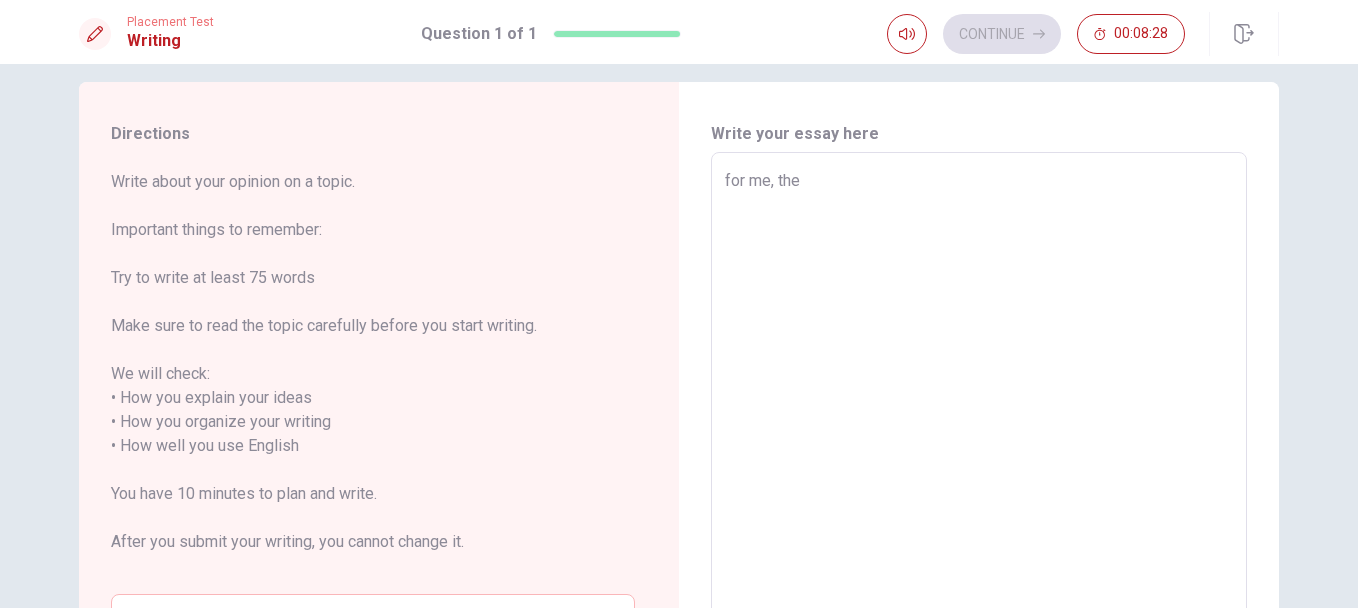 type on "x" 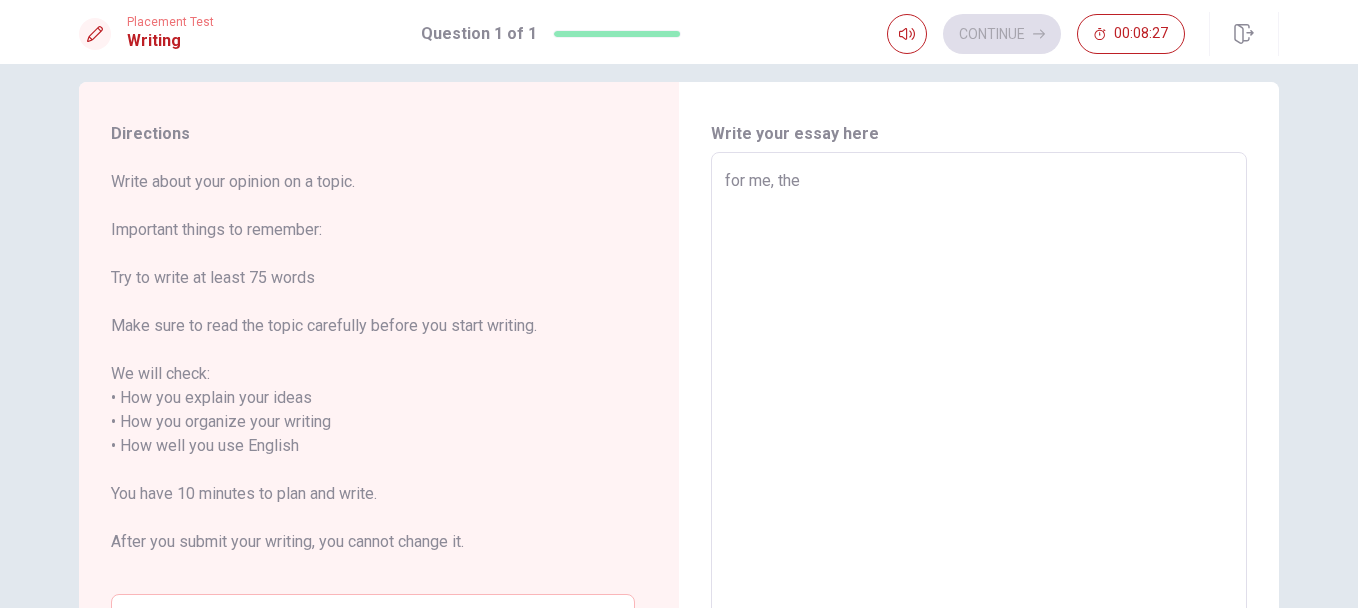 type on "x" 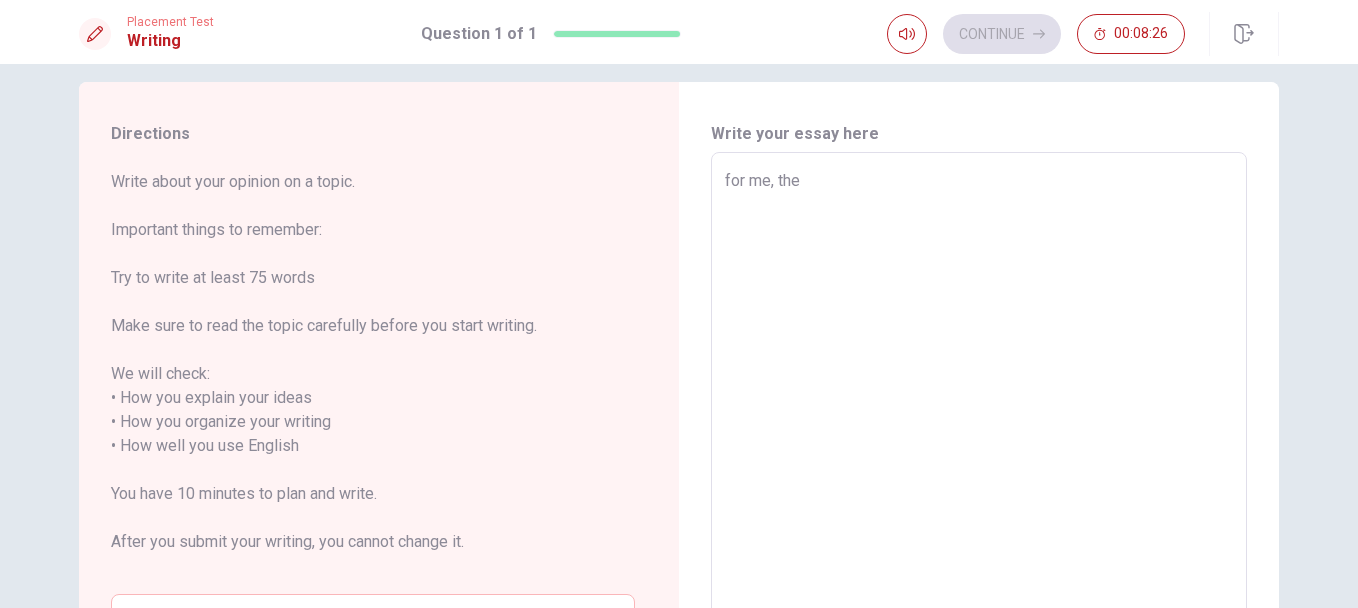 type on "for me, the m" 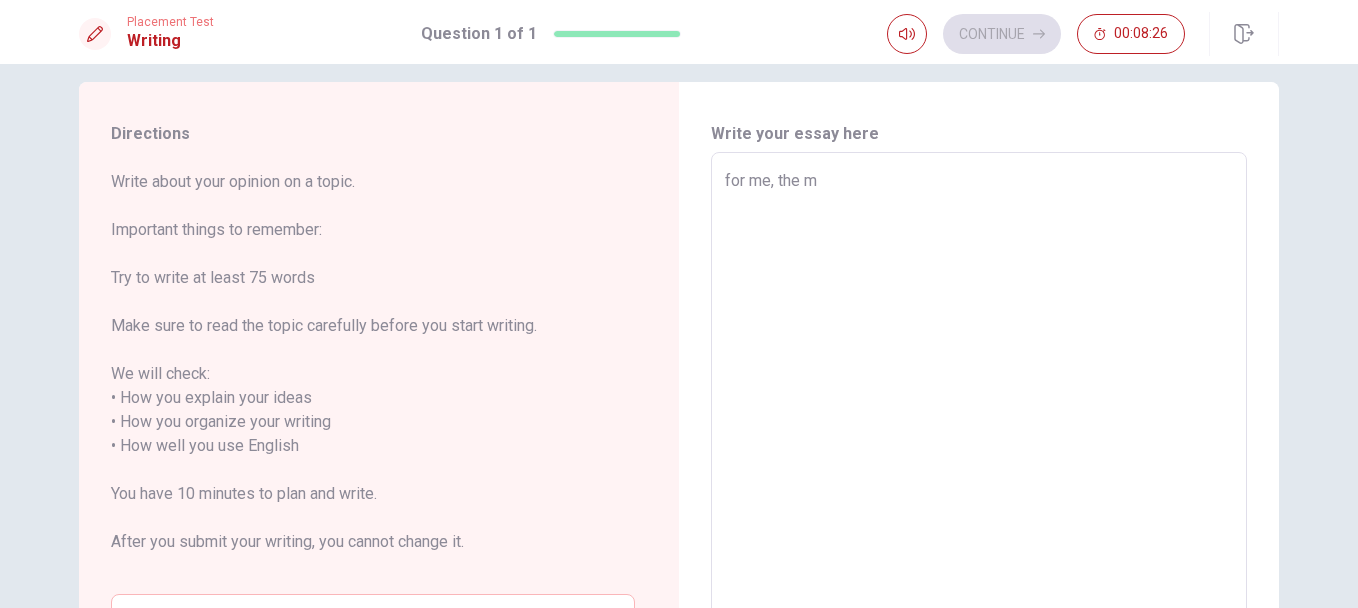 type on "x" 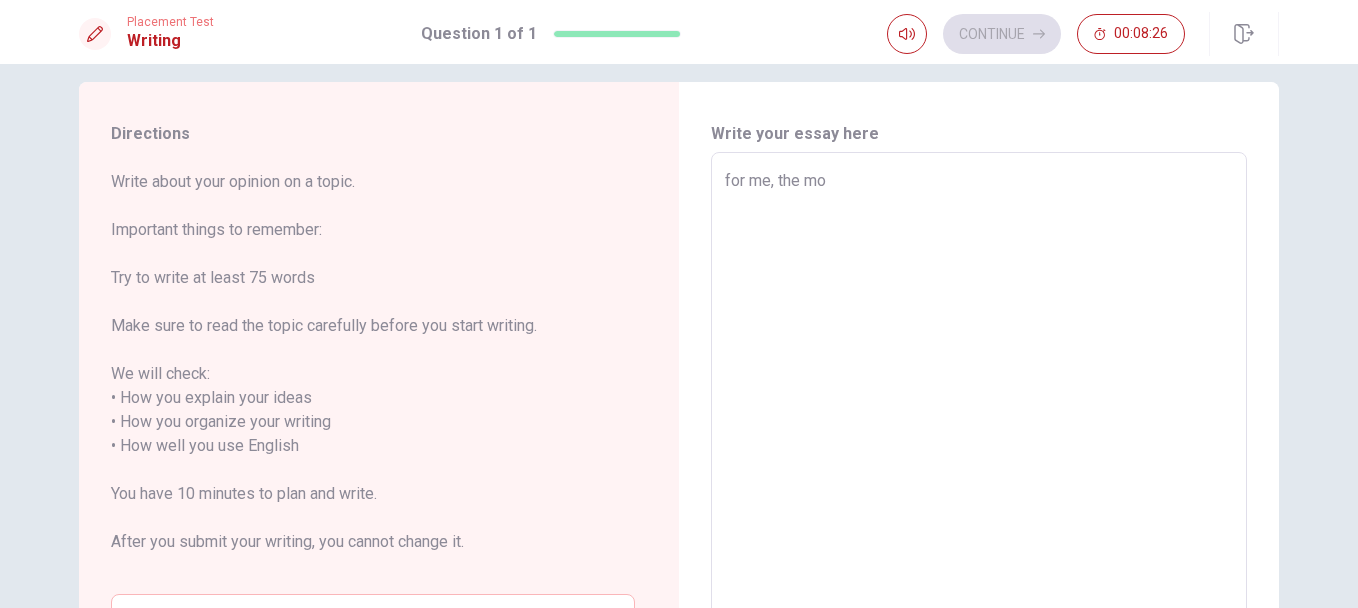 type on "x" 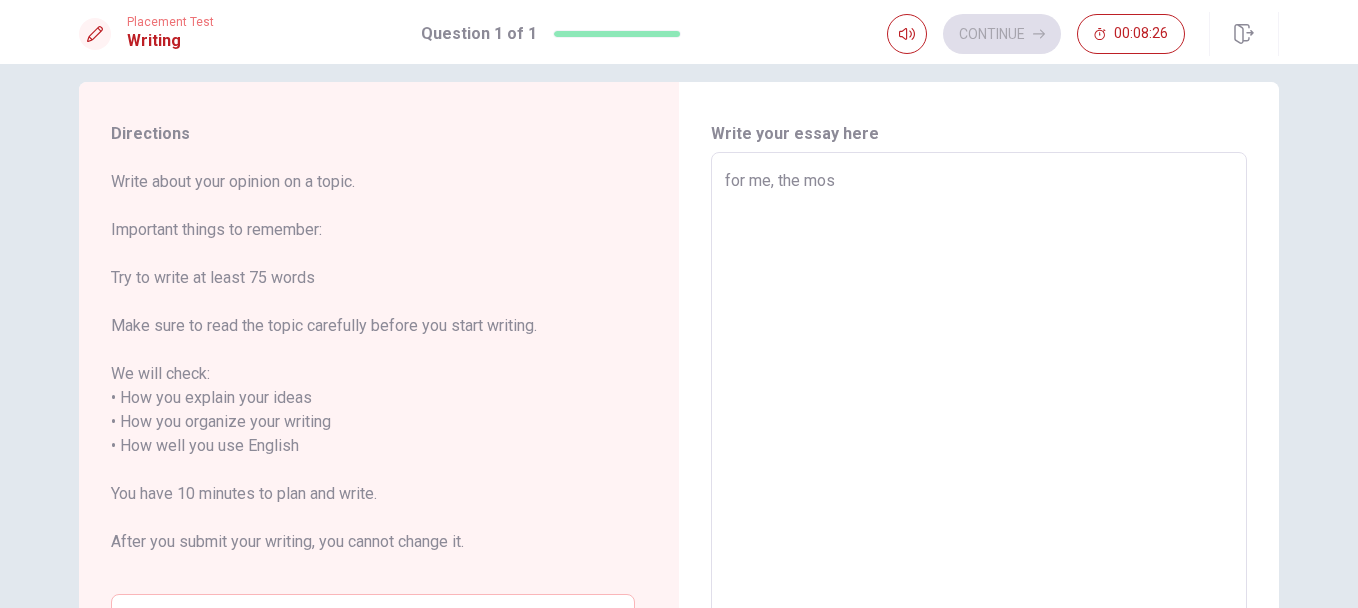 type on "x" 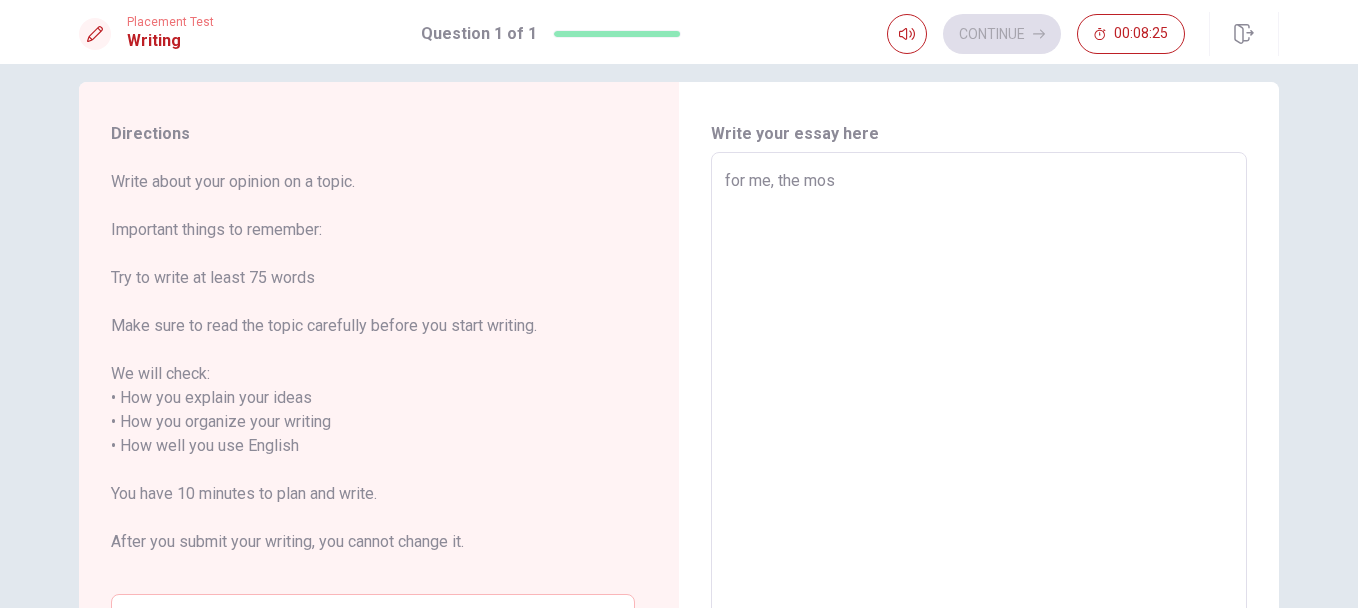 type on "for me, the most" 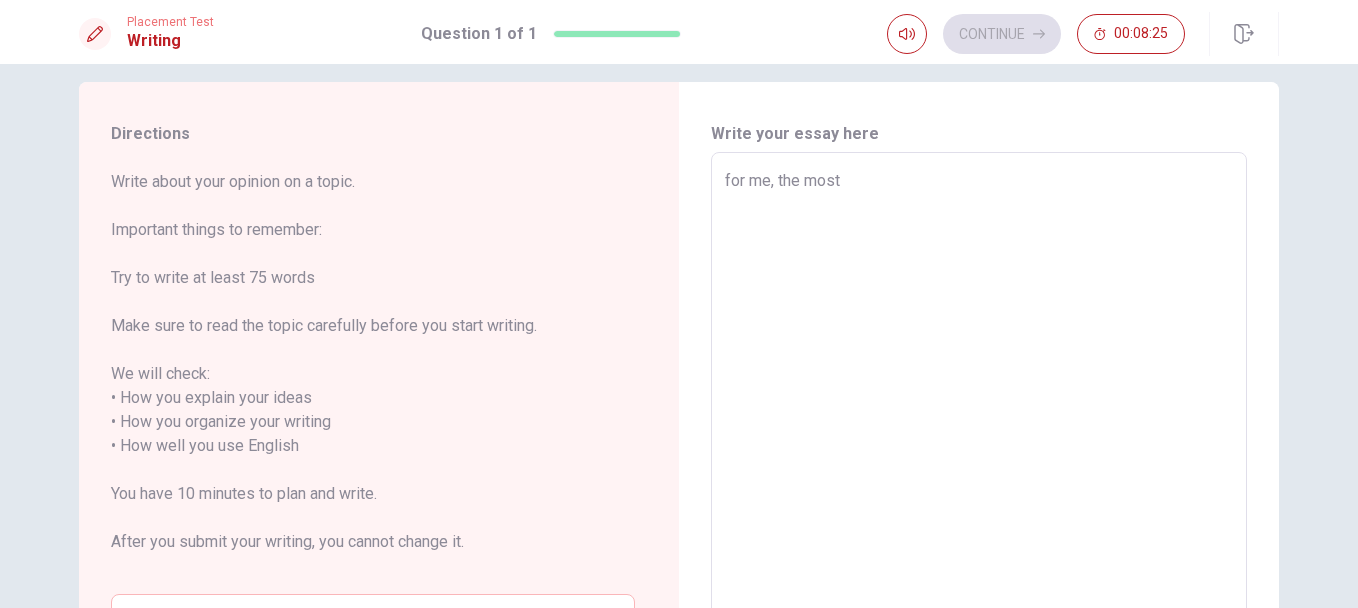 type on "x" 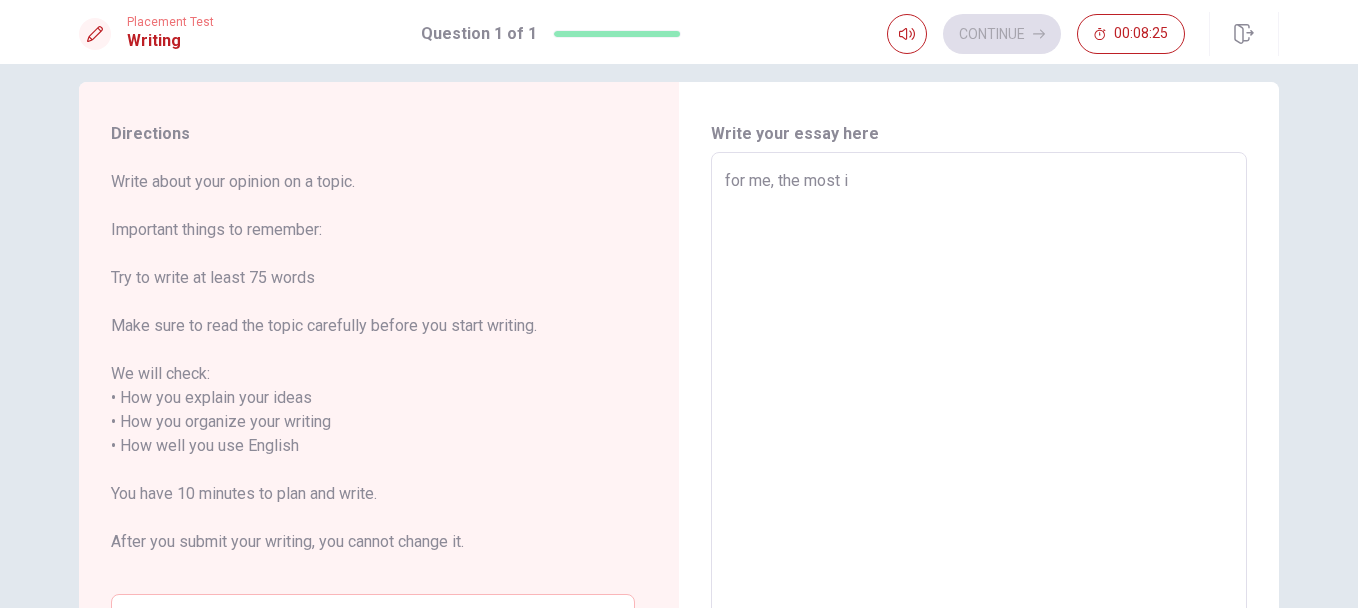 type on "x" 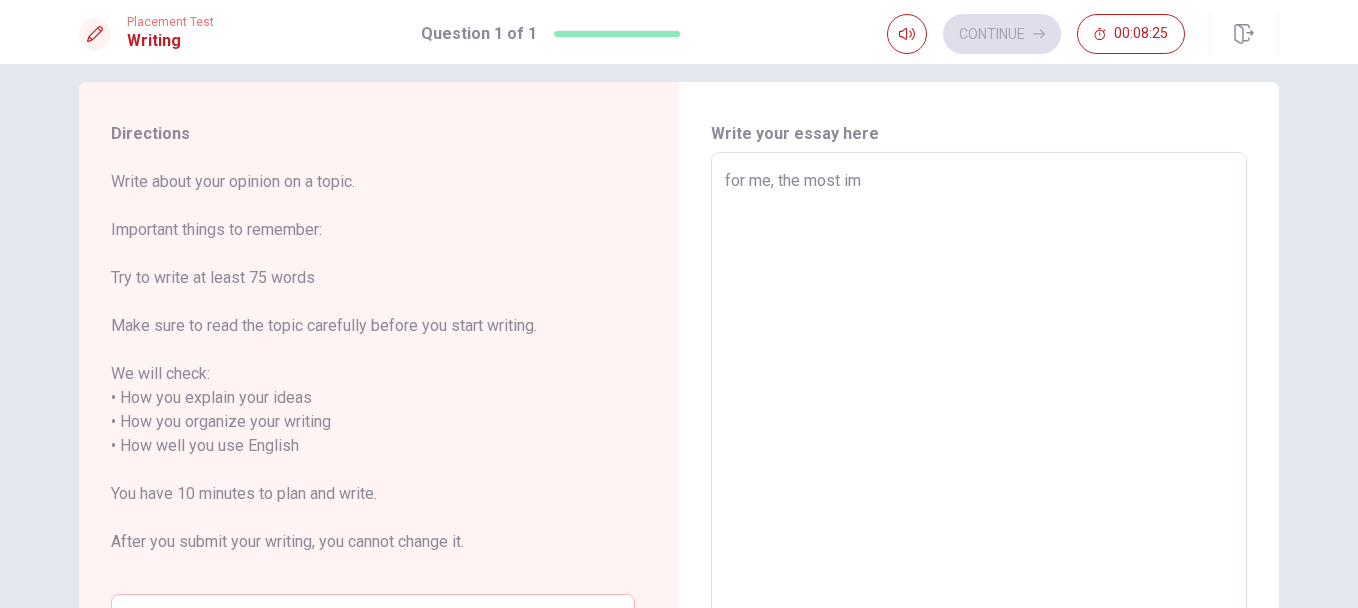 type on "x" 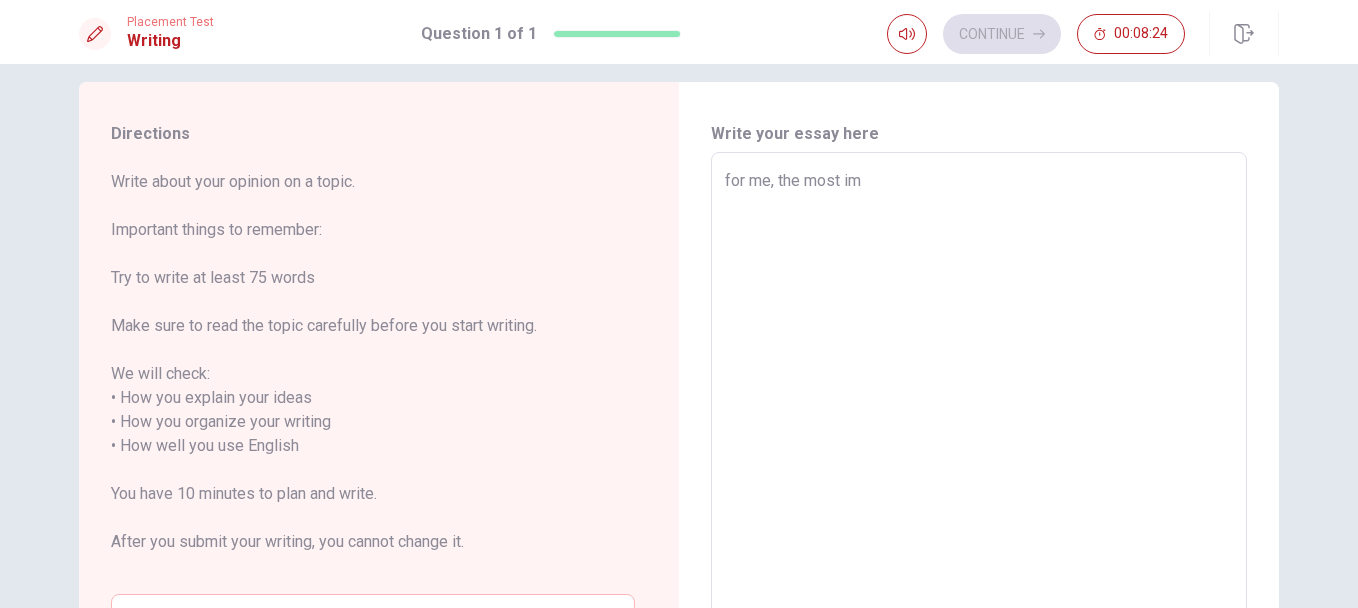 type on "for me, the most imp" 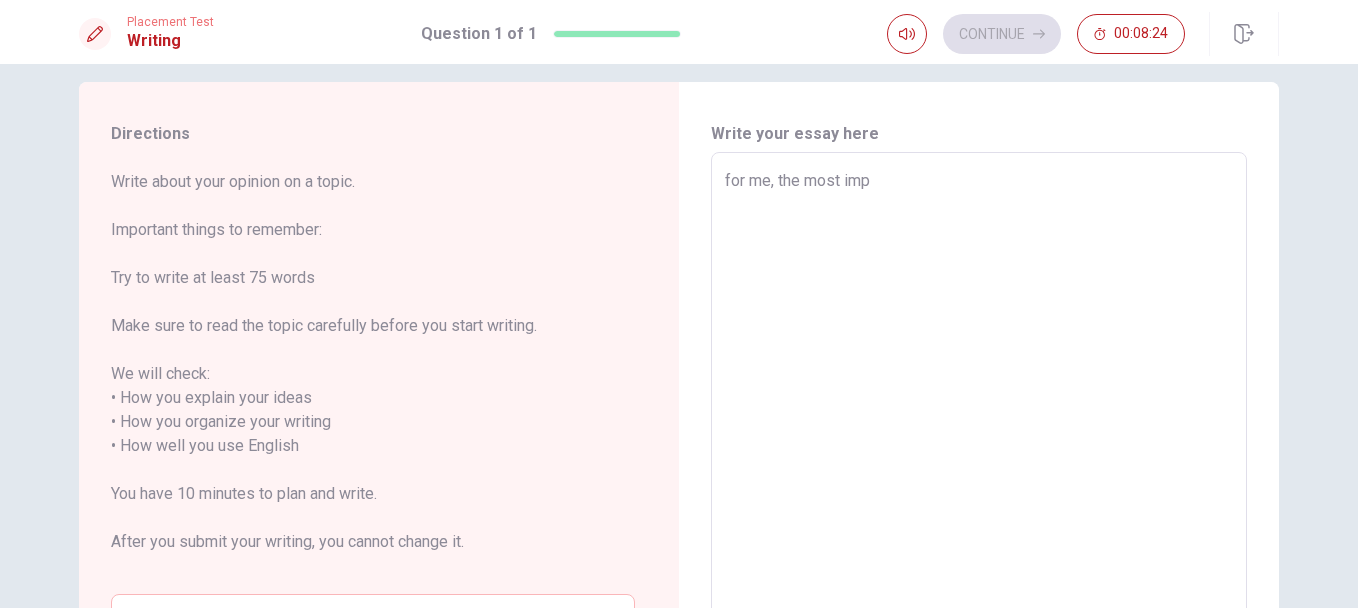 type on "x" 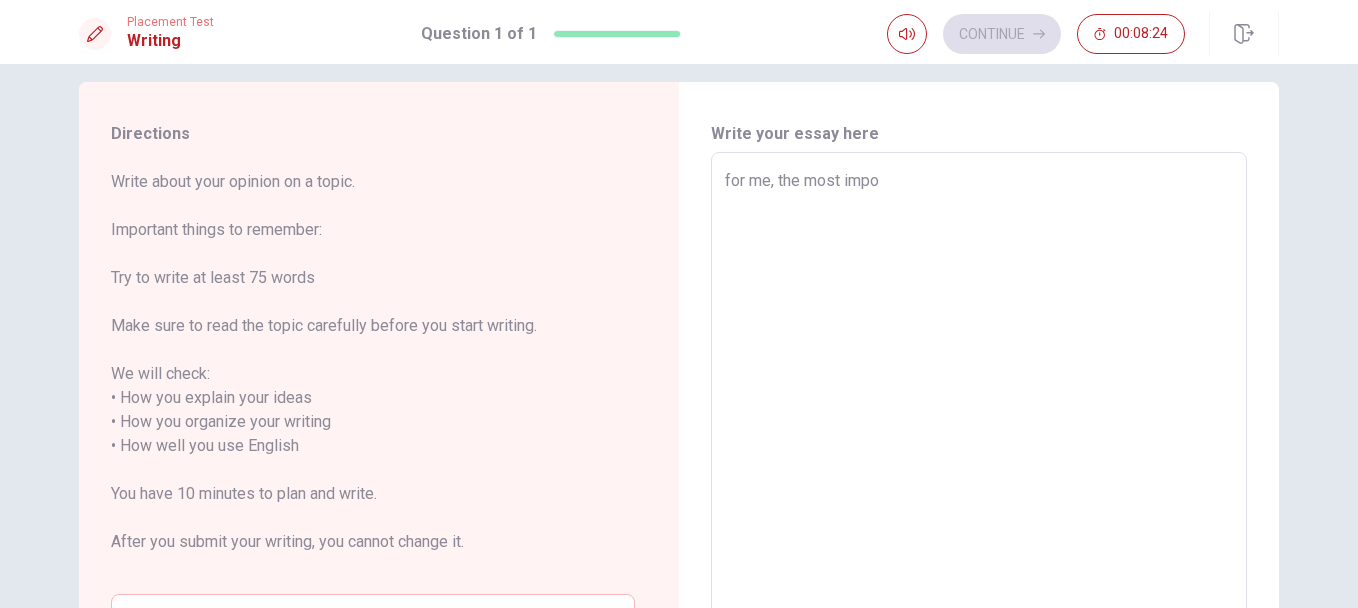 type on "x" 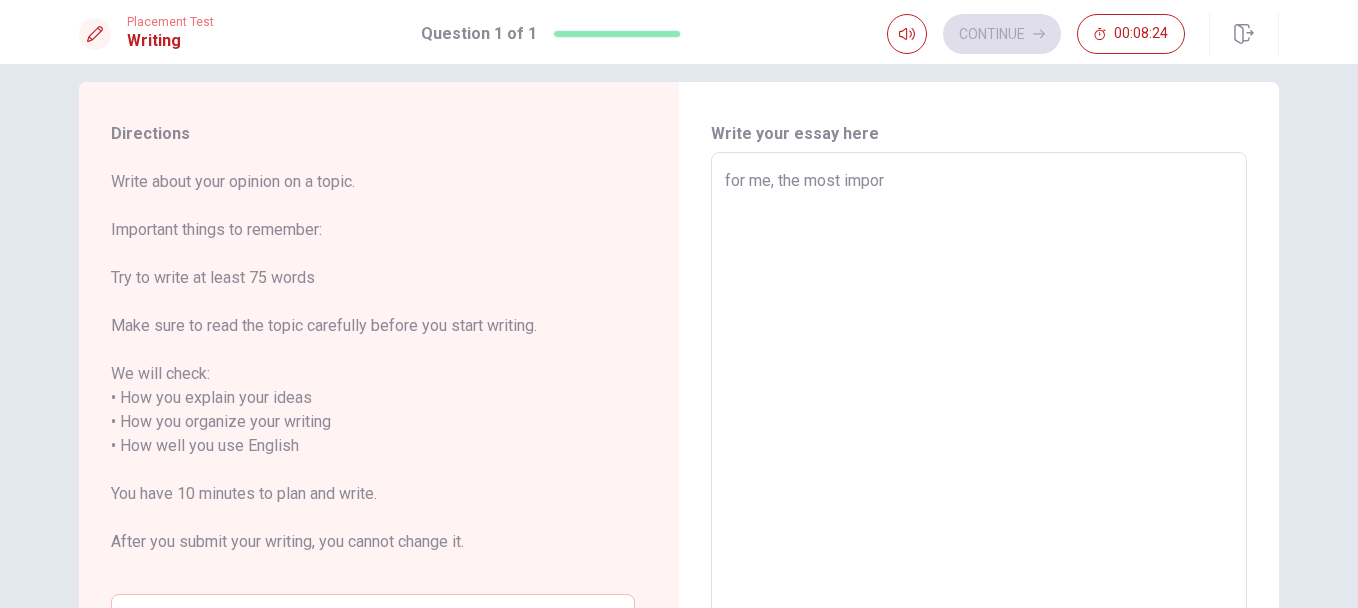 type on "x" 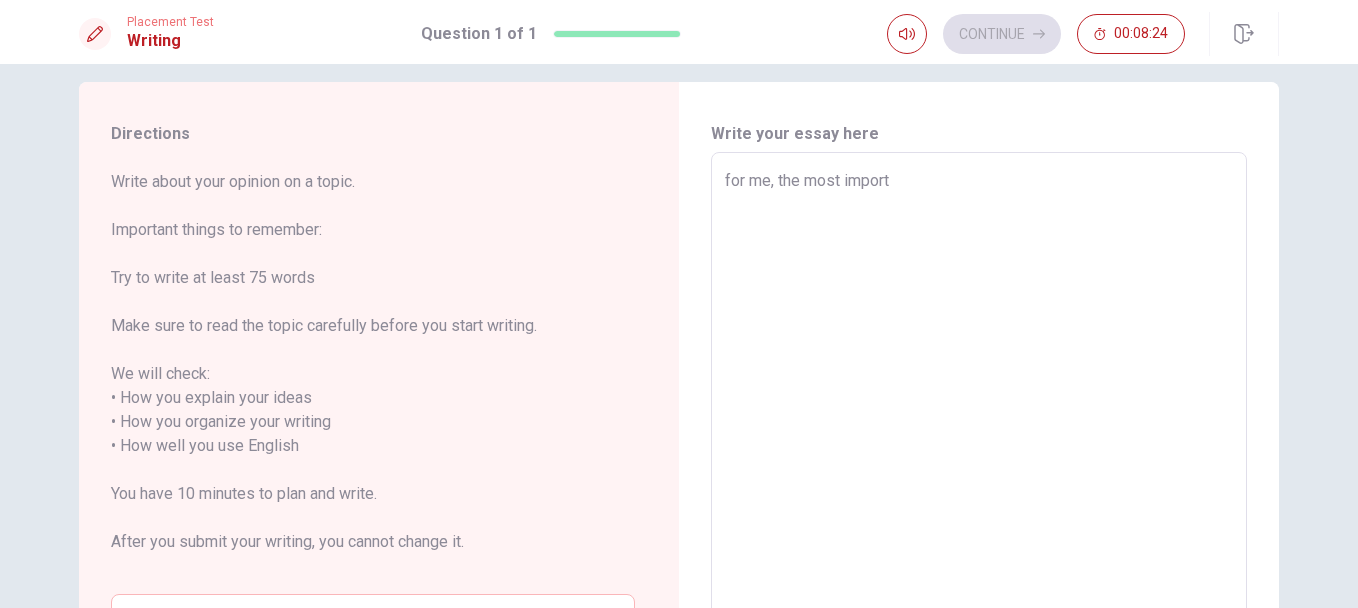 type on "x" 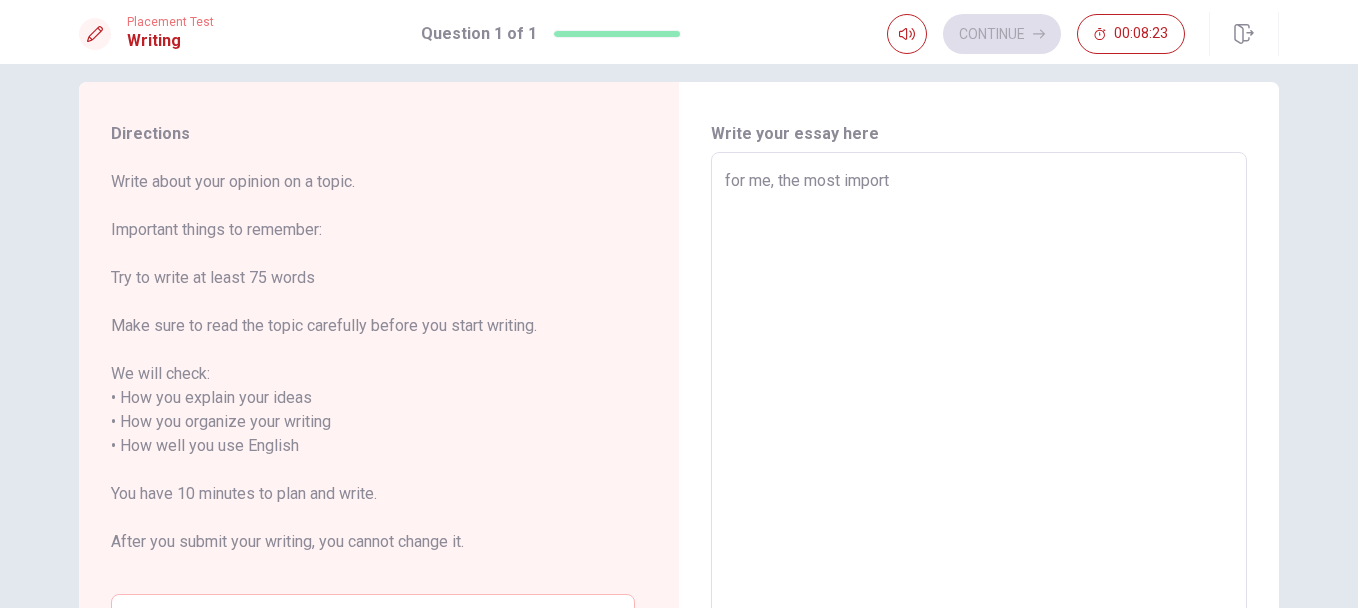 type on "for me, the most importa" 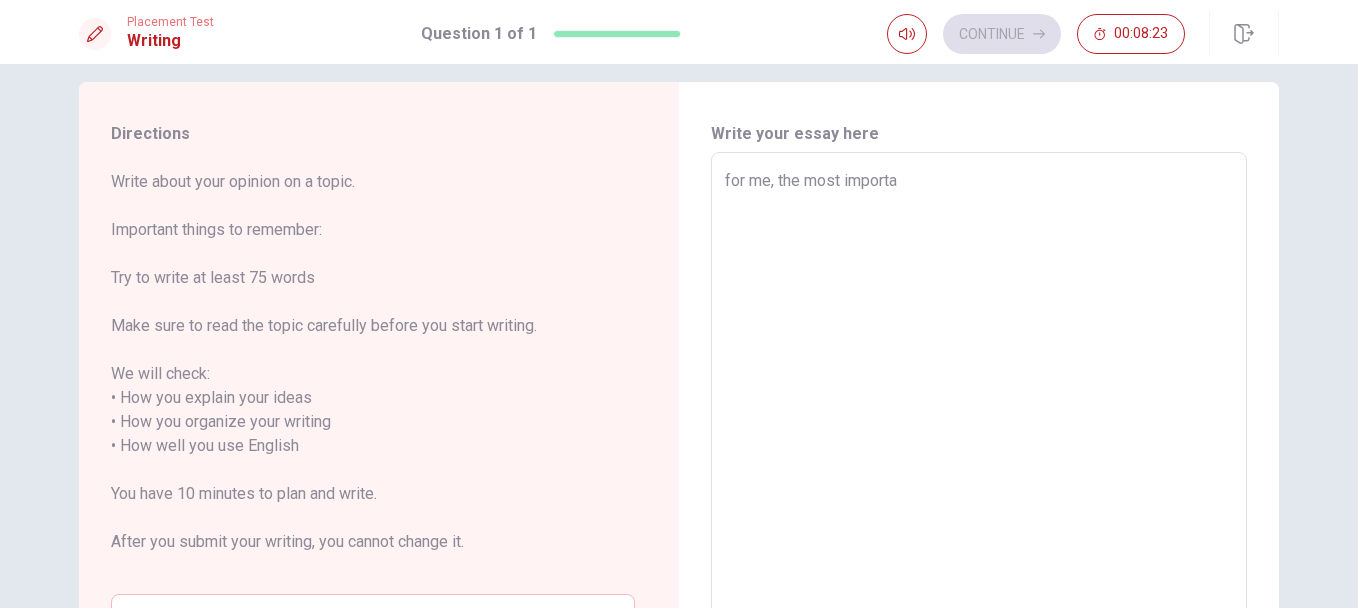 type on "x" 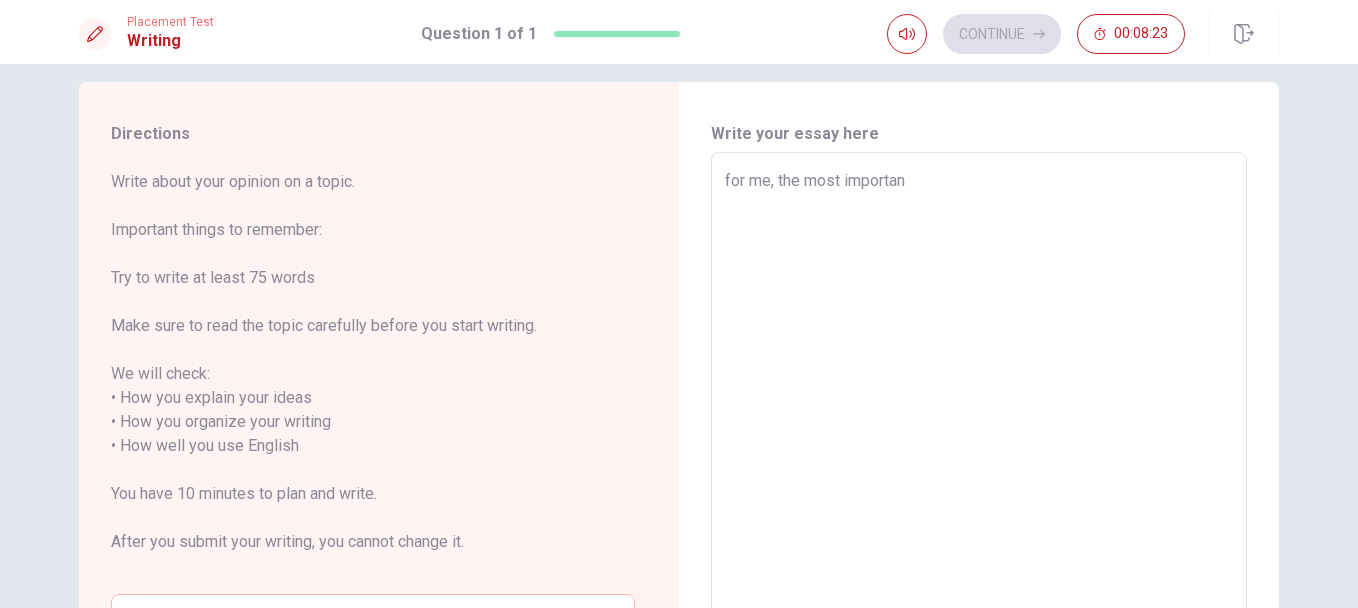type on "x" 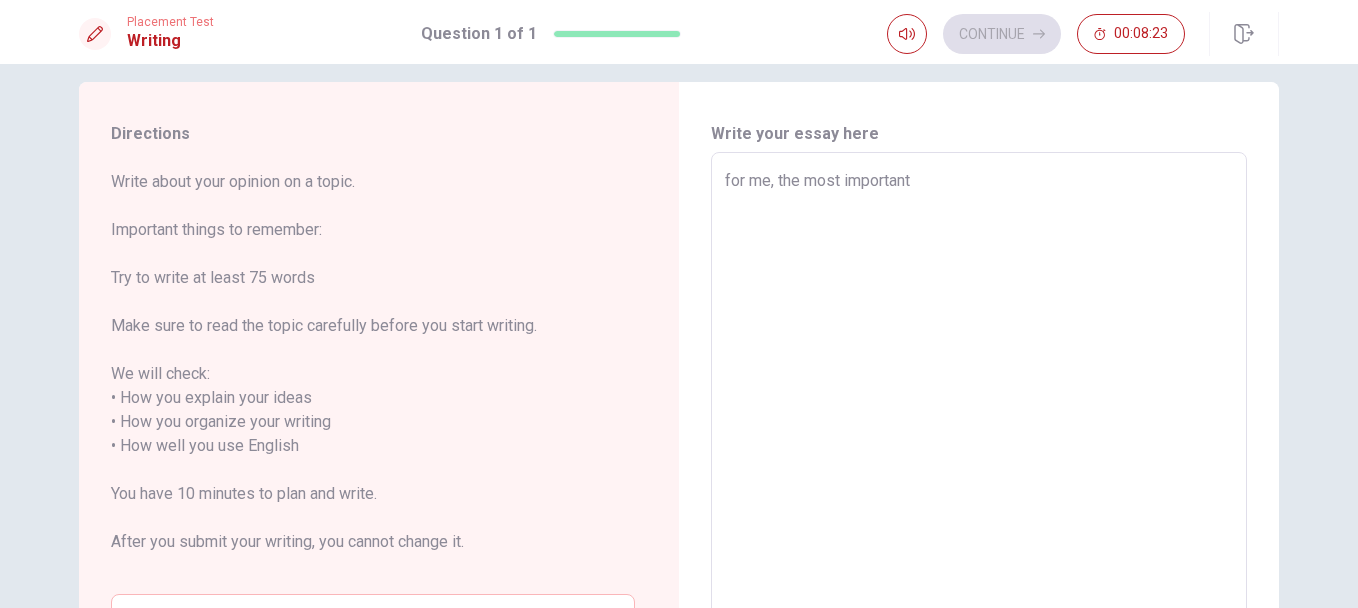 type on "x" 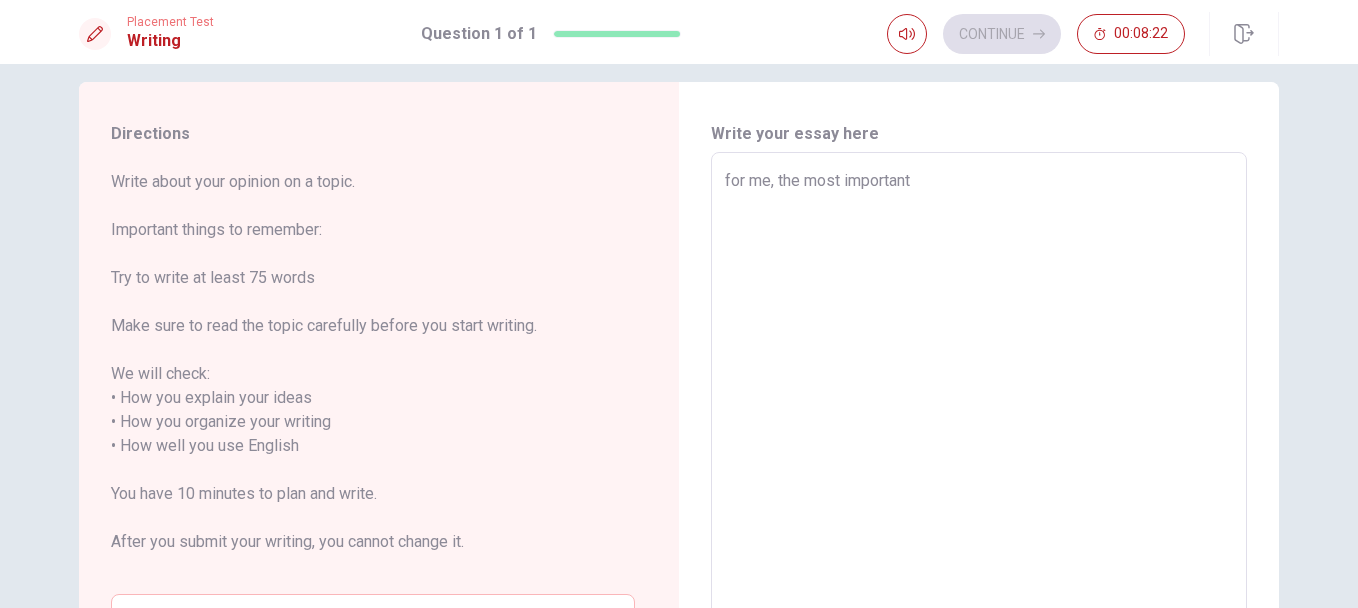 type on "for me, the most important v" 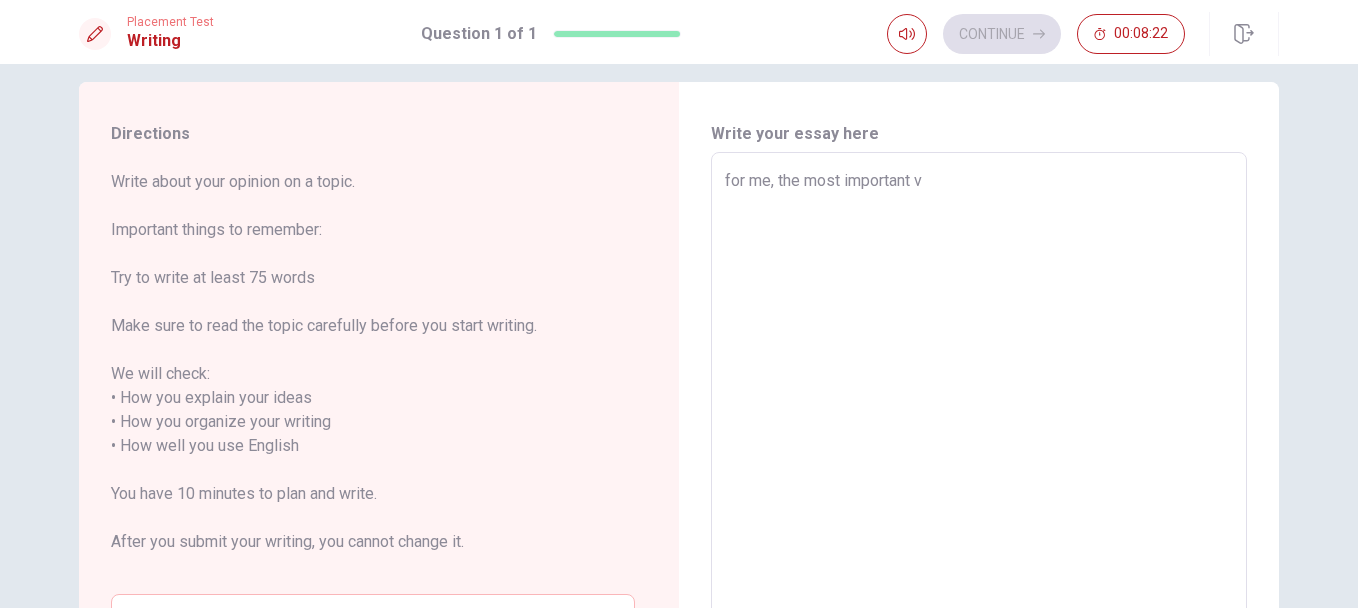 type on "x" 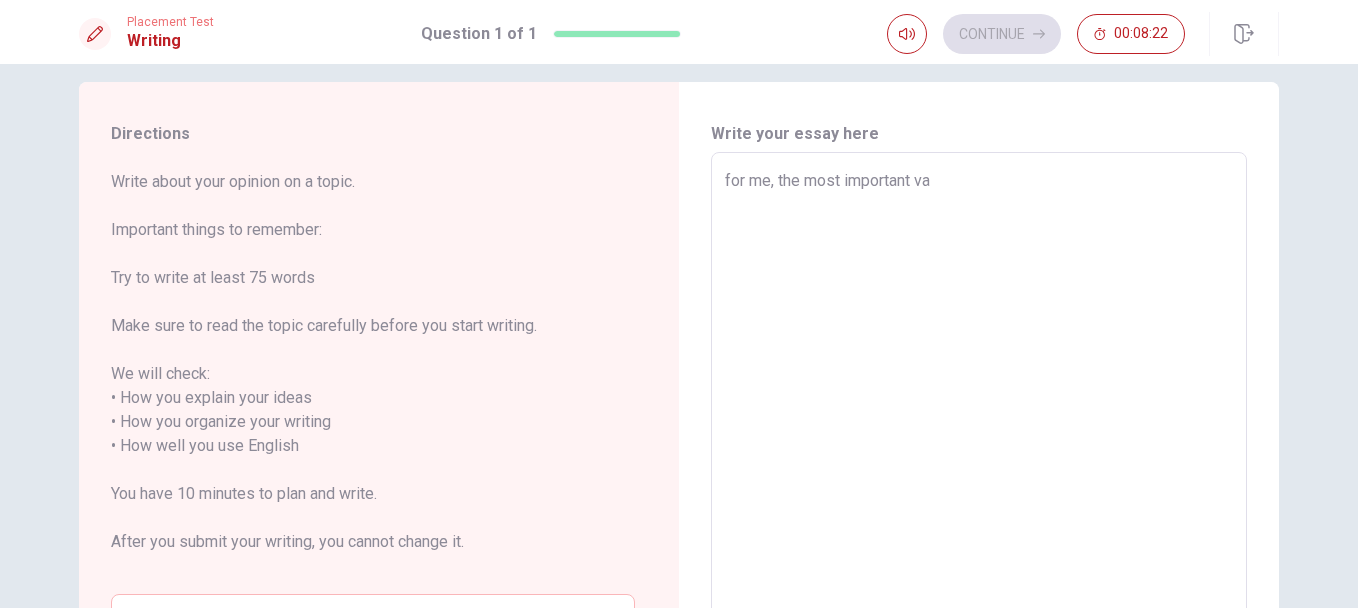 type on "for me, the most important val" 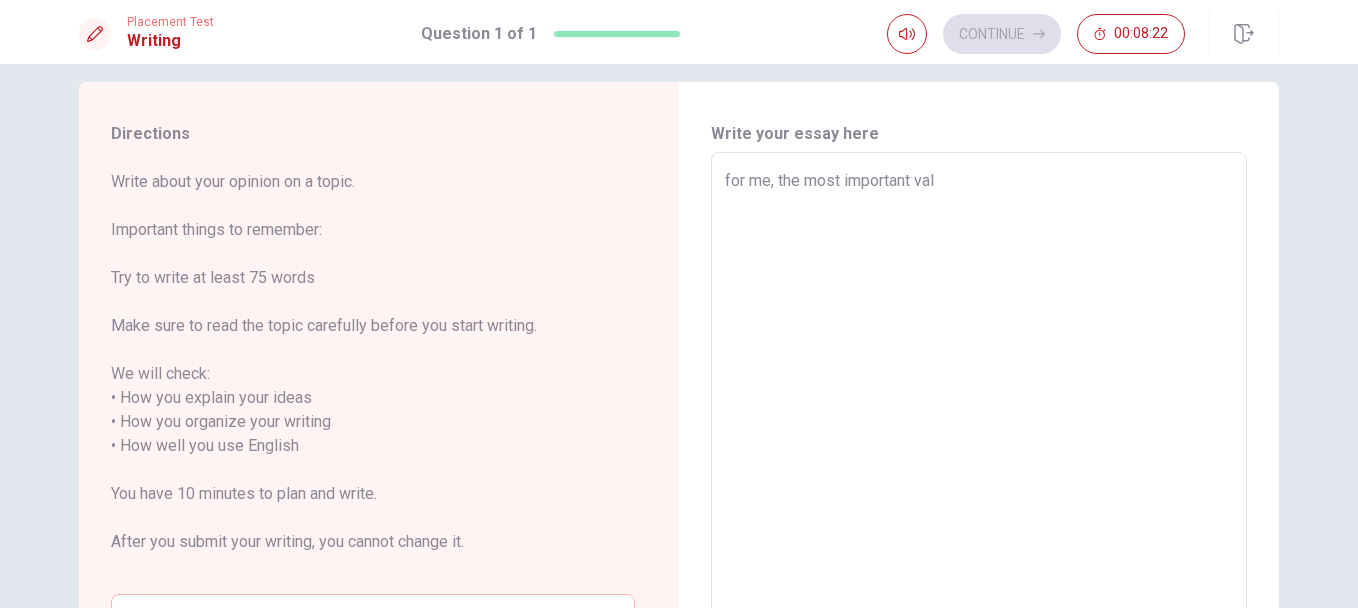 type on "x" 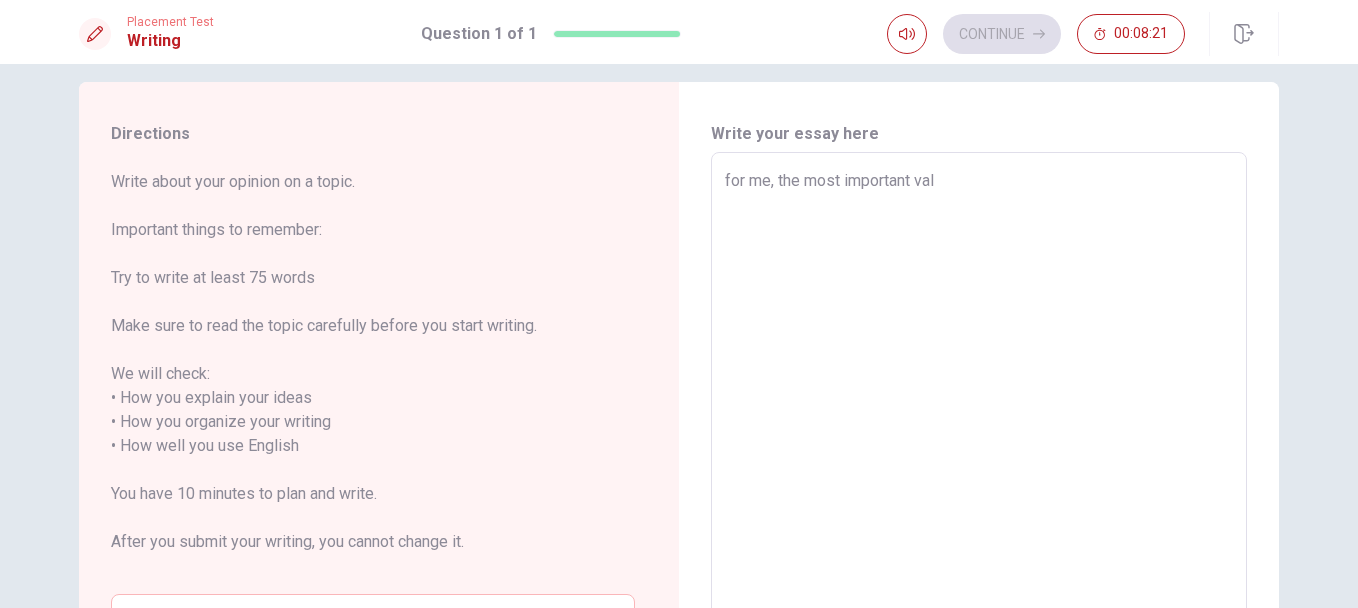type on "for me, the most important vale" 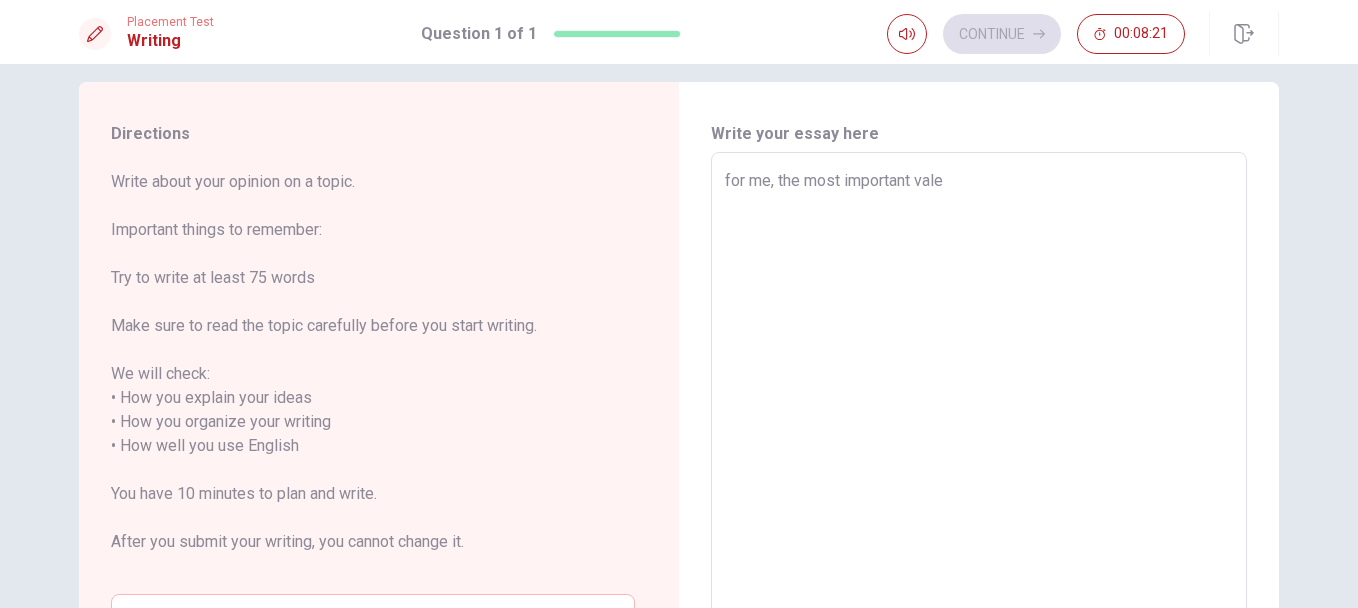 type on "x" 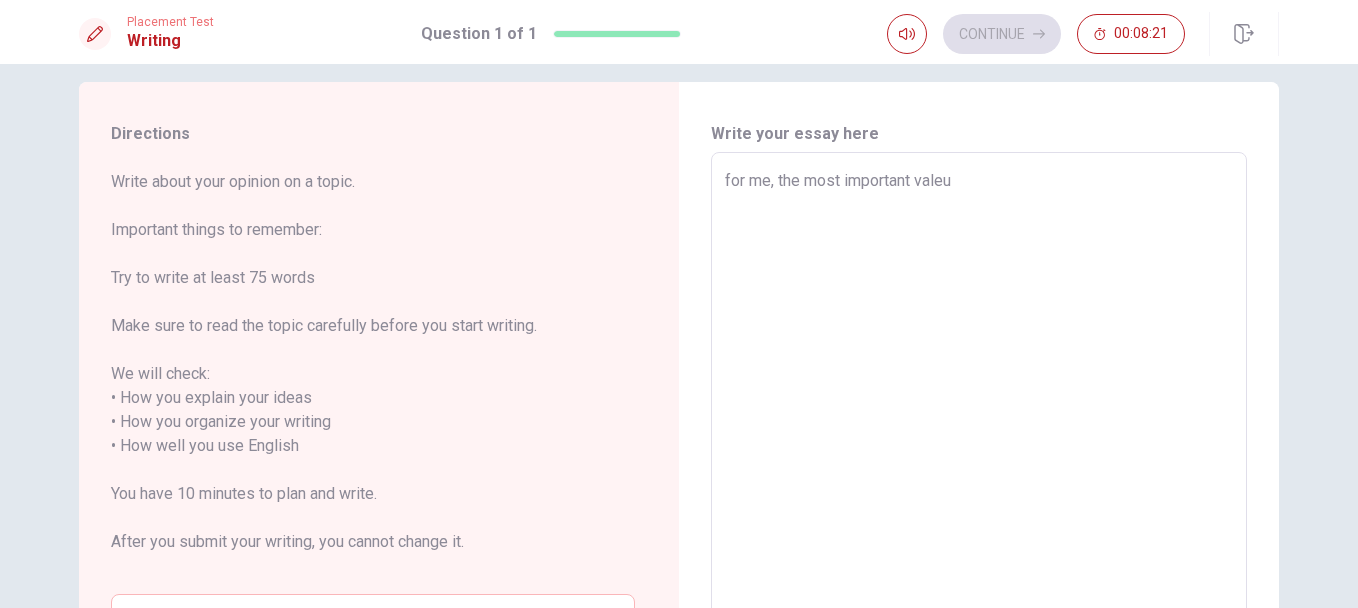 type on "for me, the most important valeu" 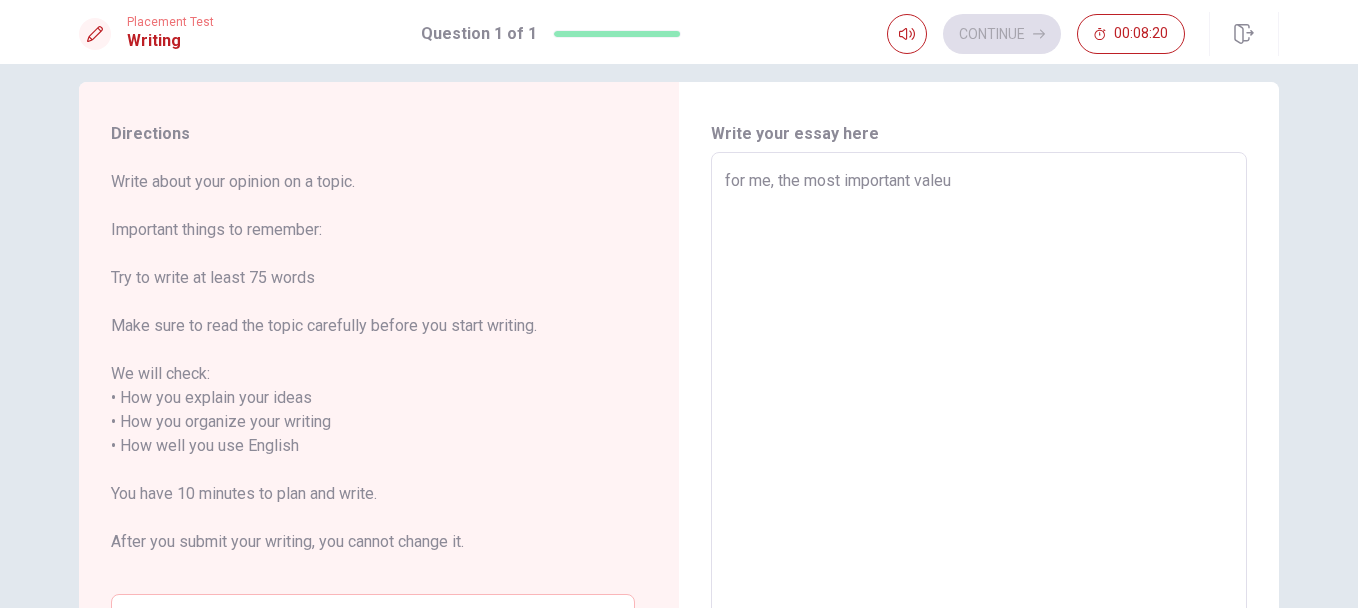type on "for me, the most important valeu" 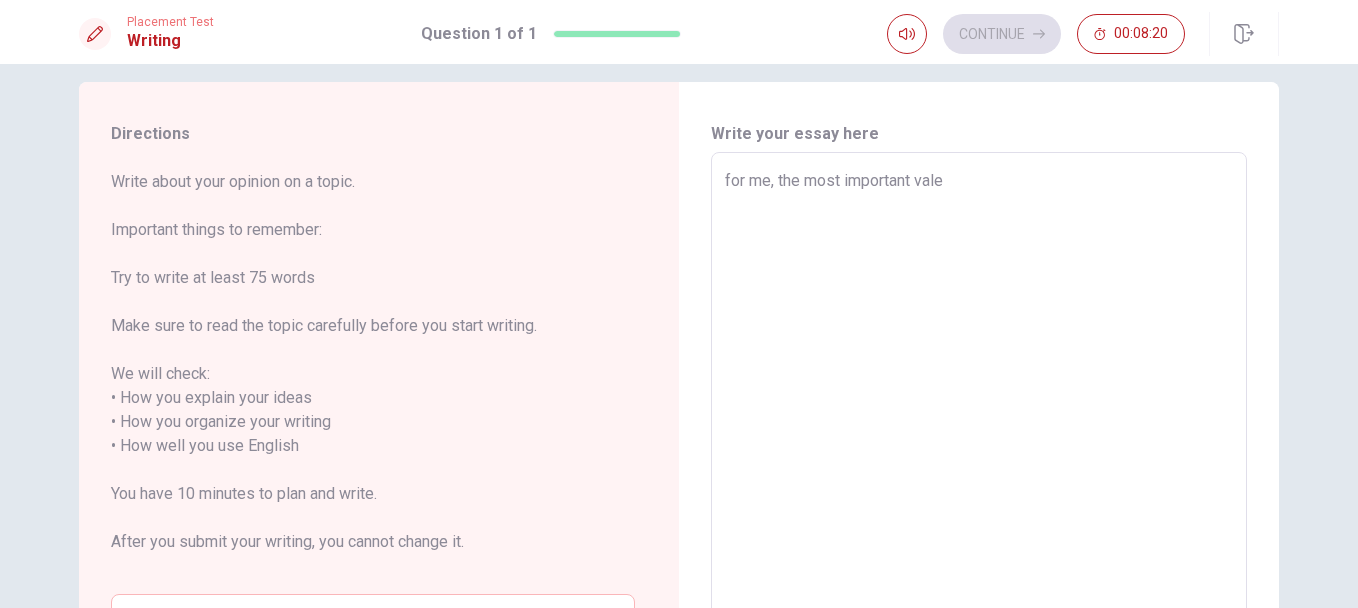 type on "x" 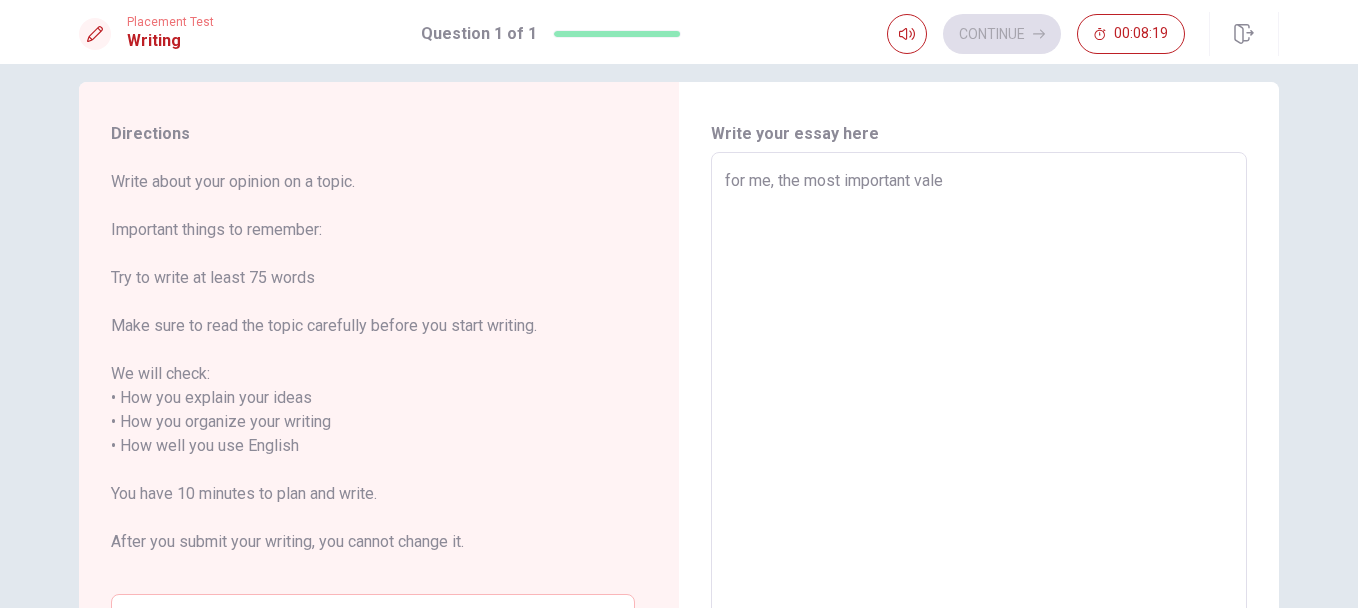 type on "for me, the most important val" 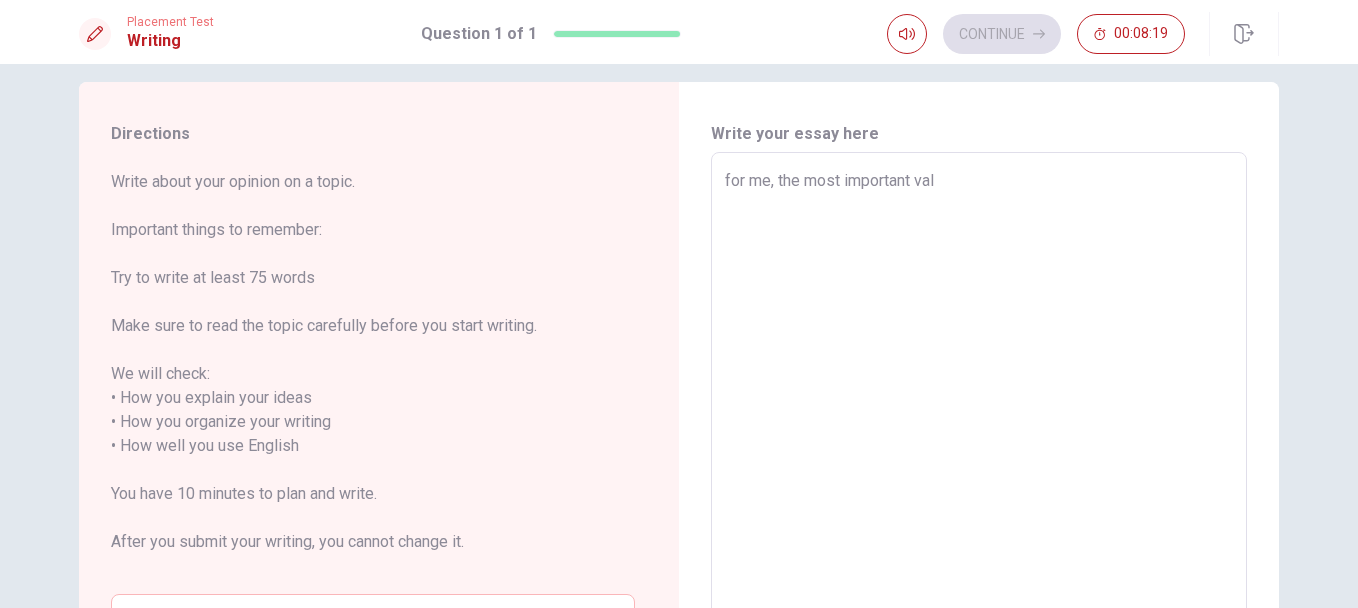 type on "x" 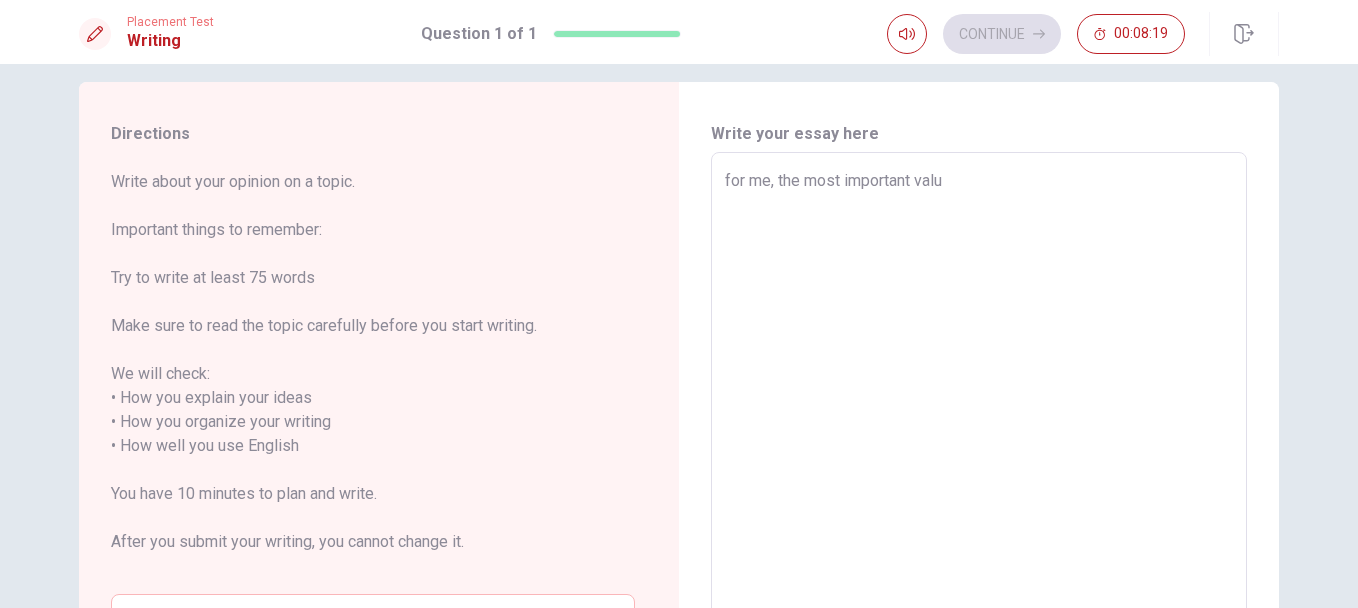 type on "x" 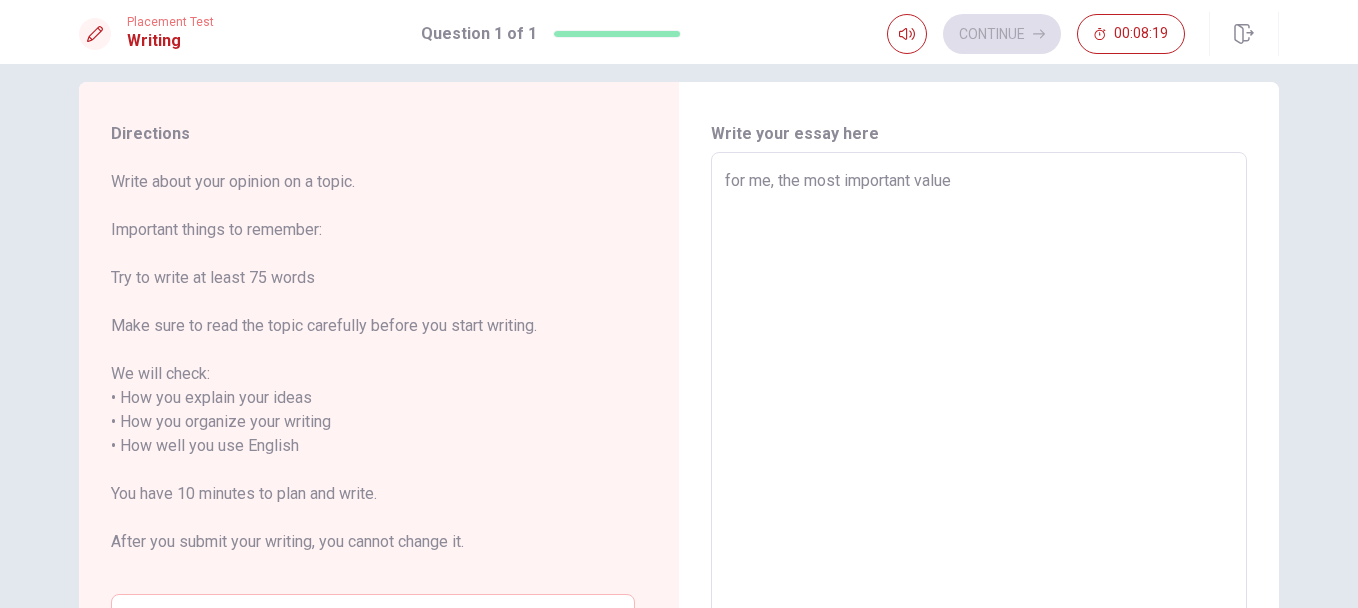 type on "x" 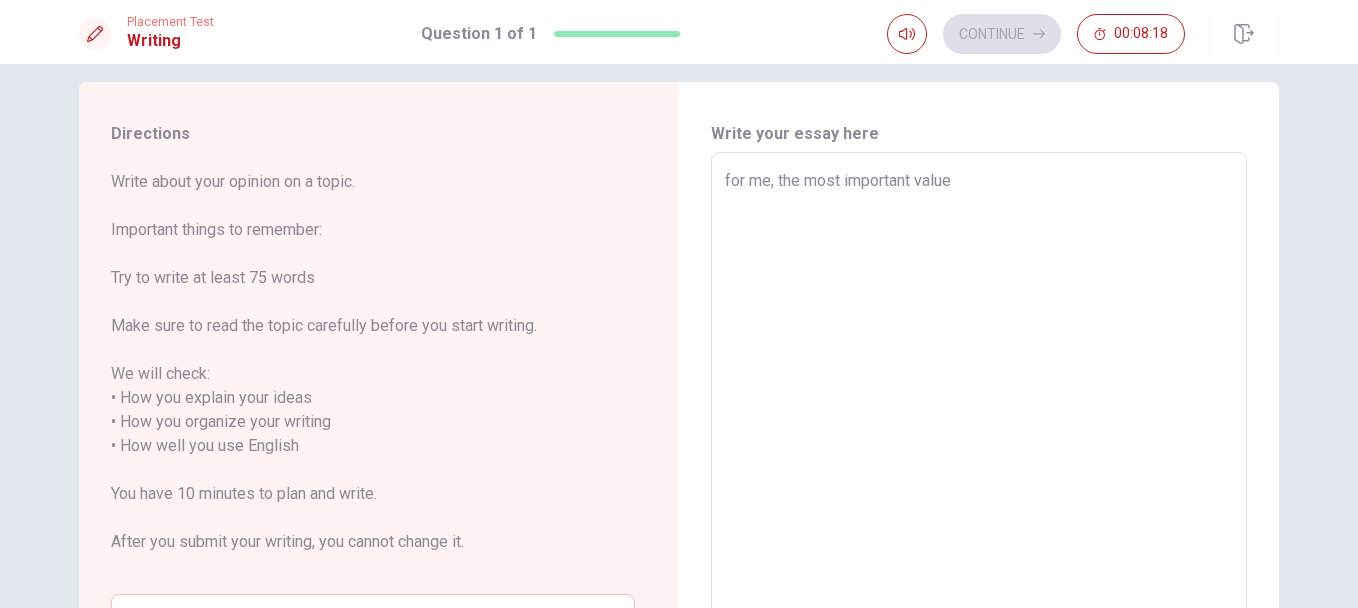 type on "x" 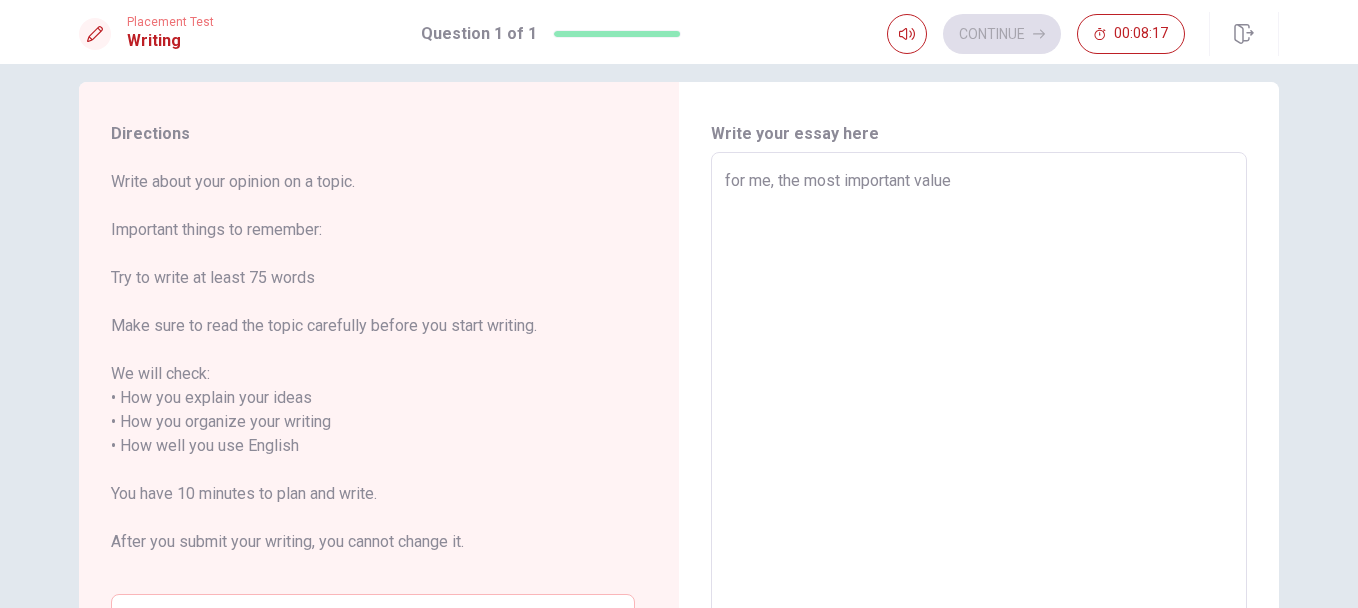 type on "for me, the most important value i" 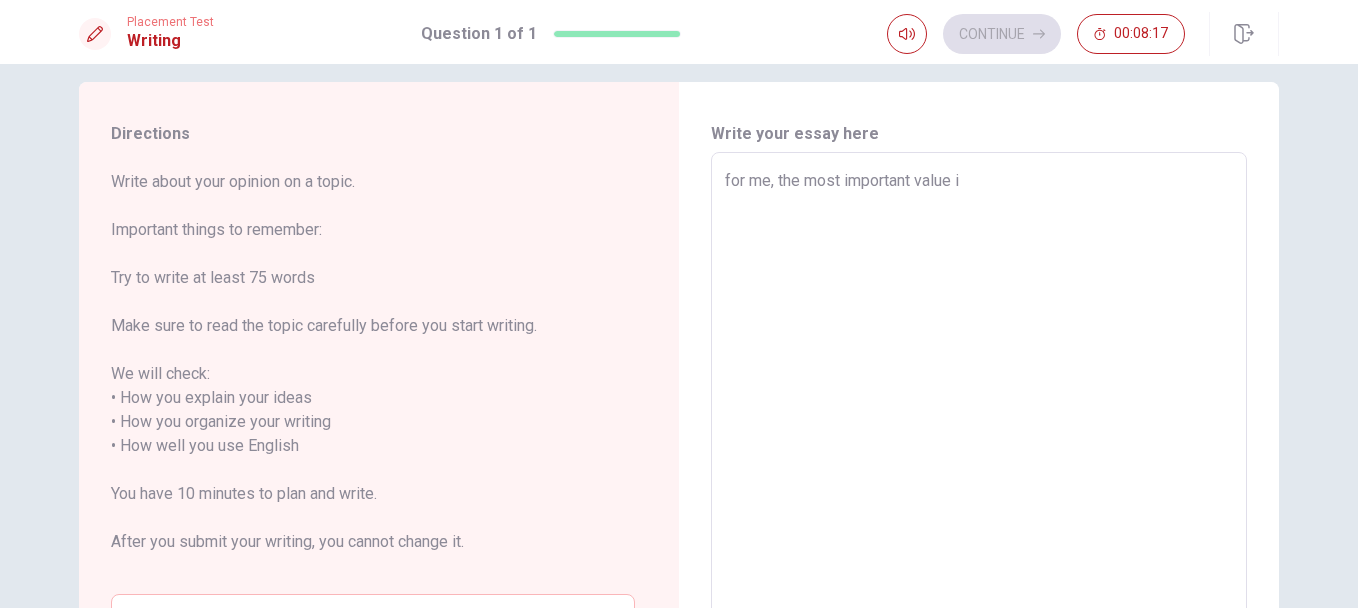 type on "x" 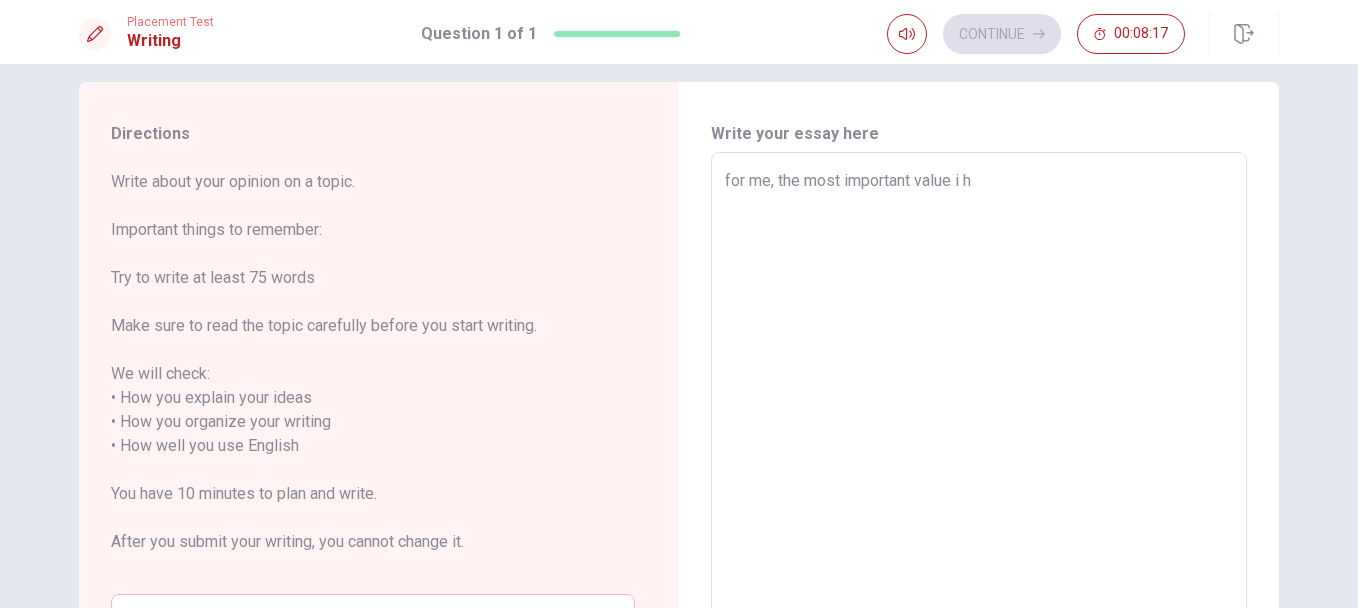 type on "x" 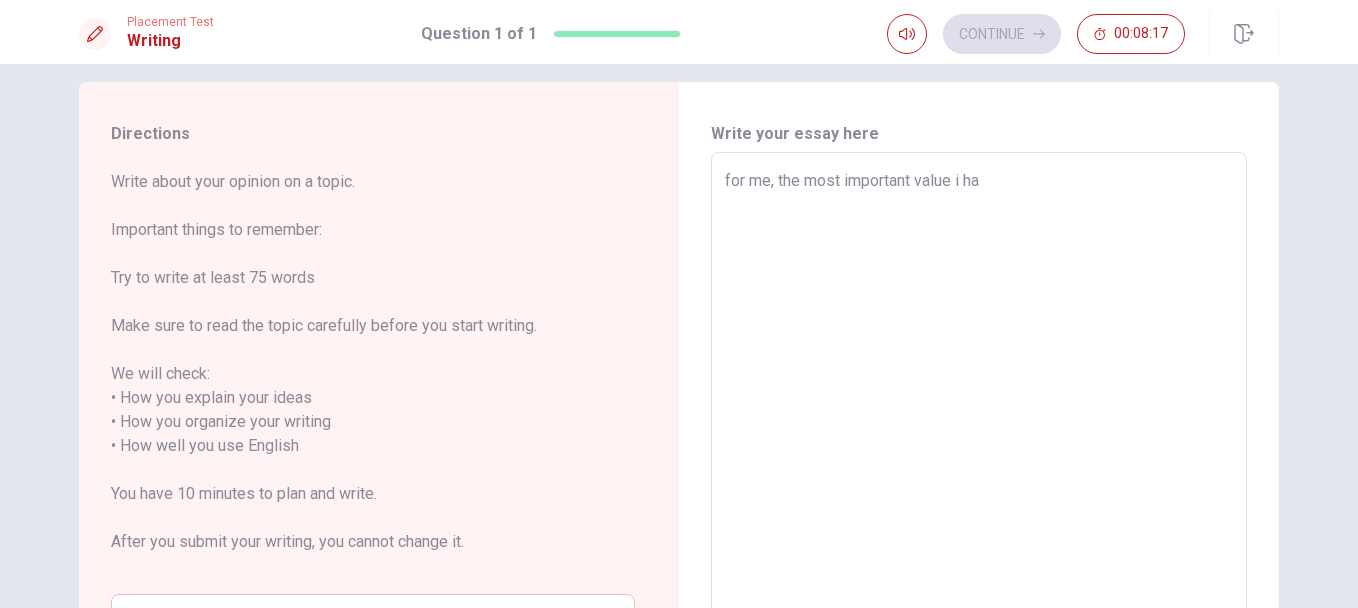 type on "x" 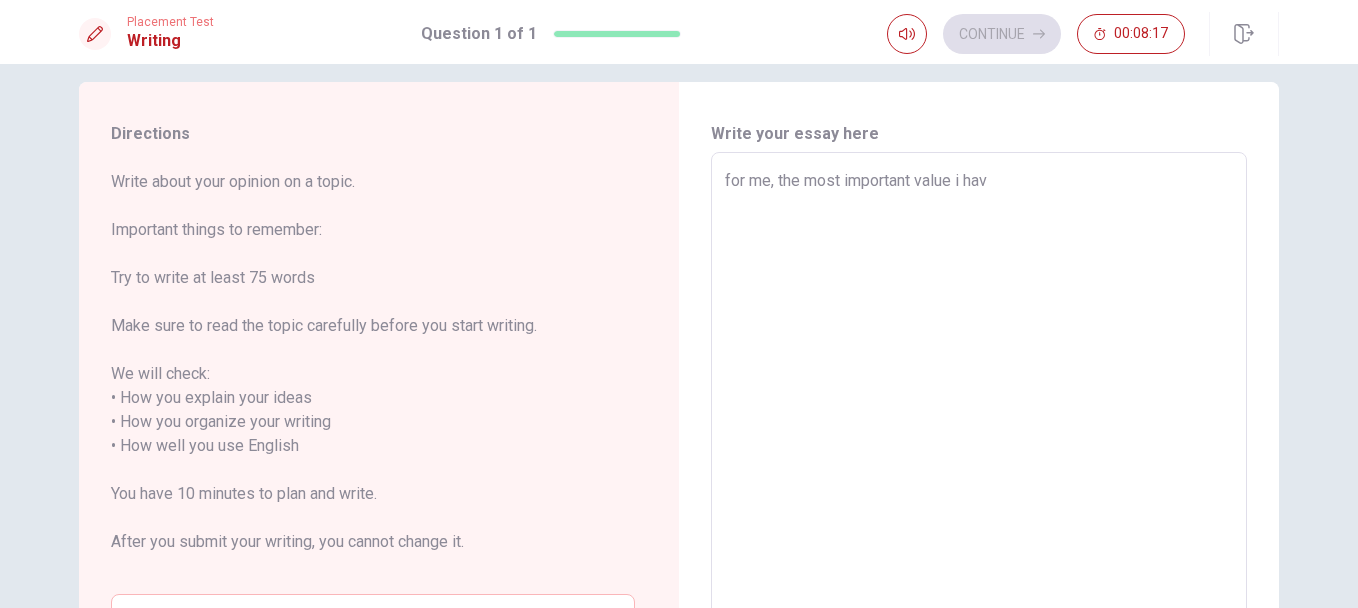 type on "for me, the most important value i have" 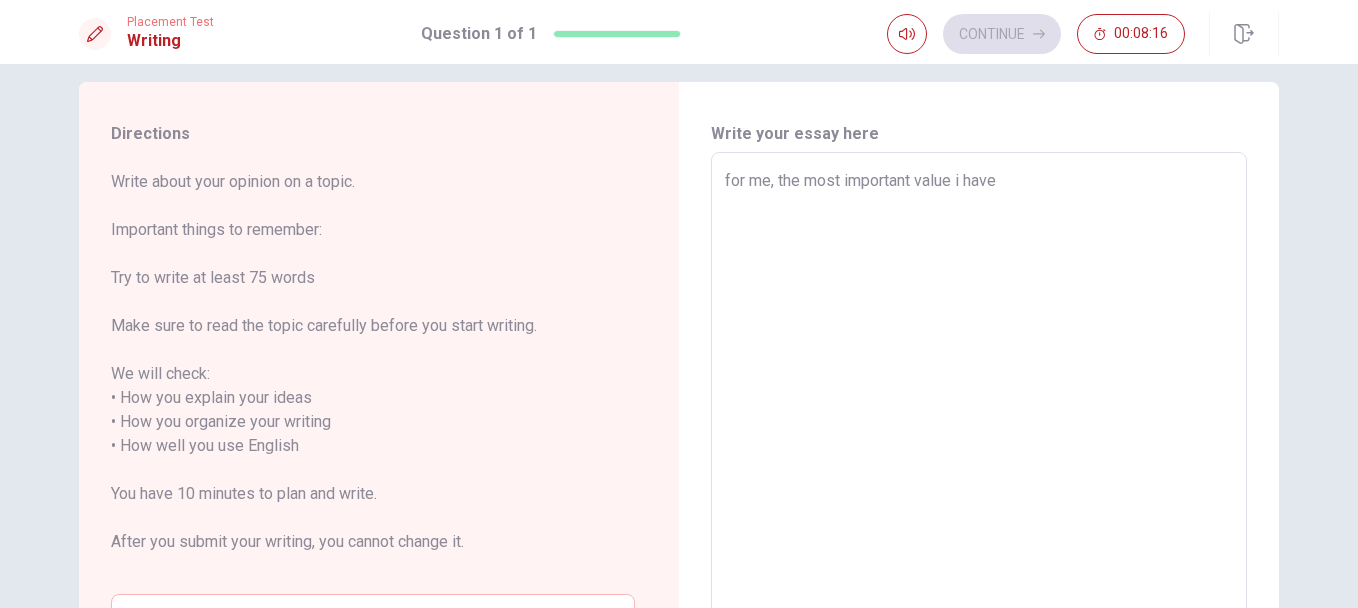 type on "x" 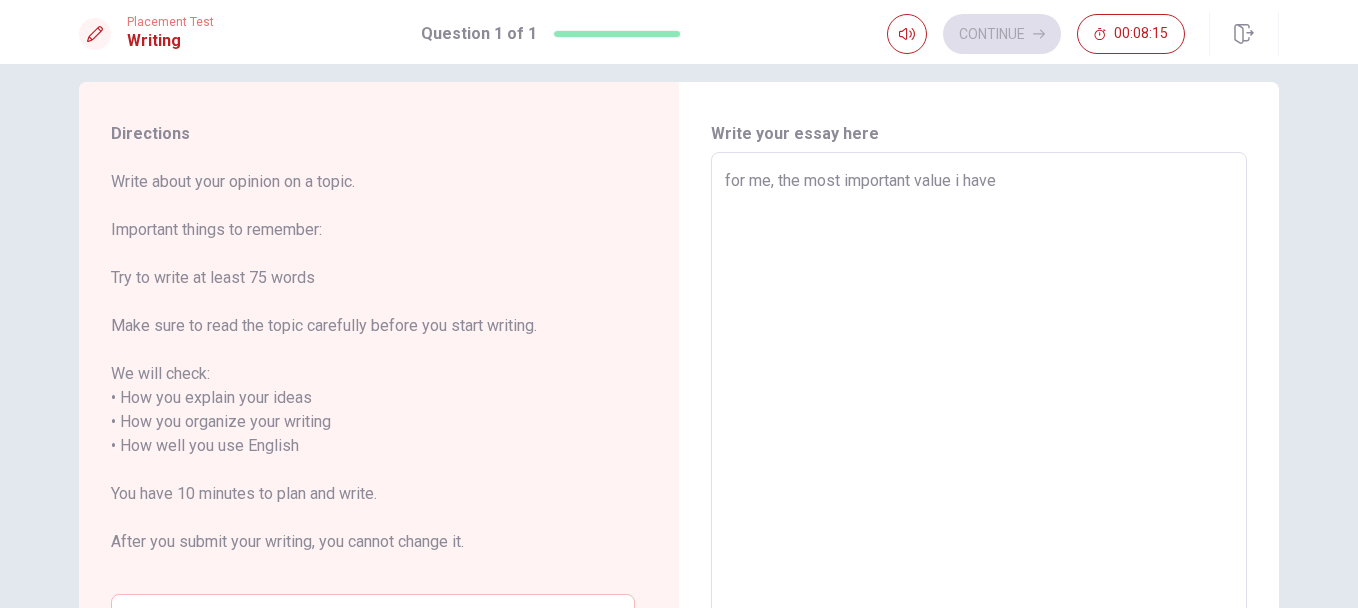 type on "for me, the most important value i have" 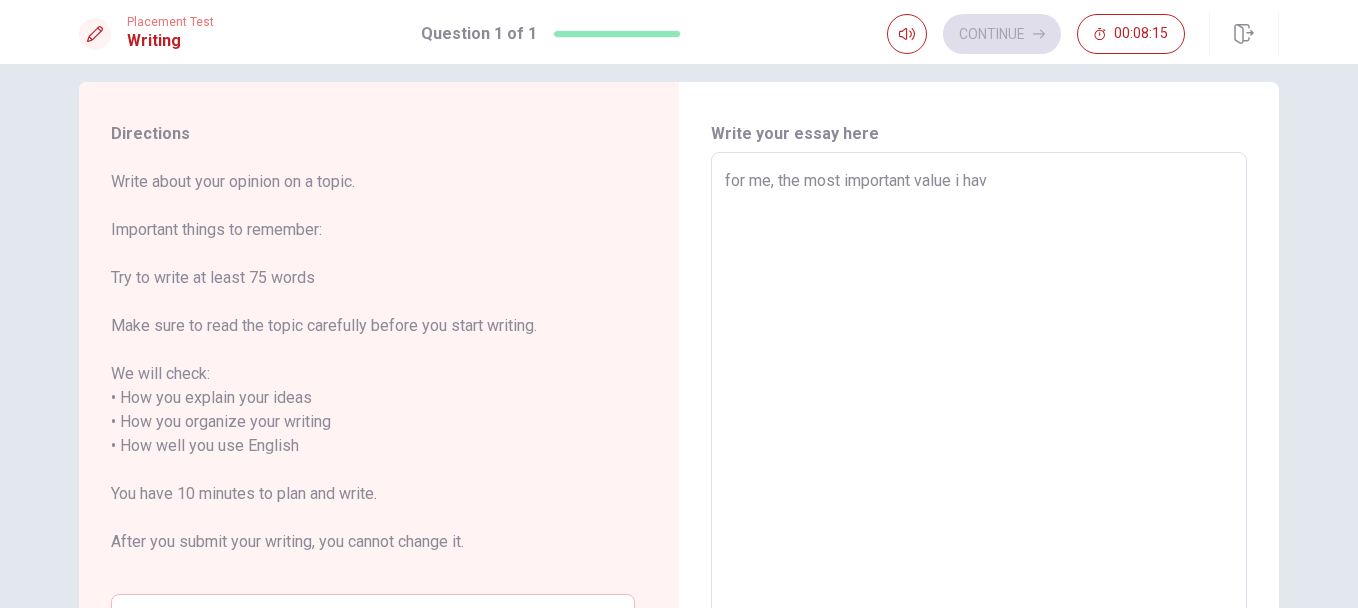 type on "x" 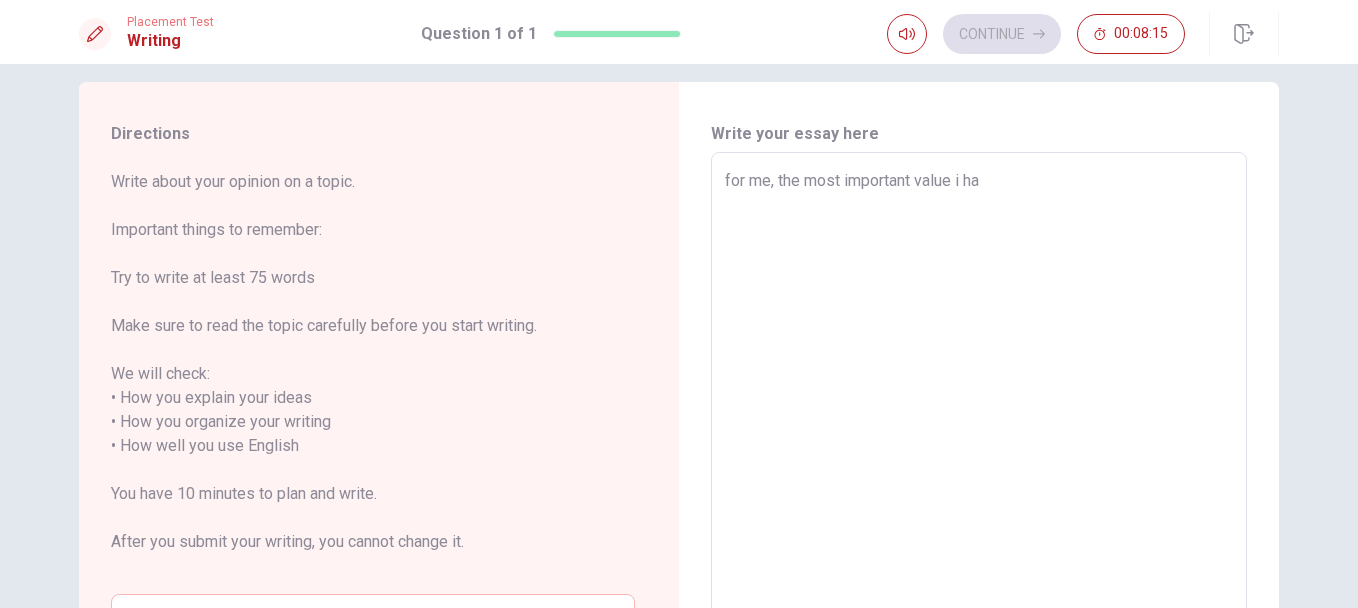 type on "x" 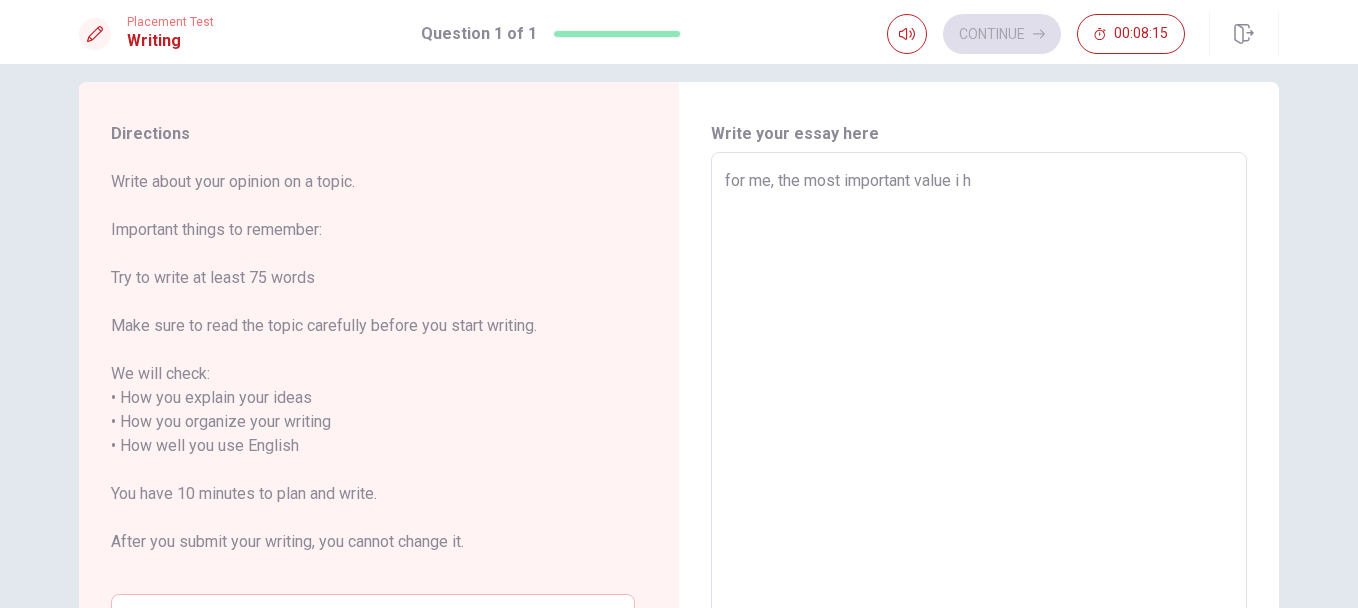 type on "x" 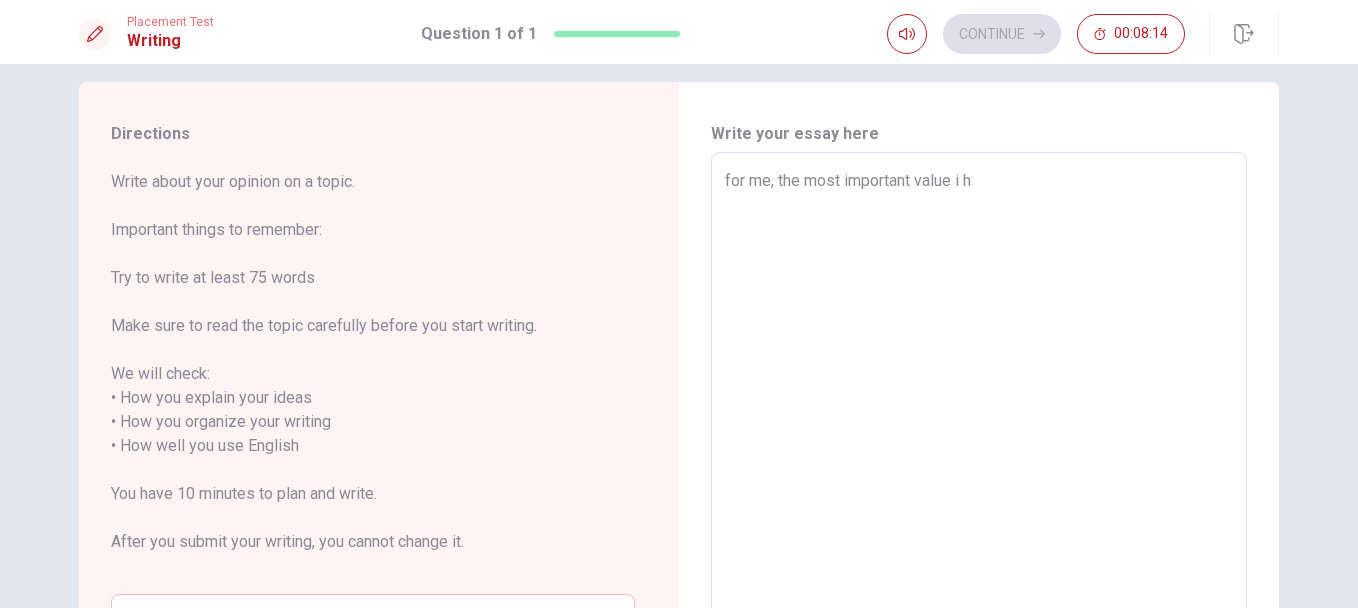 type on "for me, the most important value i" 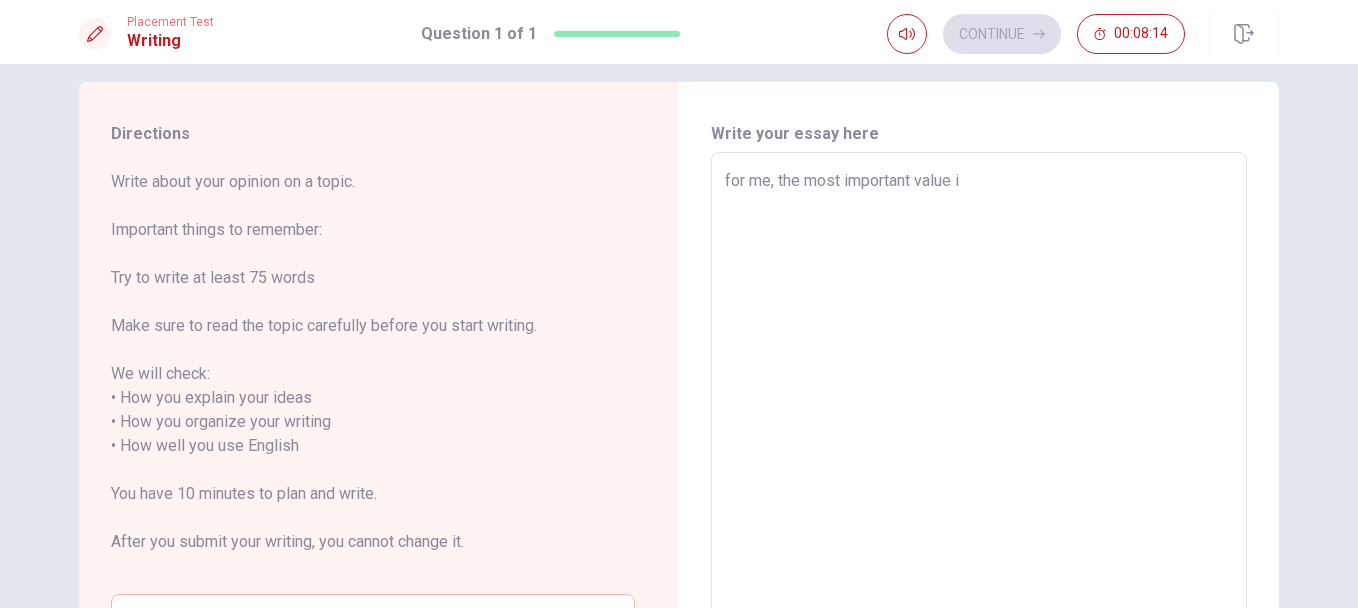 type on "x" 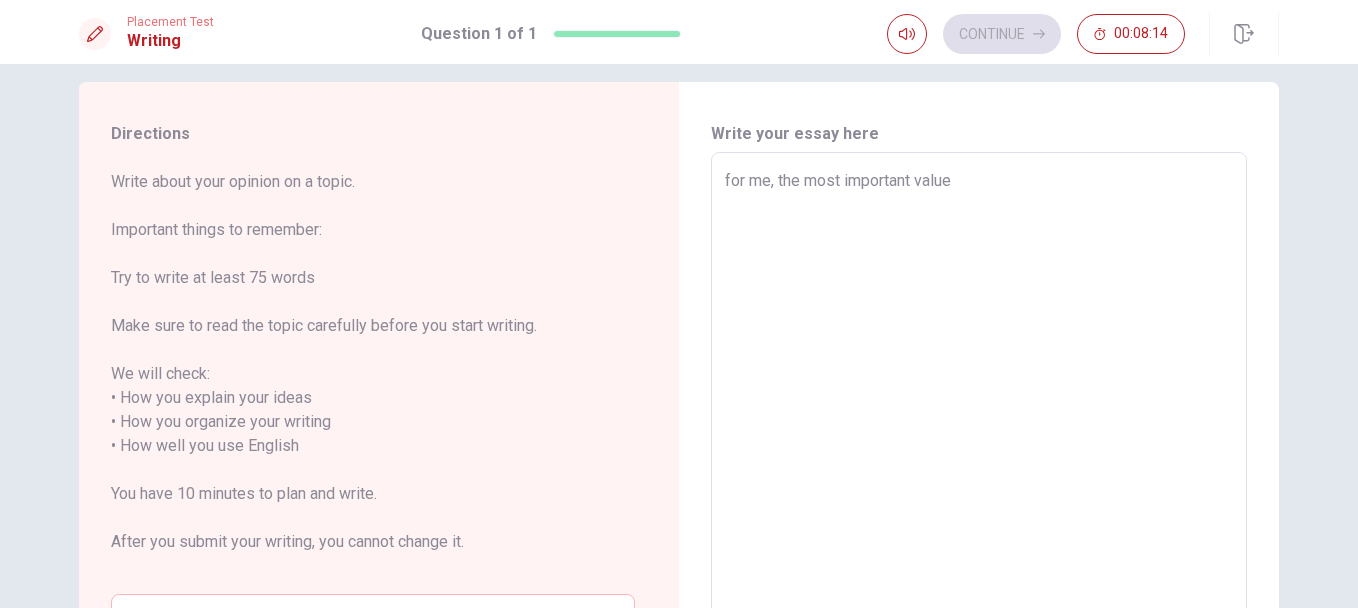 type on "x" 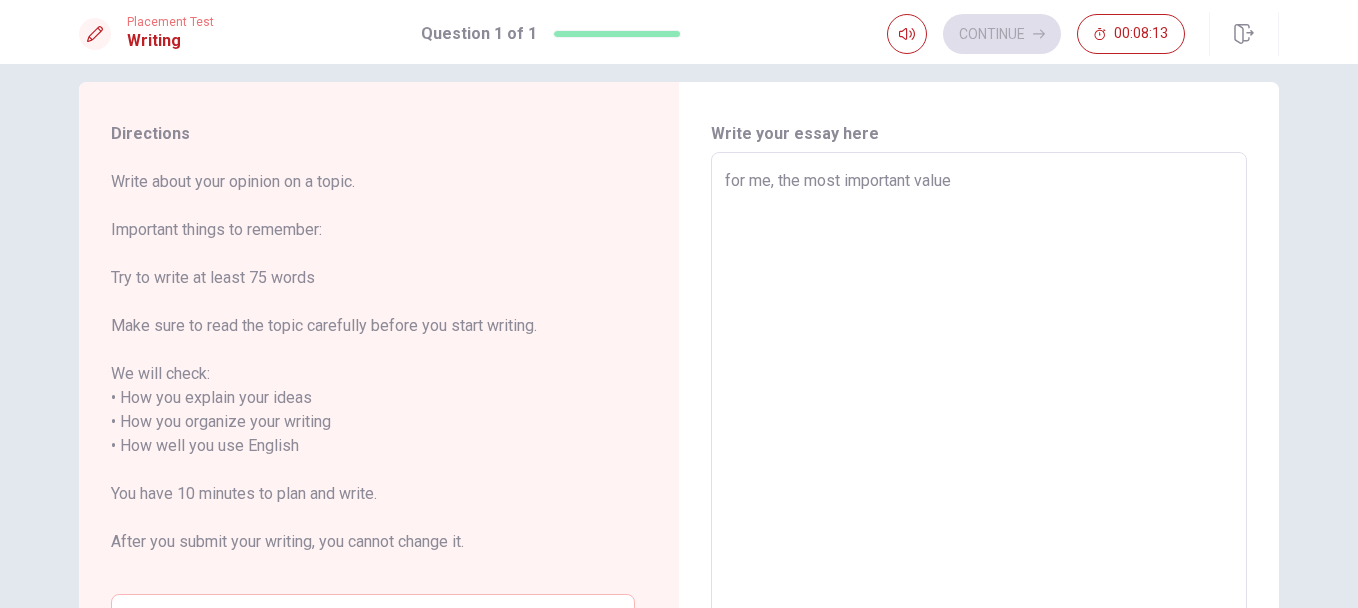 type on "for me, the most important value I" 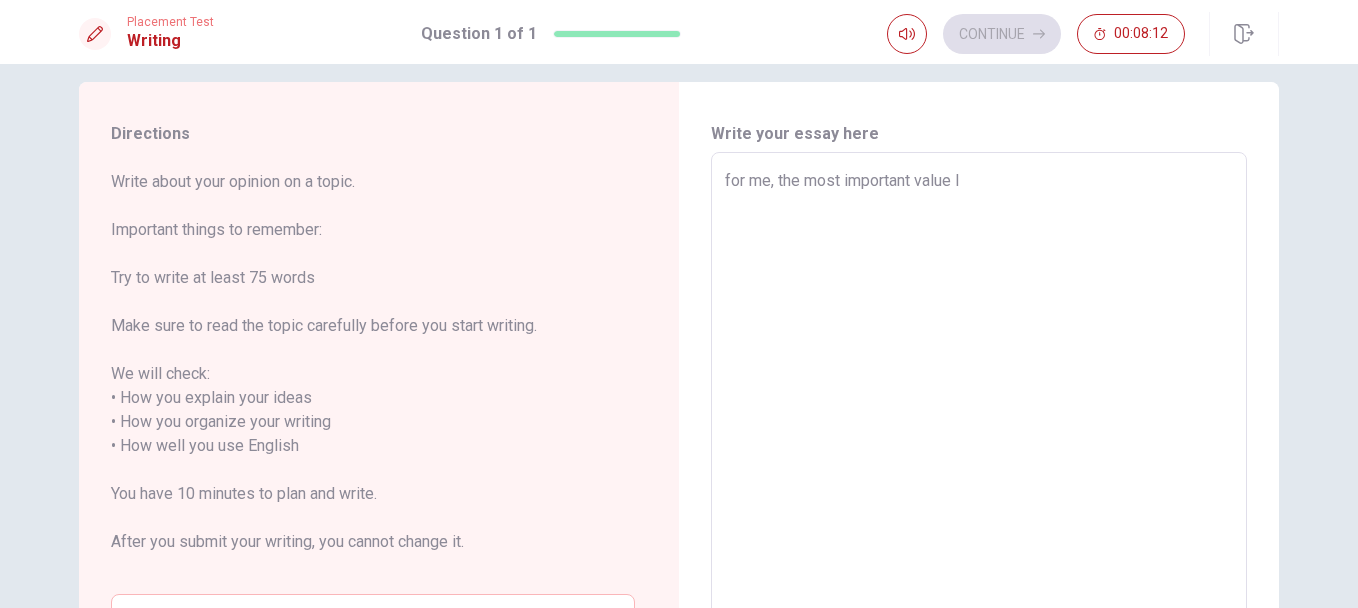 type on "x" 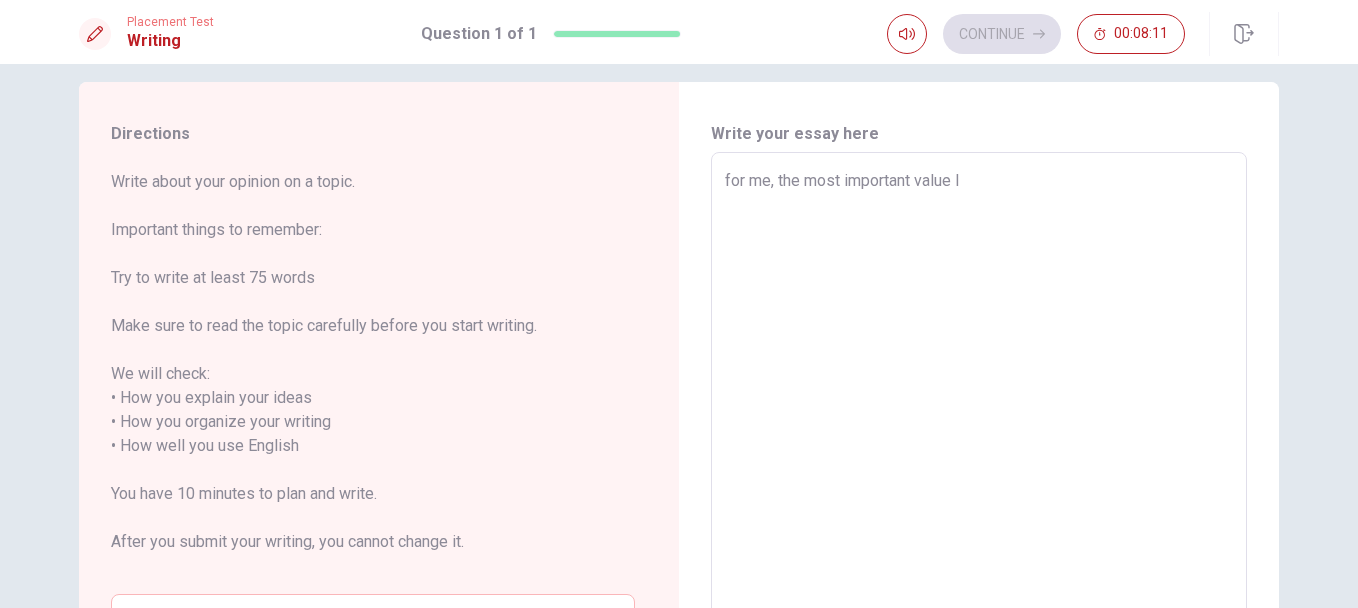 type on "for me, the most important value I h" 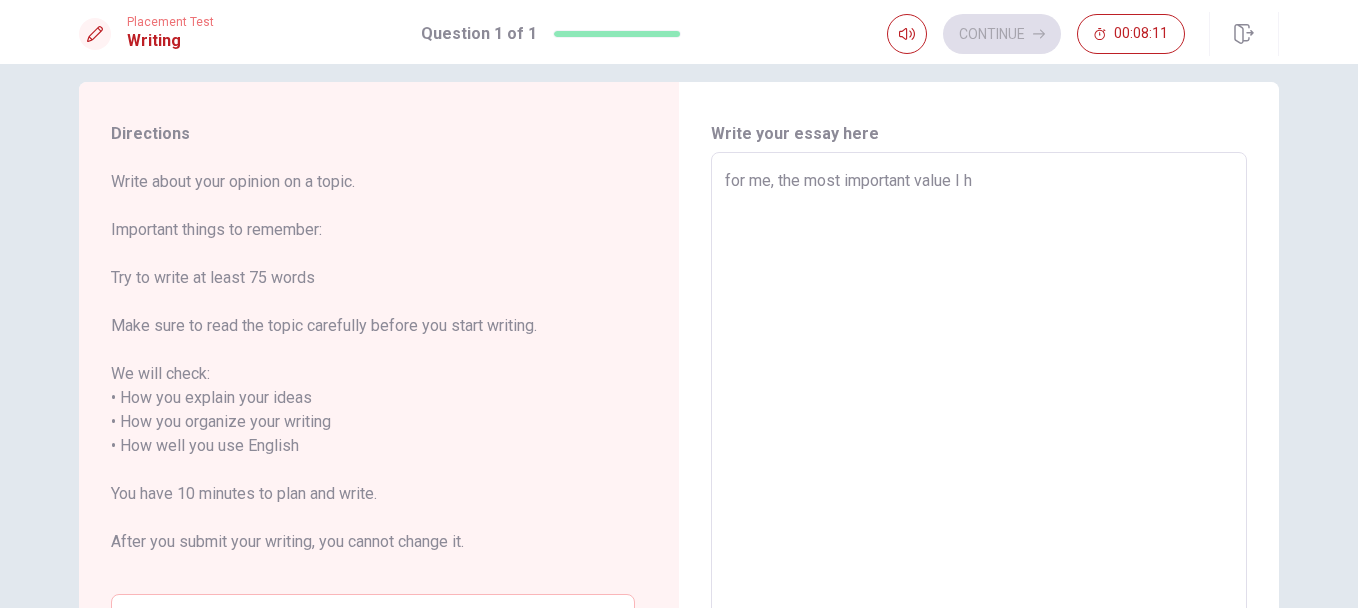 type on "x" 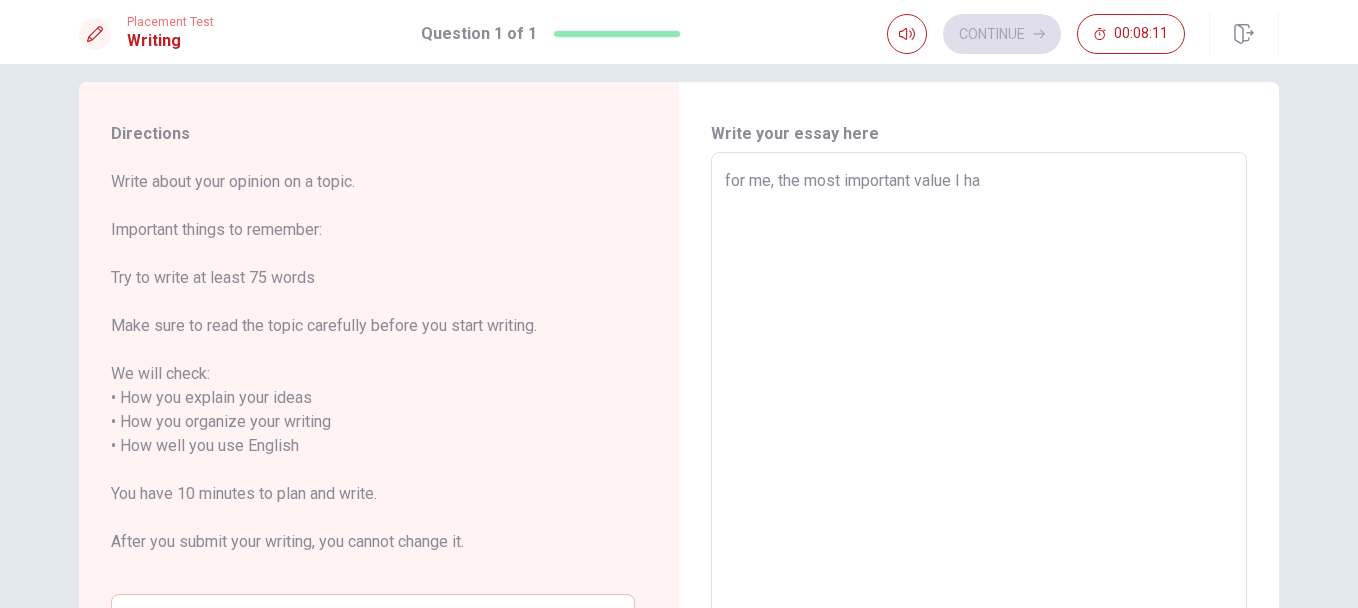 type on "x" 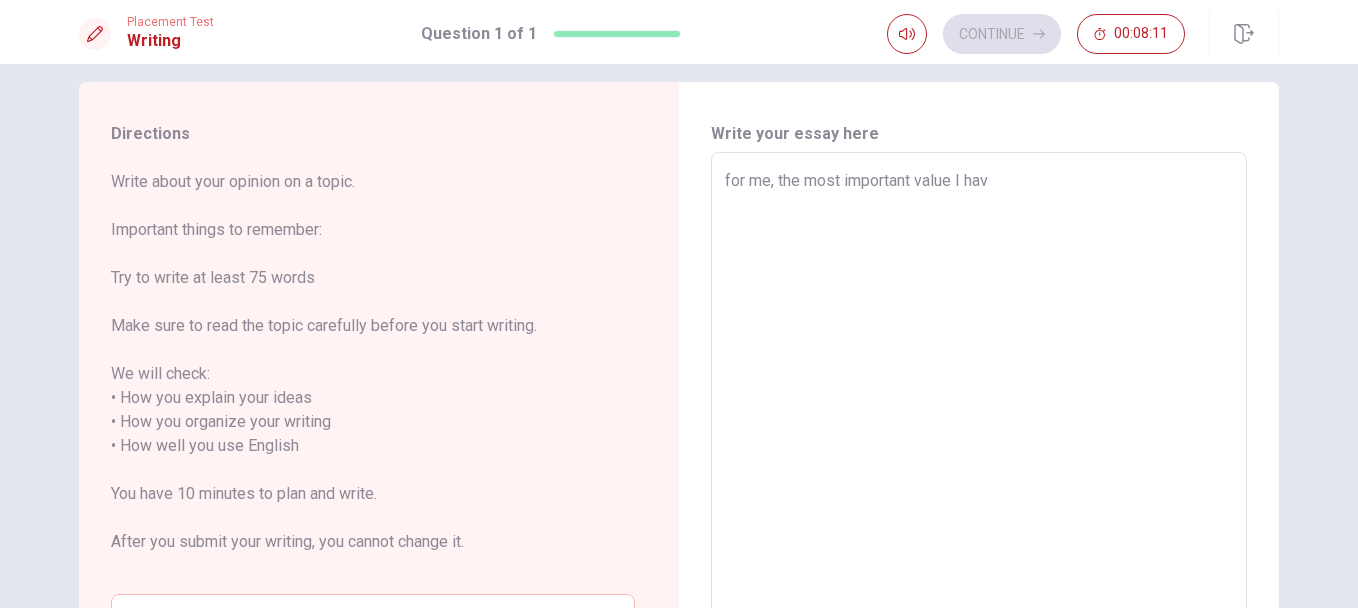 type on "x" 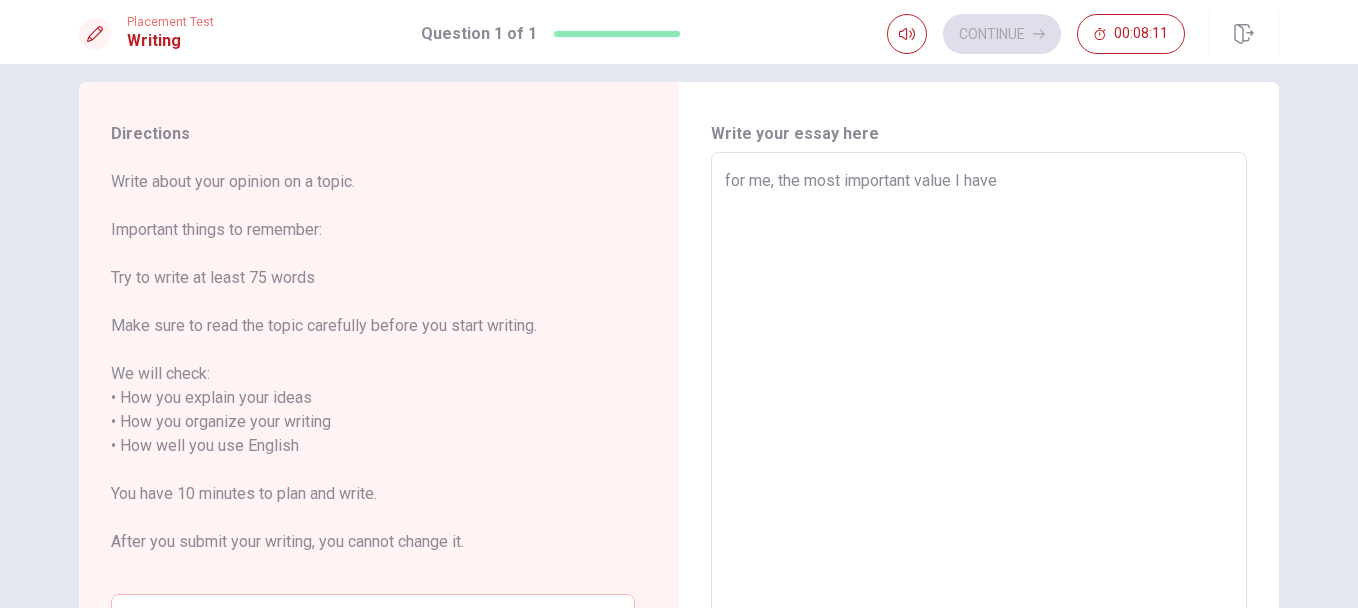 type on "x" 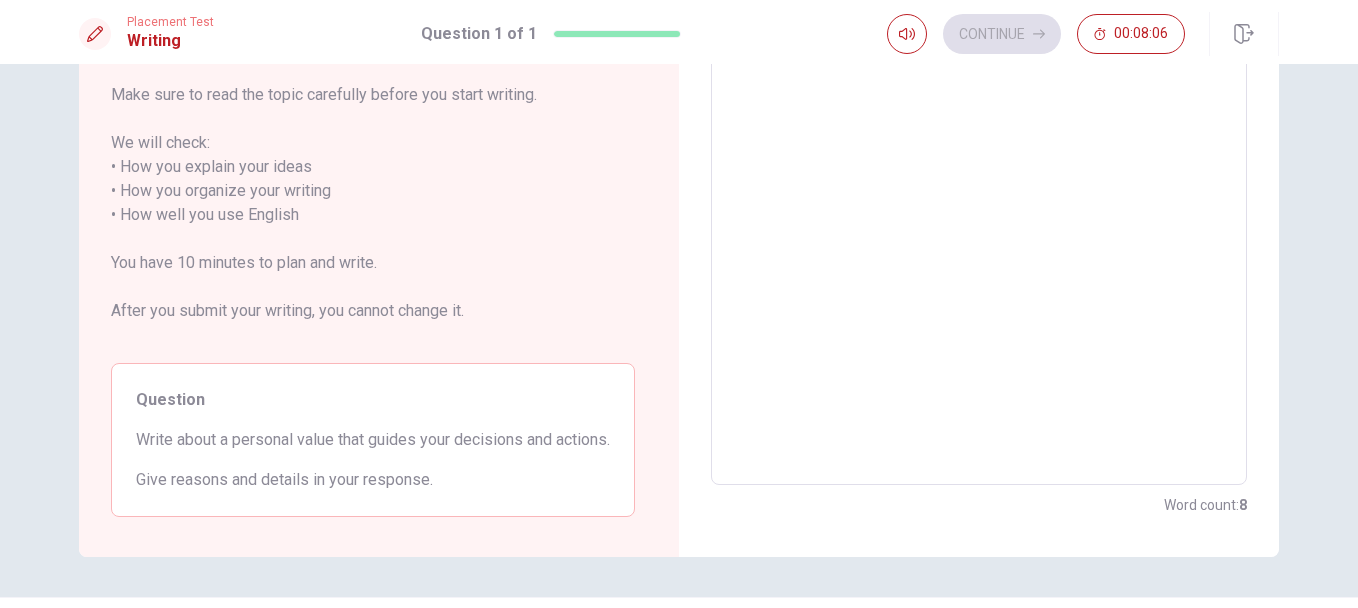 scroll, scrollTop: 306, scrollLeft: 0, axis: vertical 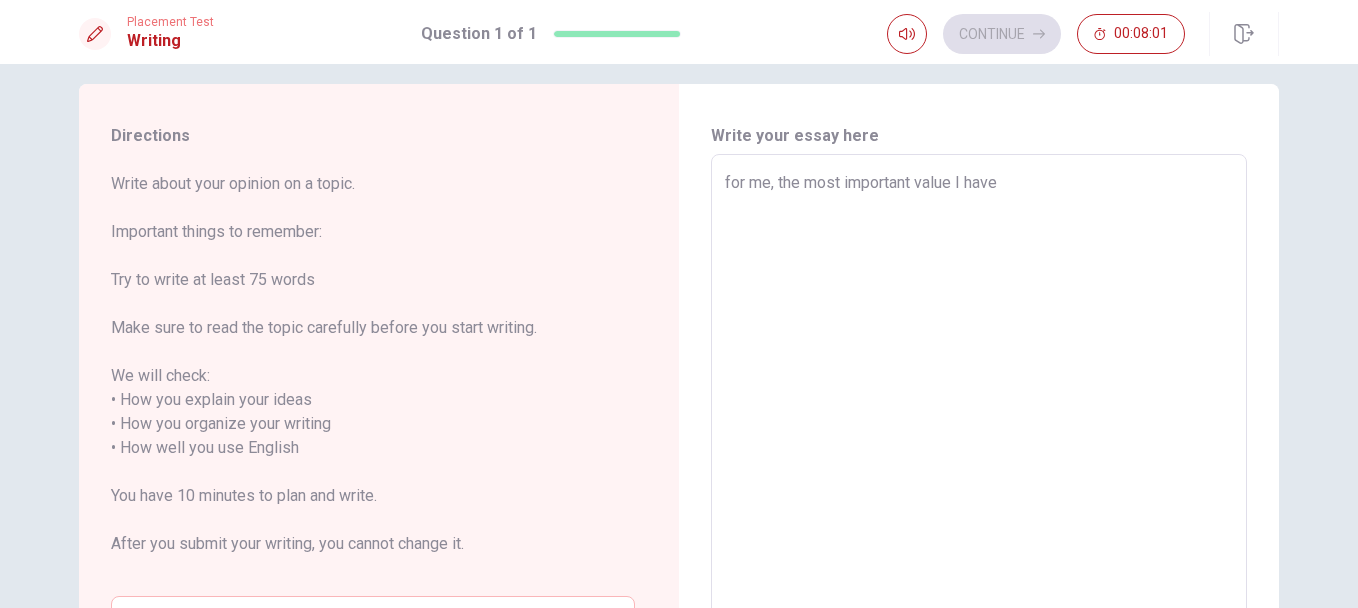 type on "x" 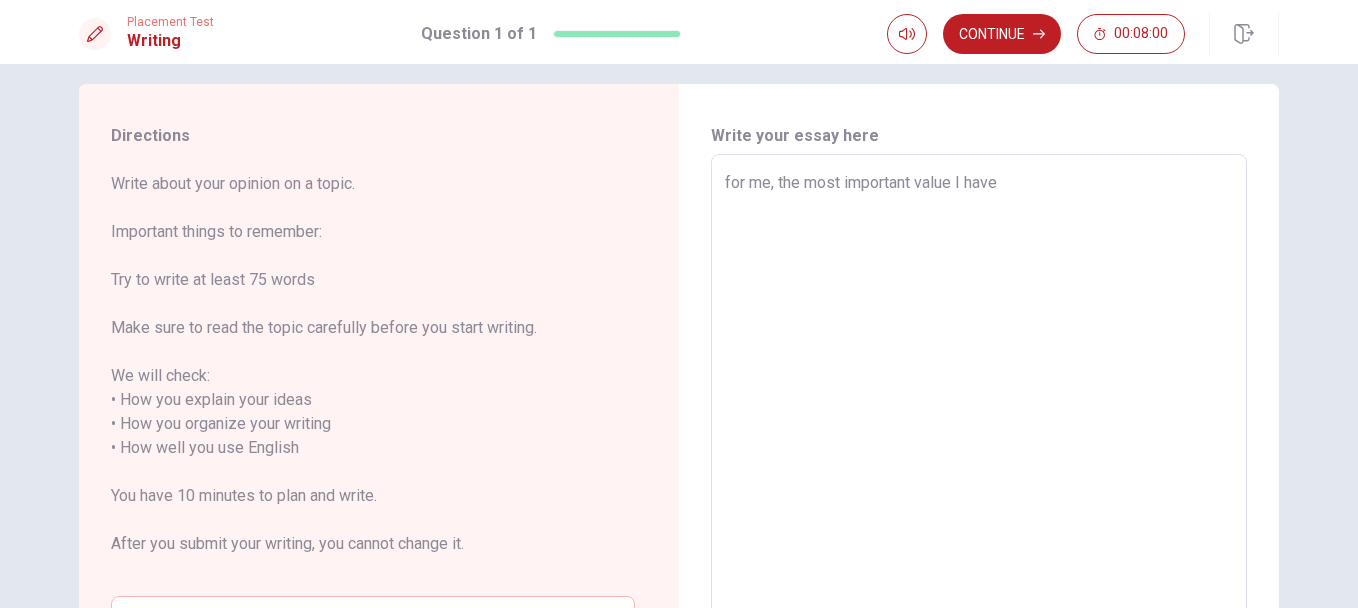 type on "for me, the most important value I have i" 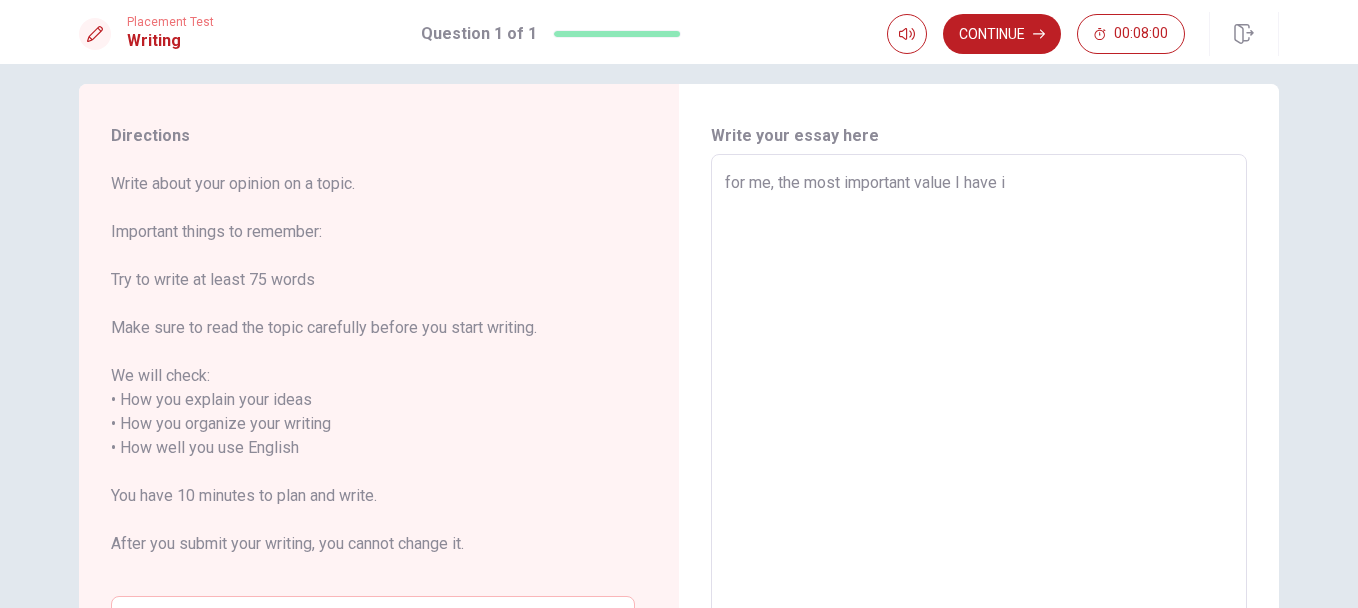 type on "x" 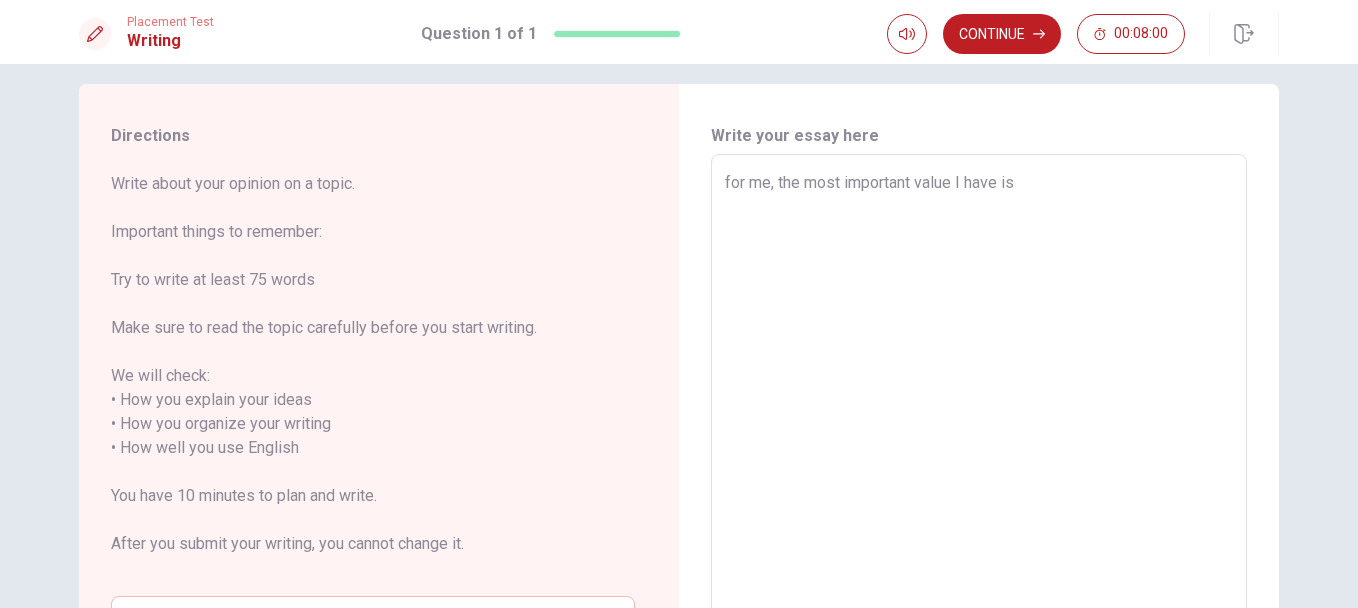type on "x" 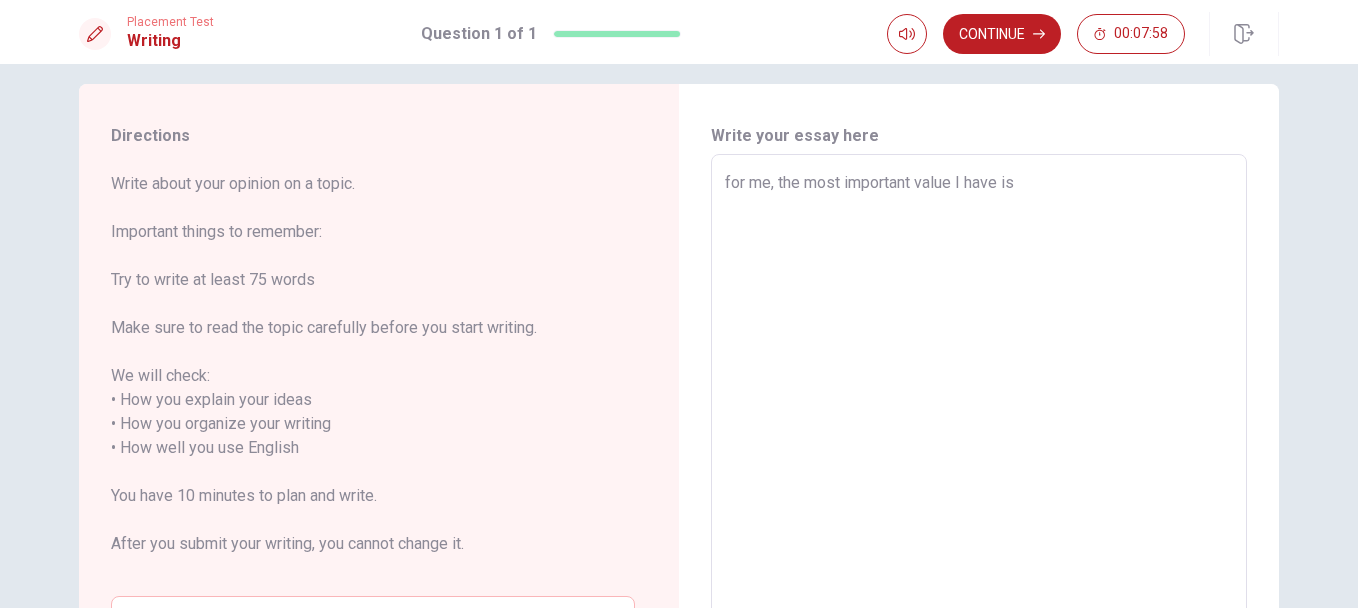 type on "x" 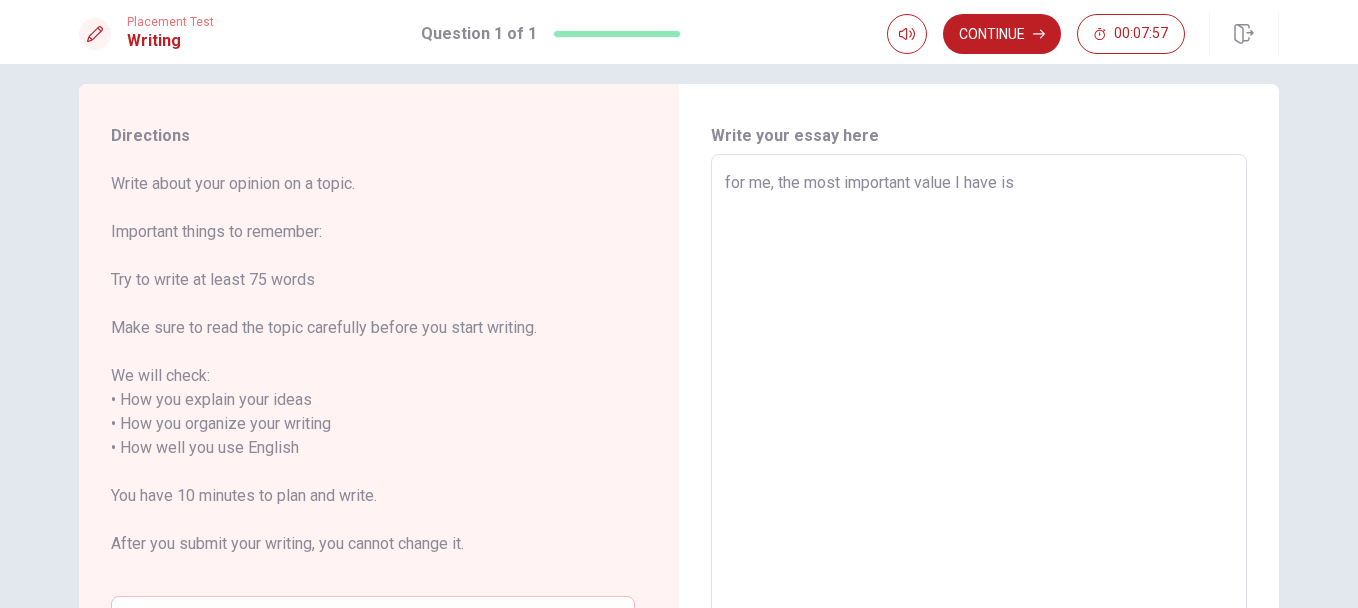 type on "for me, the most important value I have is f" 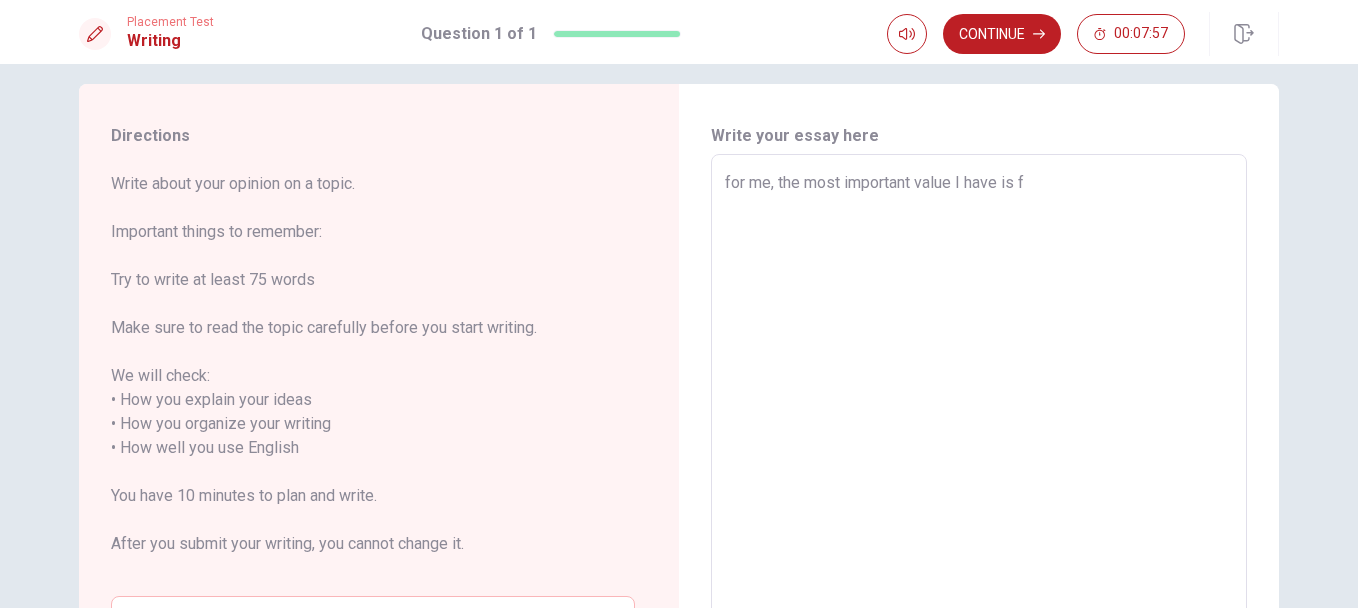 type on "x" 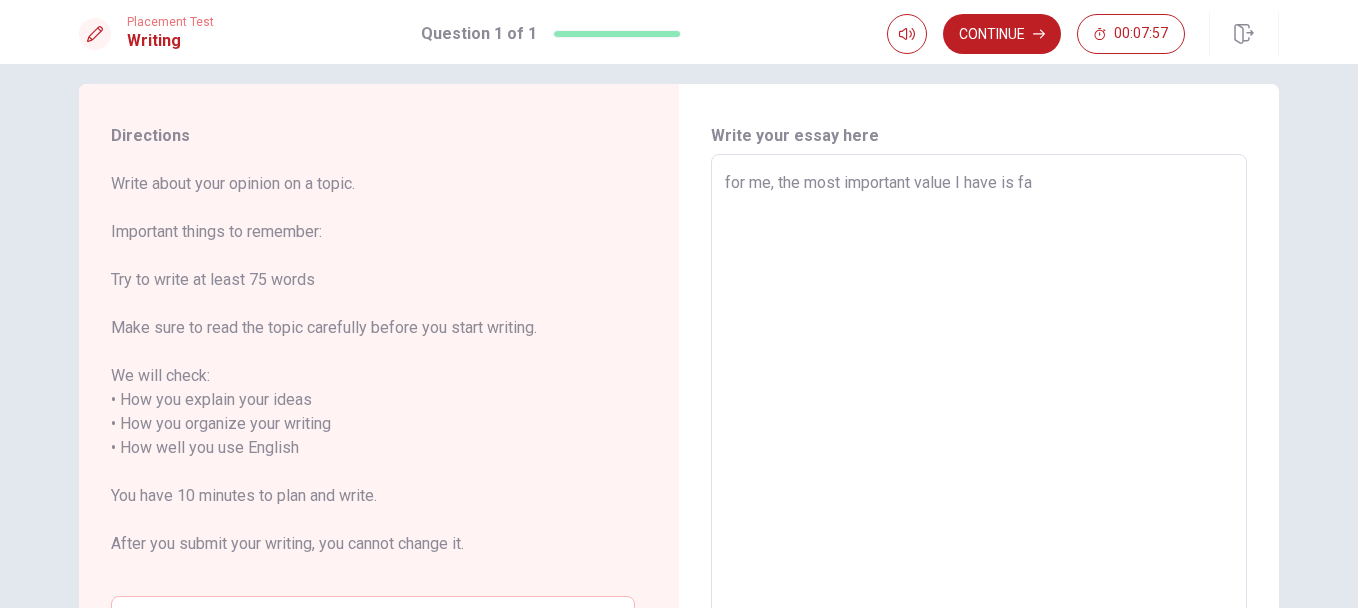 type on "x" 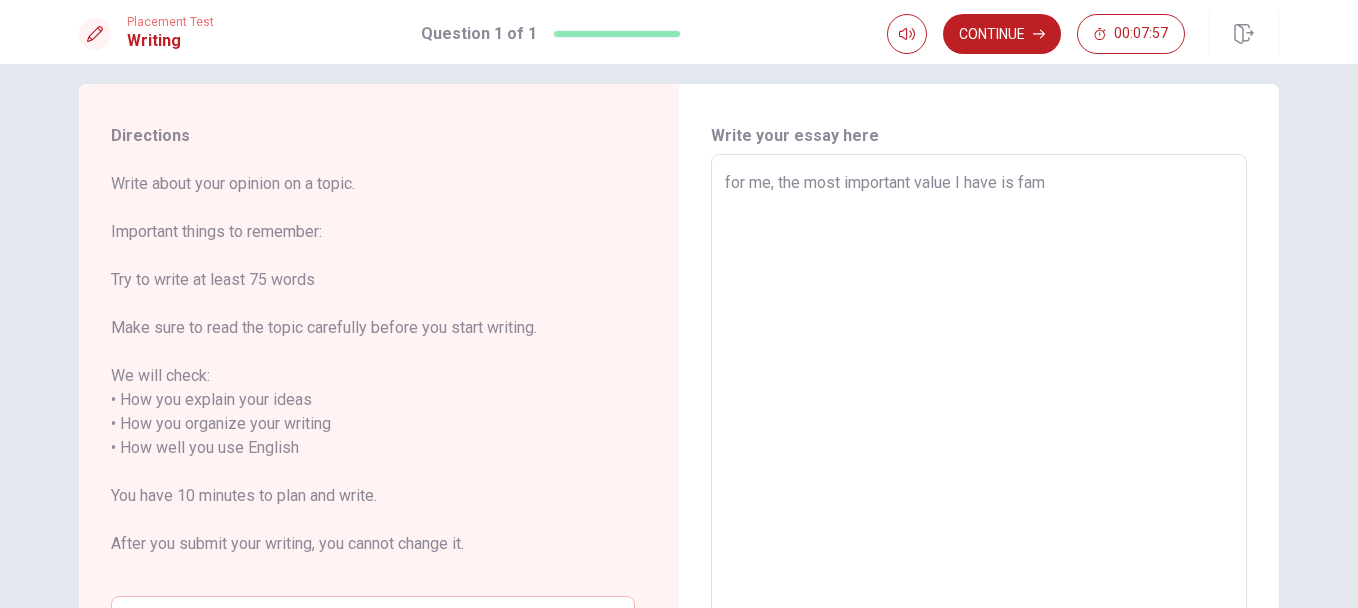 type on "x" 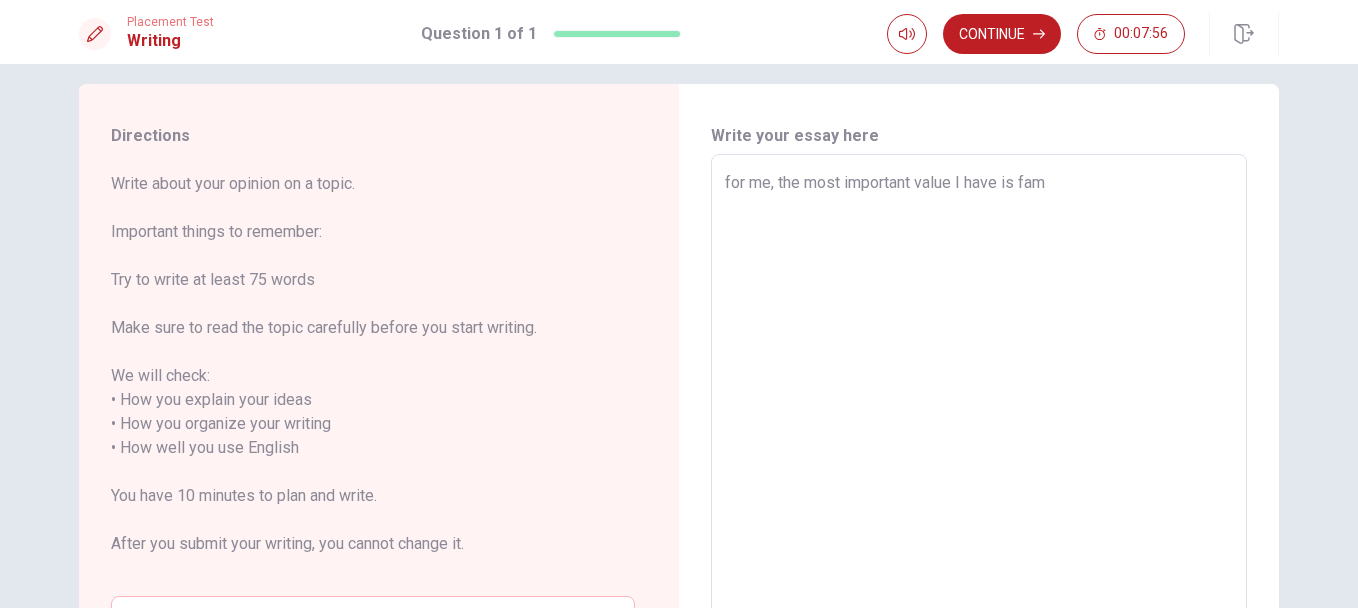 type on "for me, the most important value I have is fami" 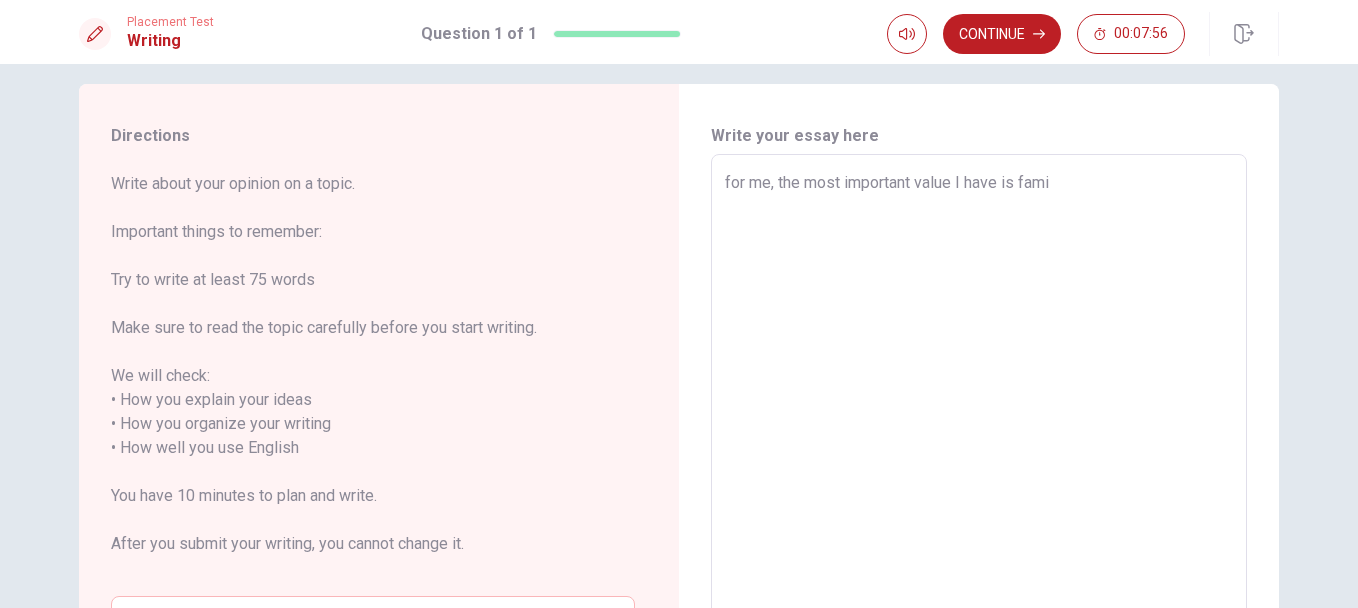 type on "x" 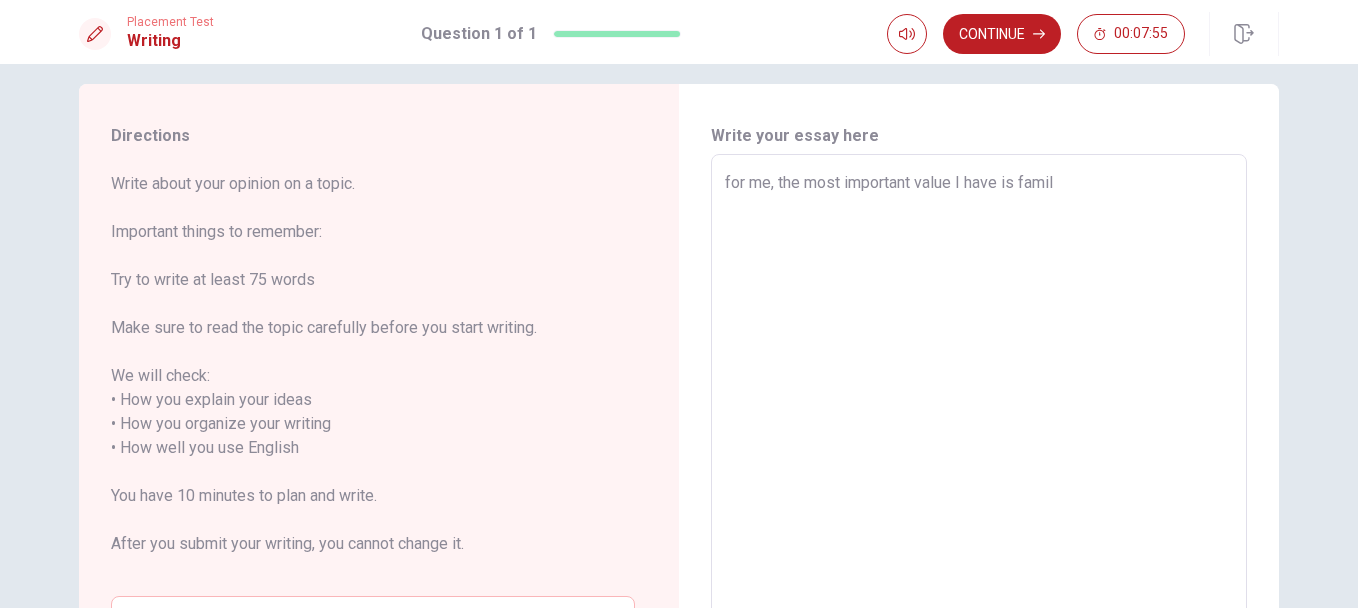 type on "x" 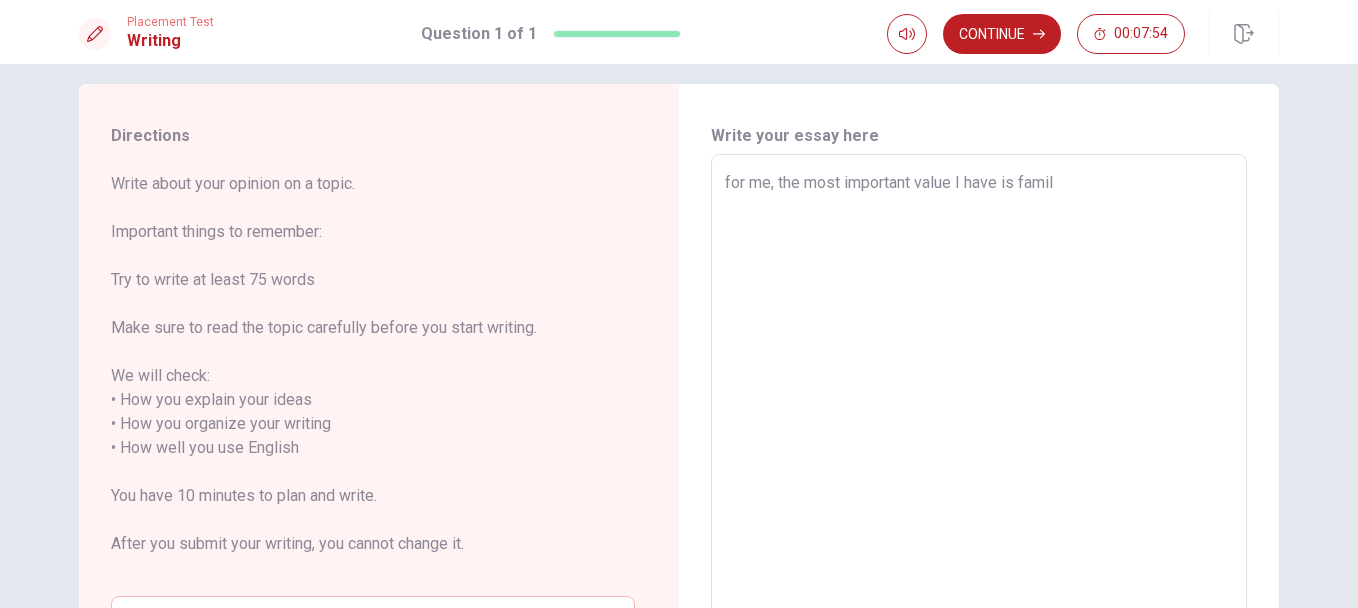type on "for me, the most important value I have is family" 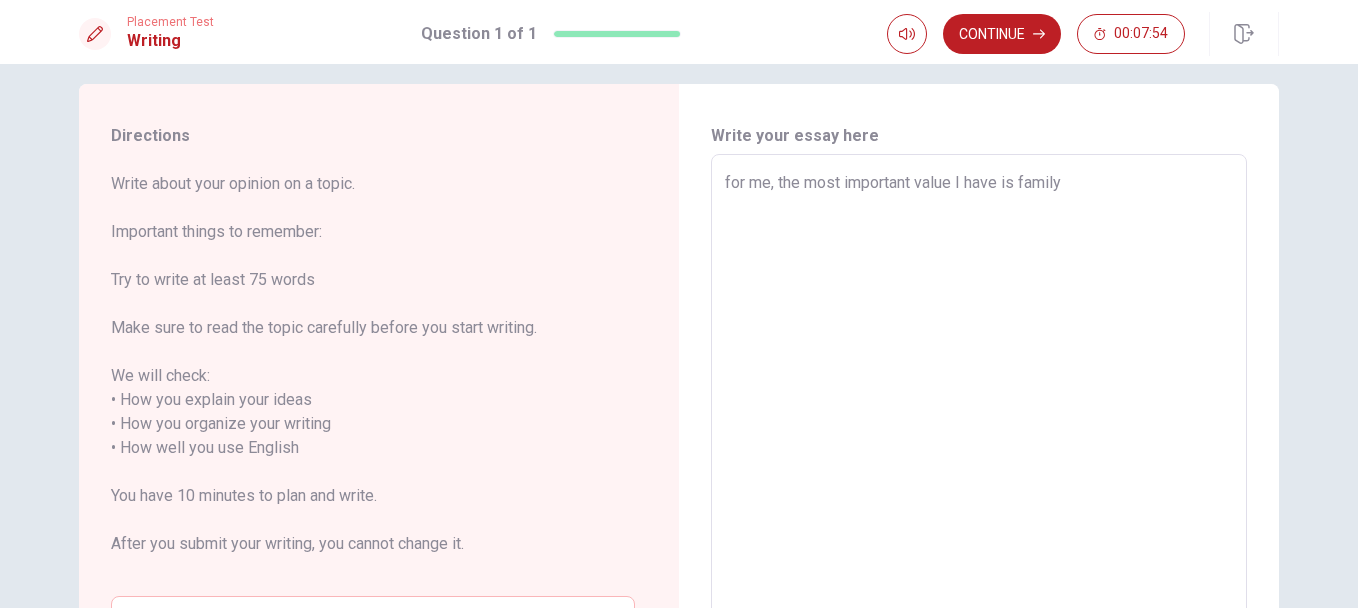 type on "x" 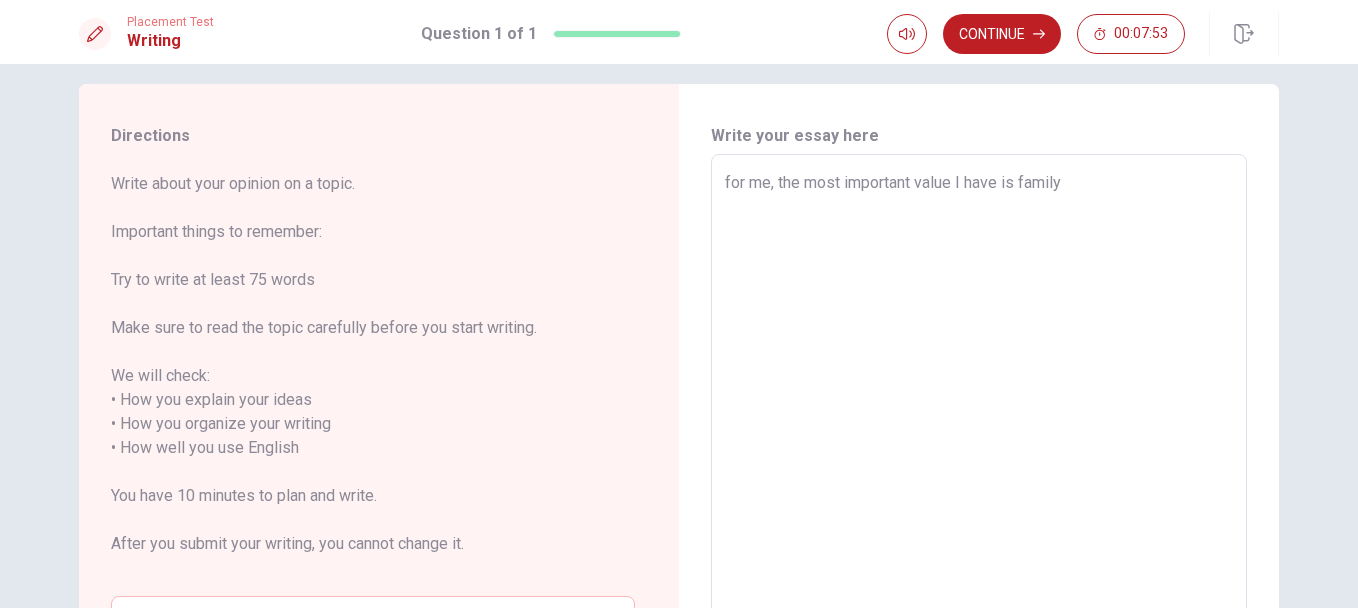 type on "for me, the most important value I have is family." 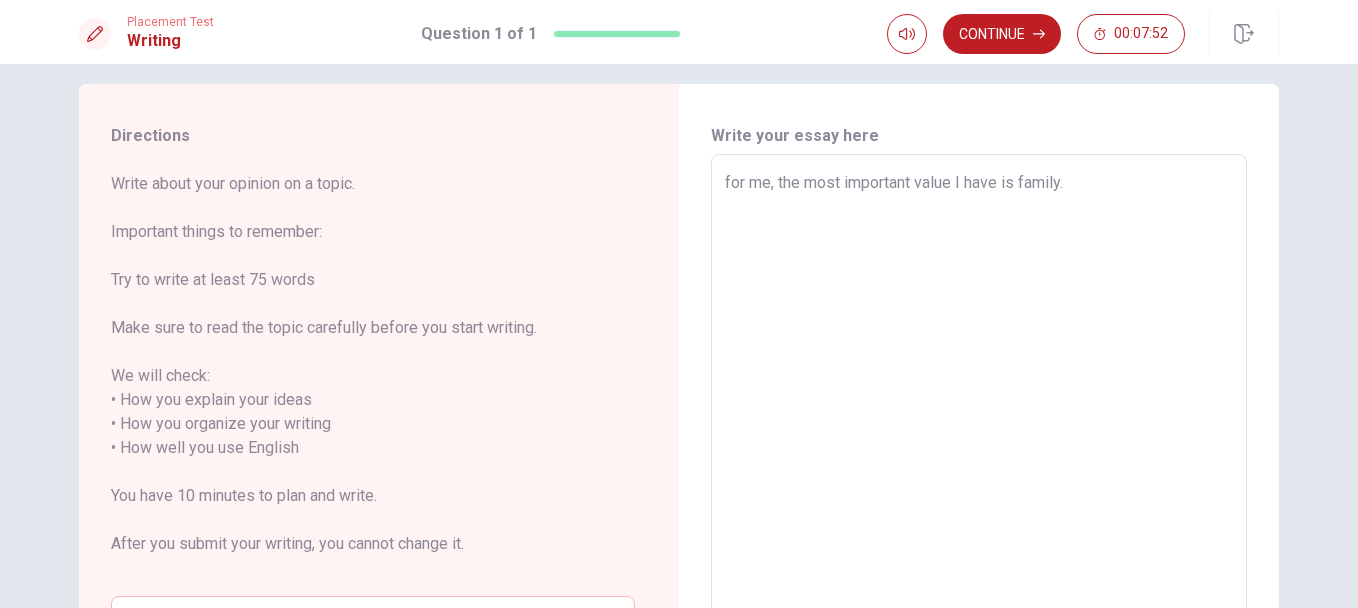 type on "x" 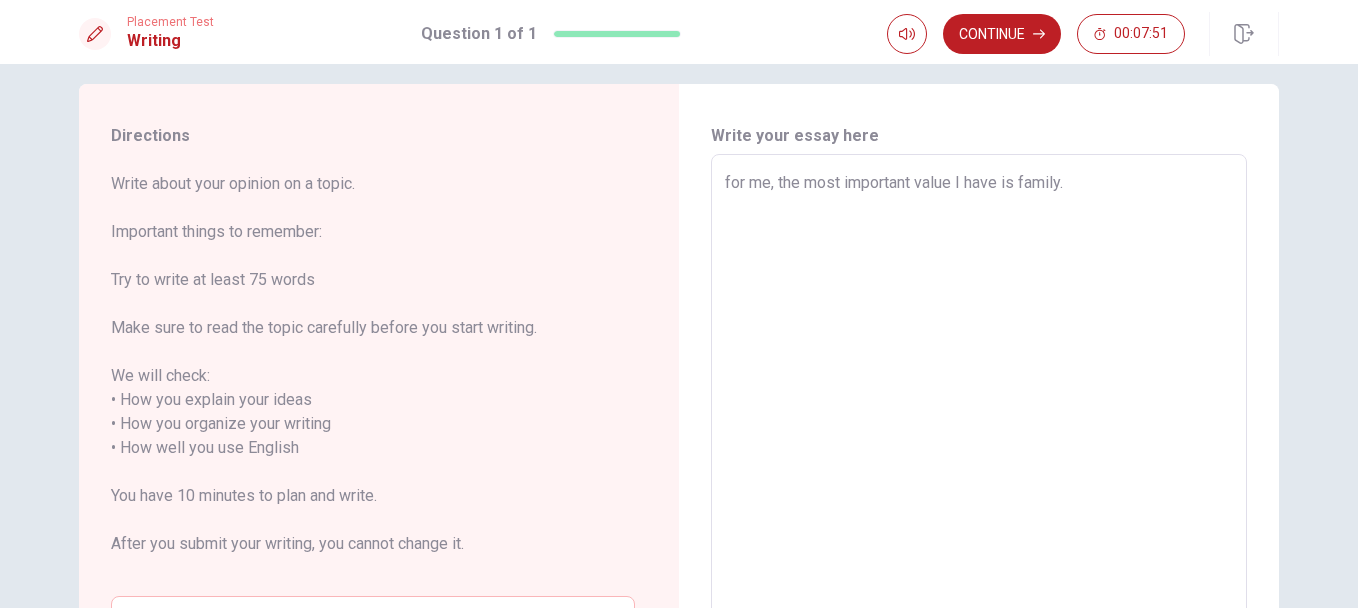 type on "for me, the most important value I have is family." 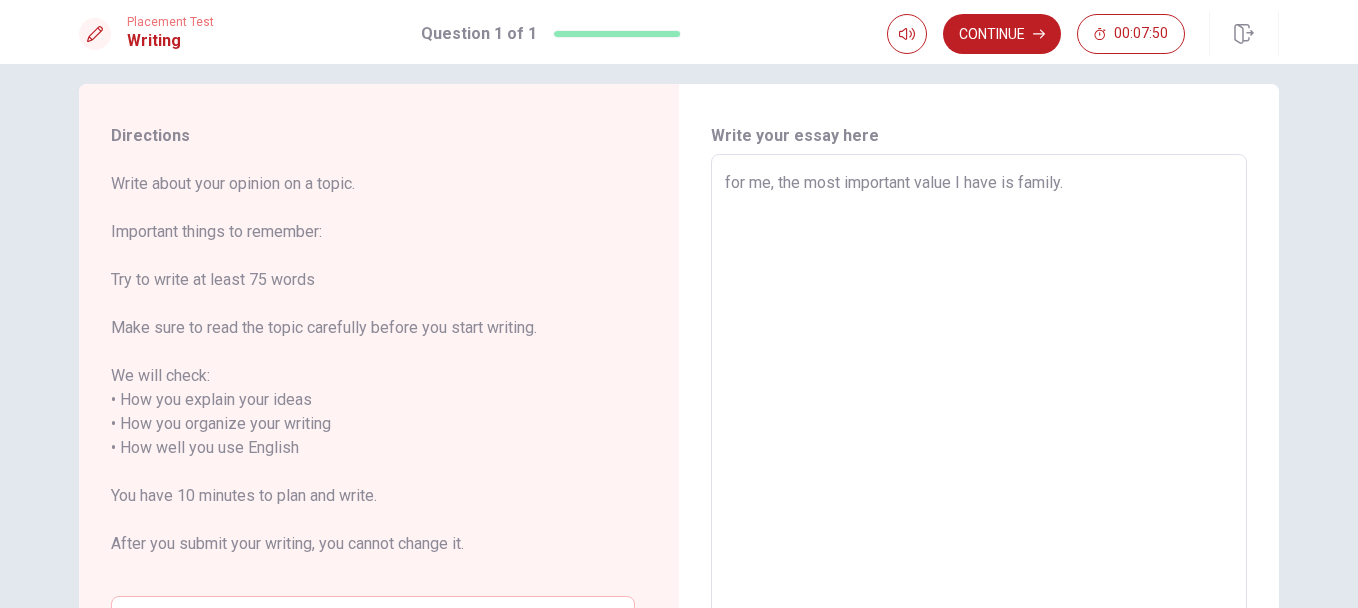 type on "x" 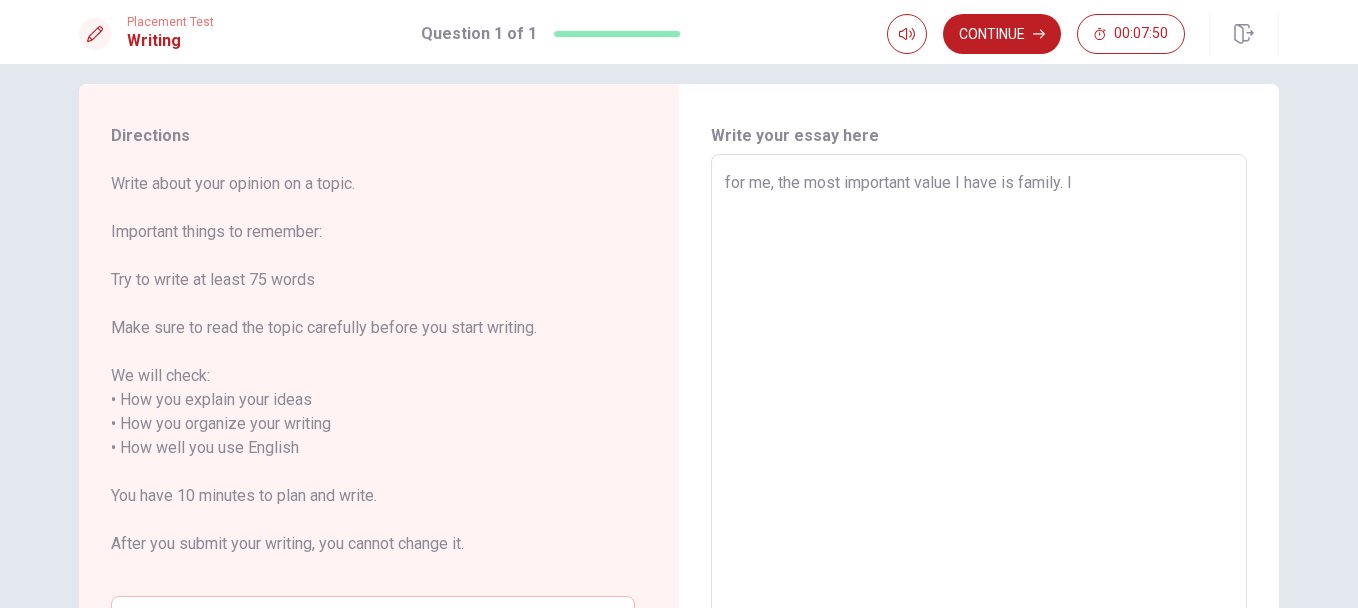 type on "x" 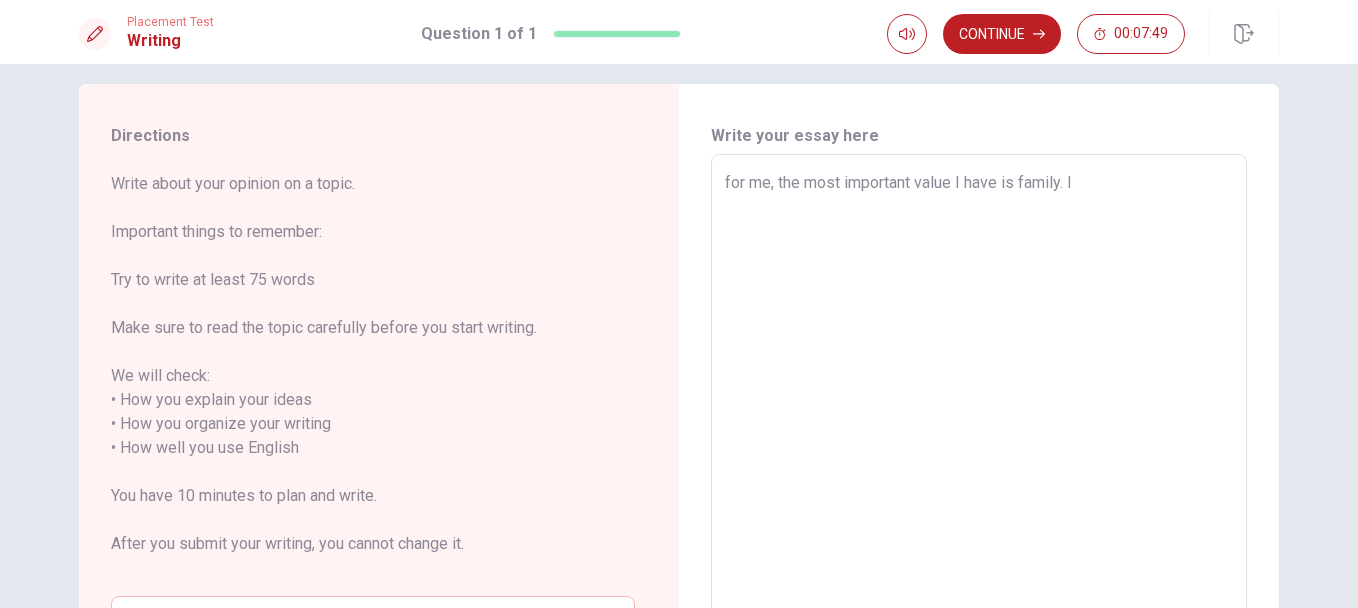 type on "for me, the most important value I have is family. I" 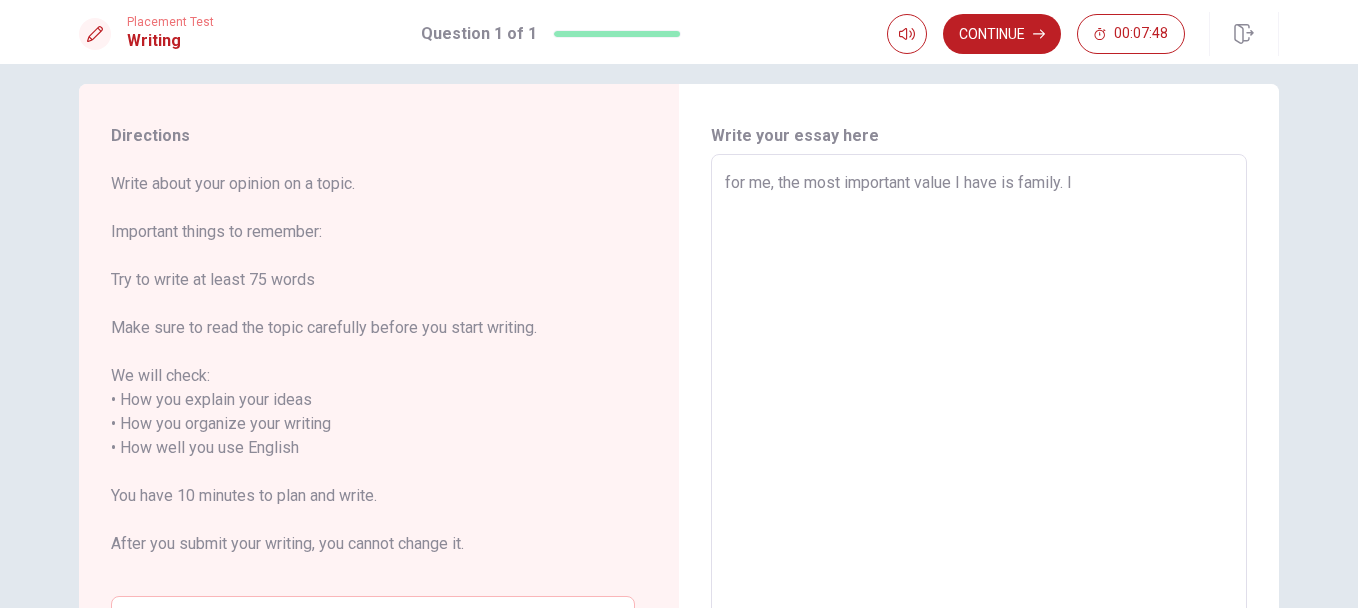 type on "for me, the most important value I have is family. I a" 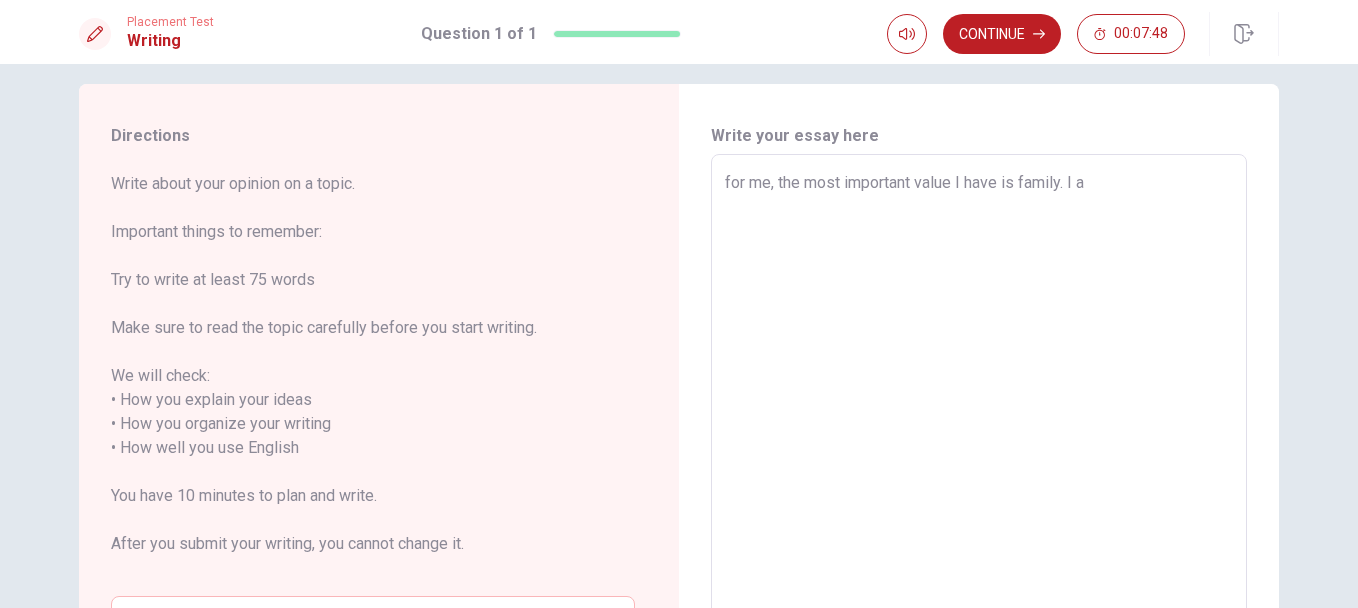 type on "x" 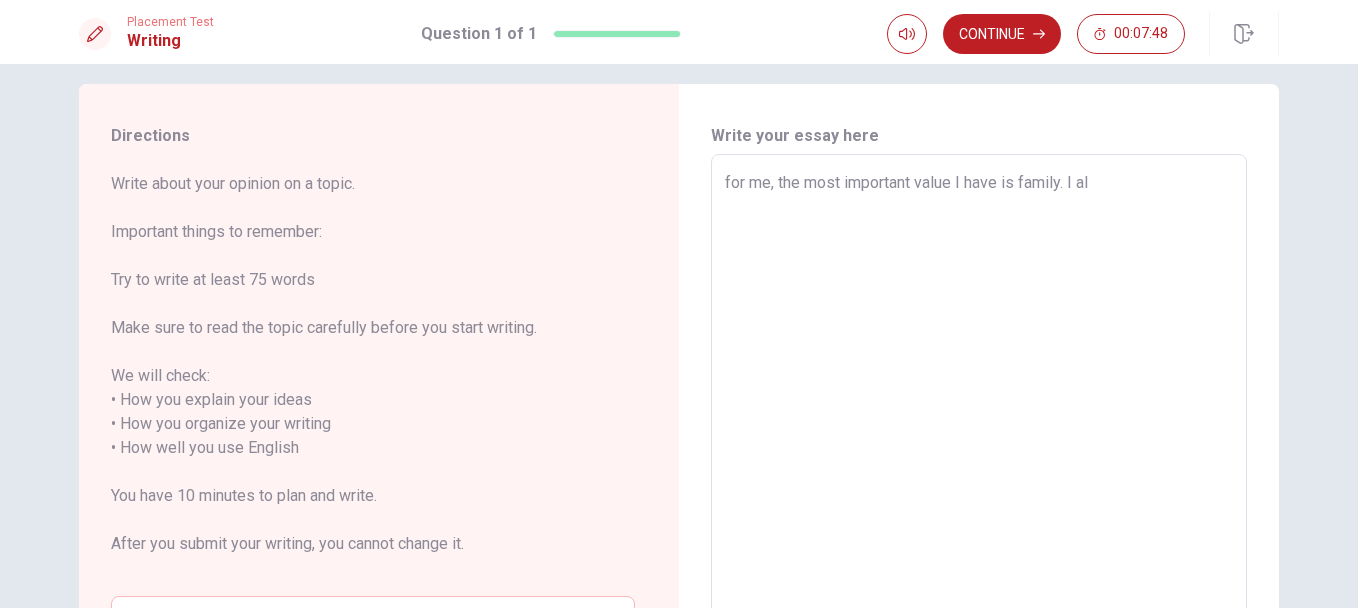 type on "x" 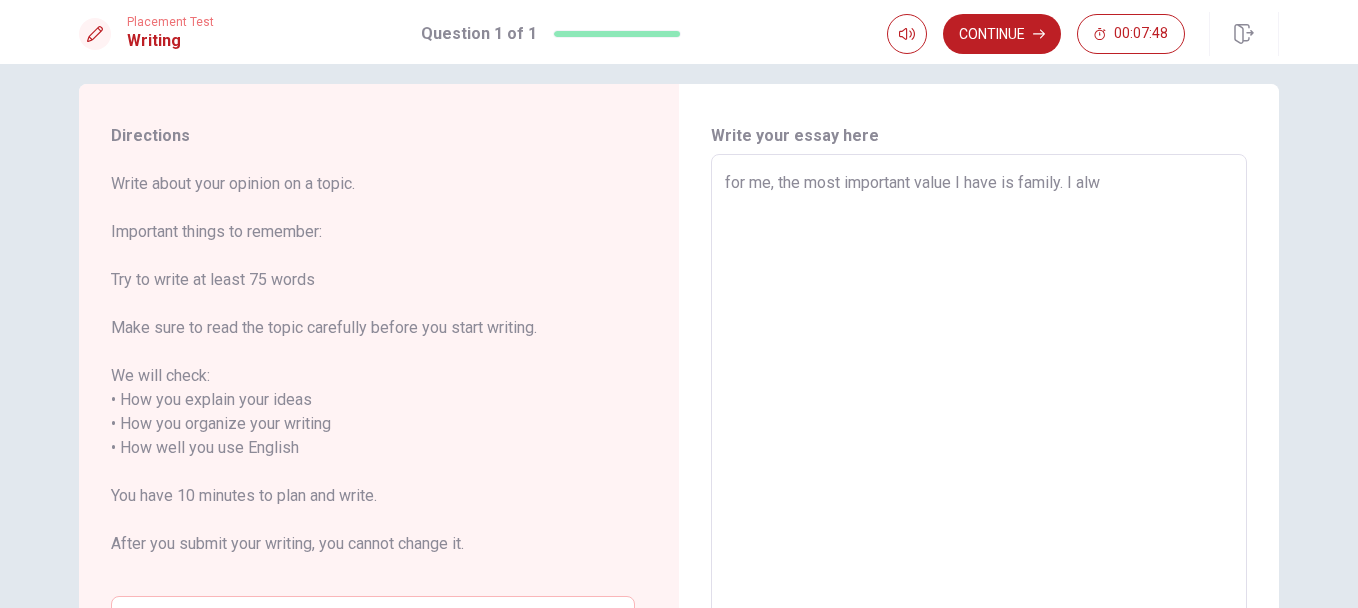 type on "x" 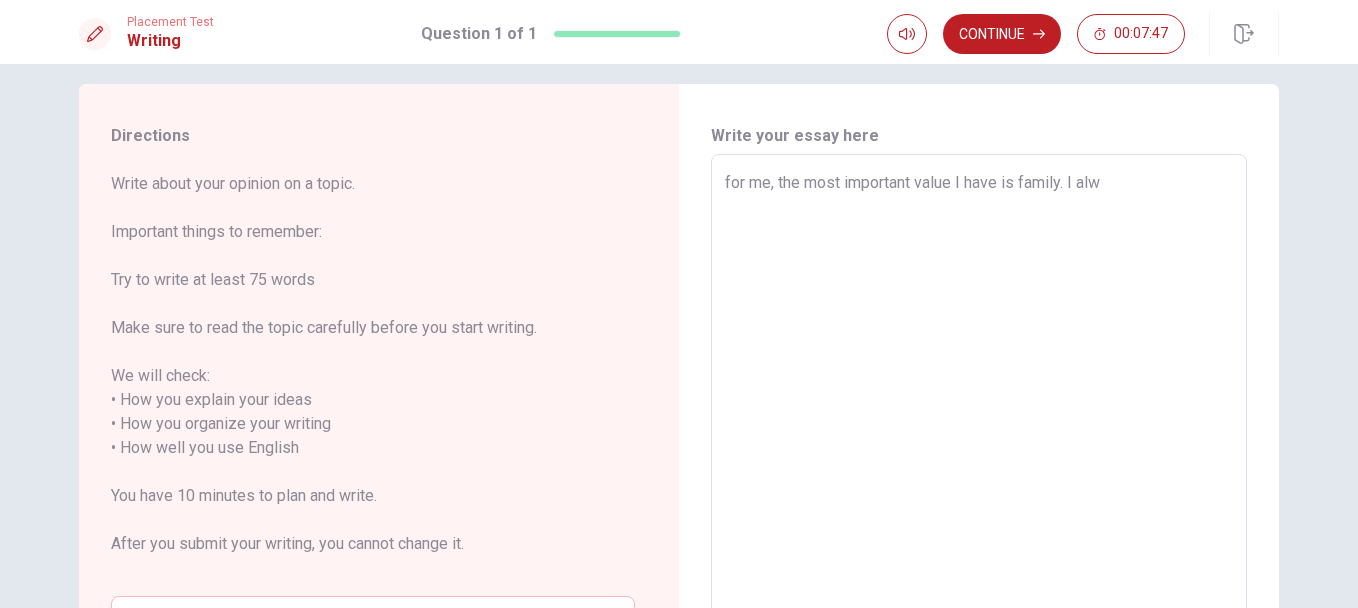type on "for me, the most important value I have is family. I alwa" 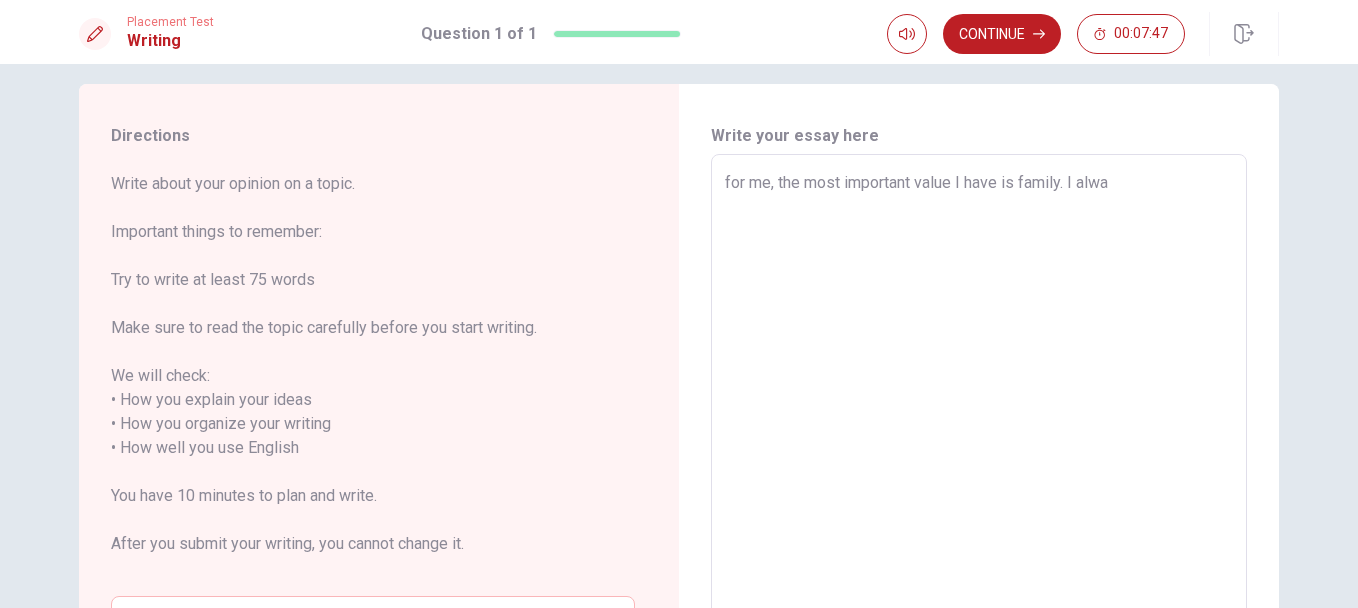 type on "x" 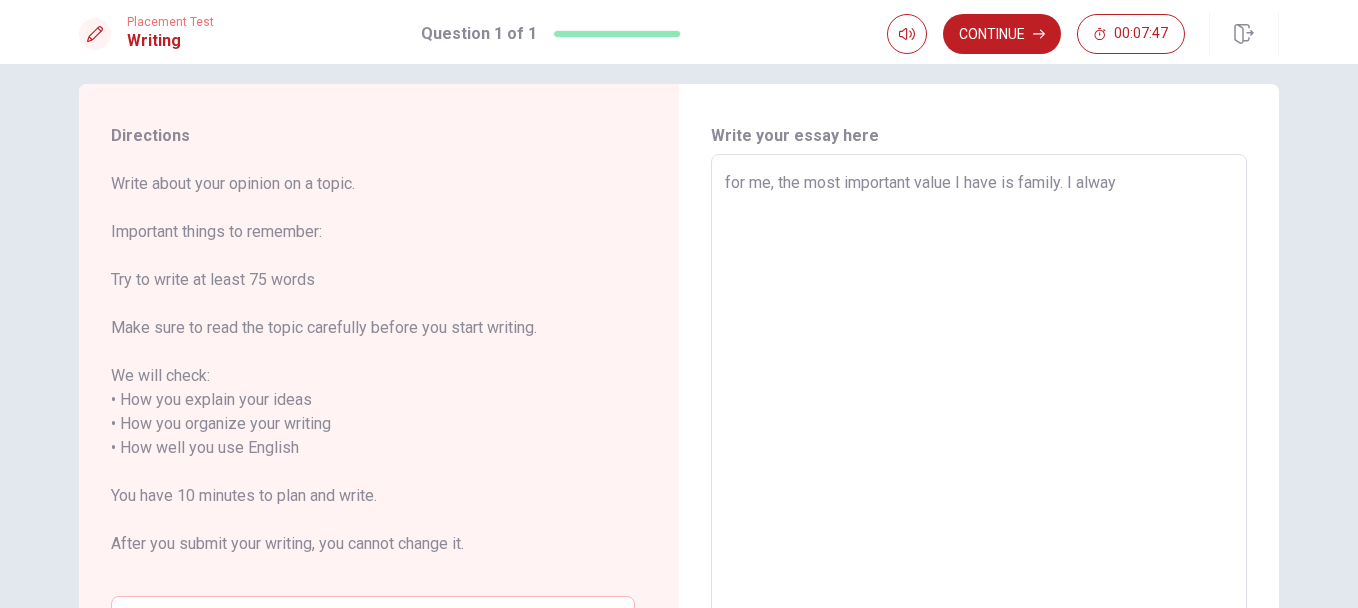 type on "x" 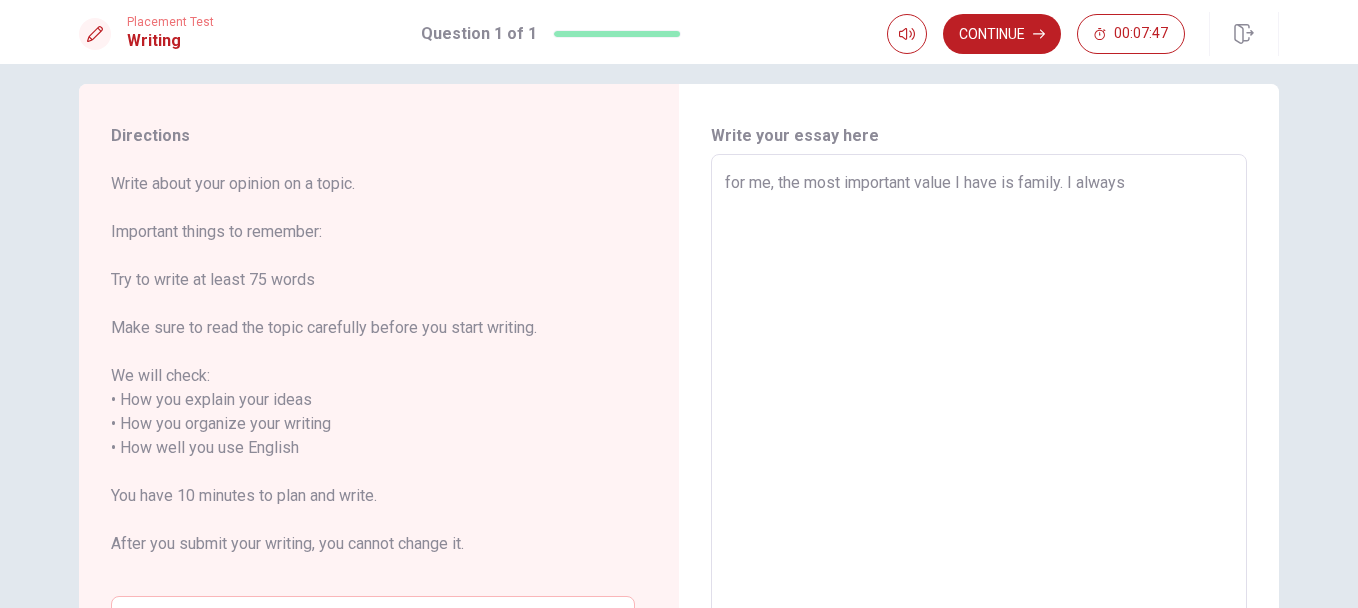 type on "x" 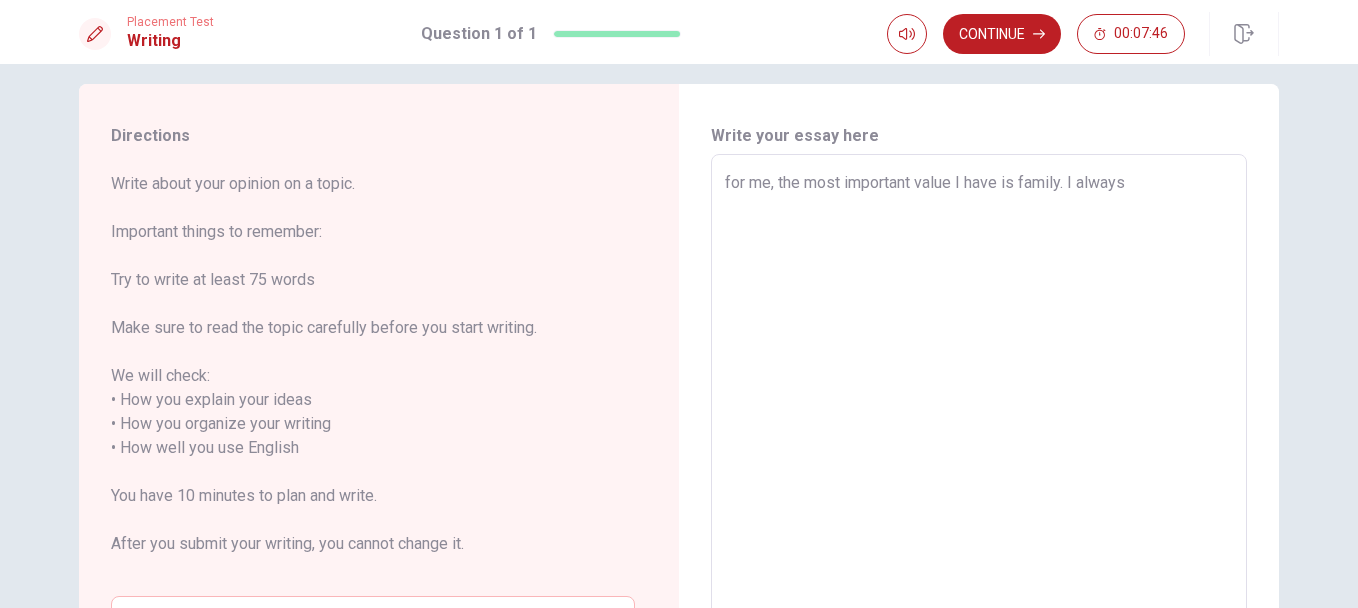type on "for me, the most important value I have is family. I always l" 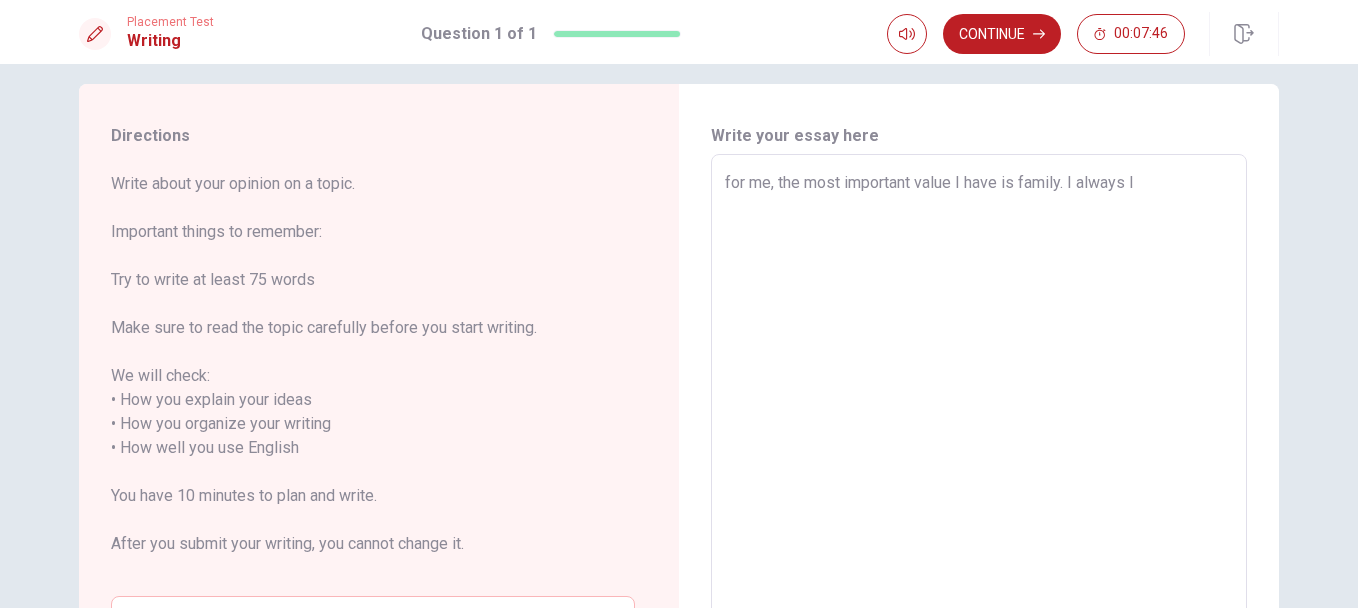 type on "x" 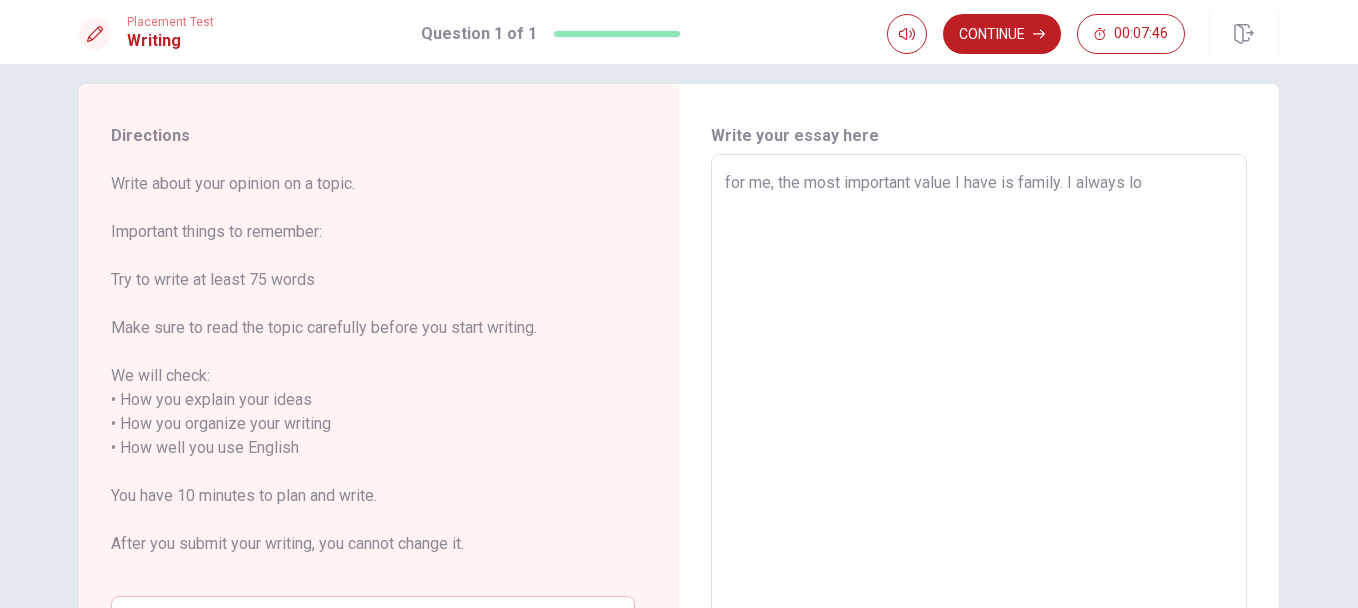 type on "x" 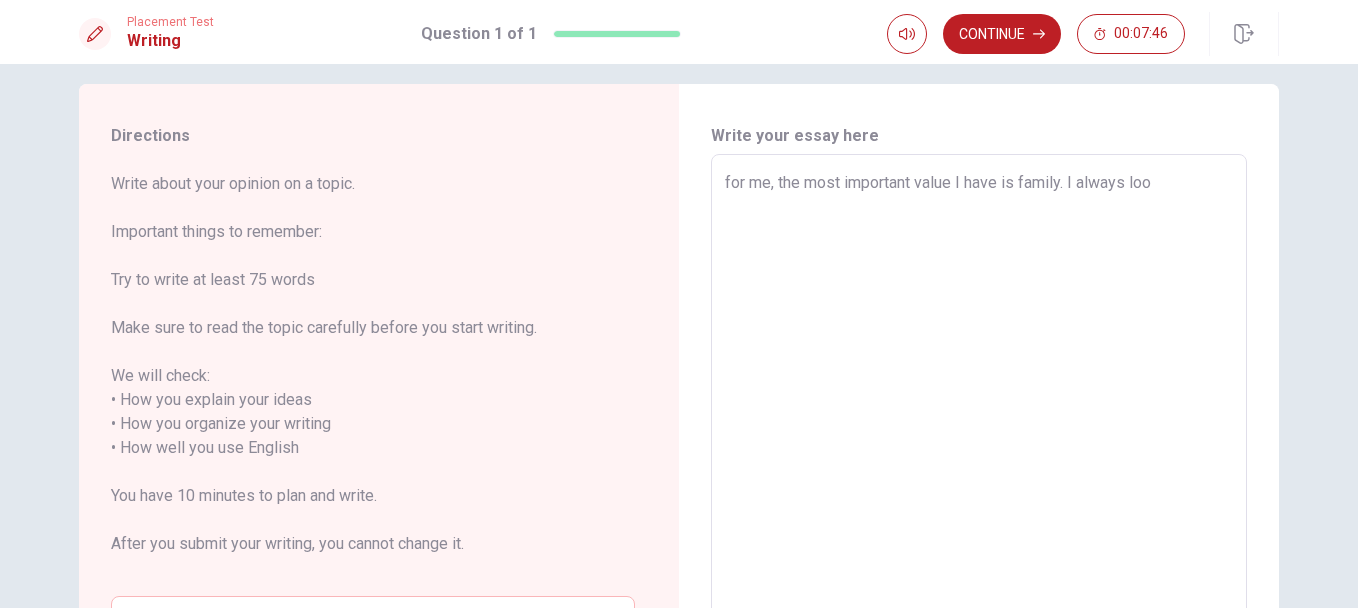 type on "x" 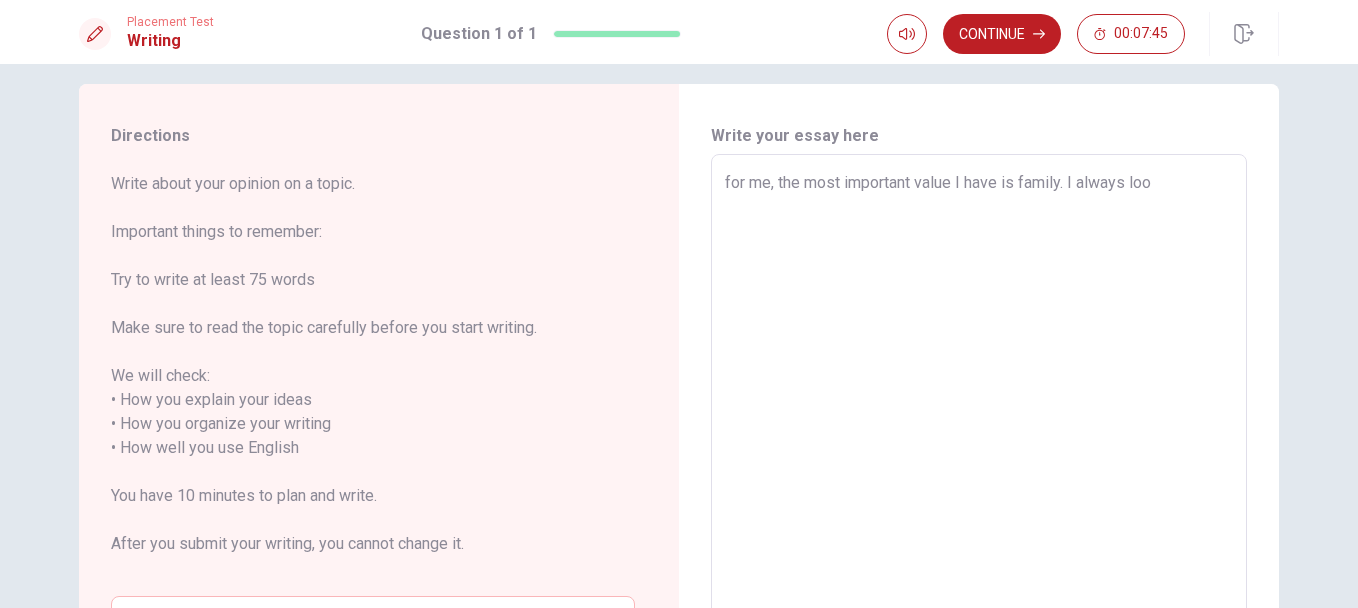 type on "for me, the most important value I have is family. I always look" 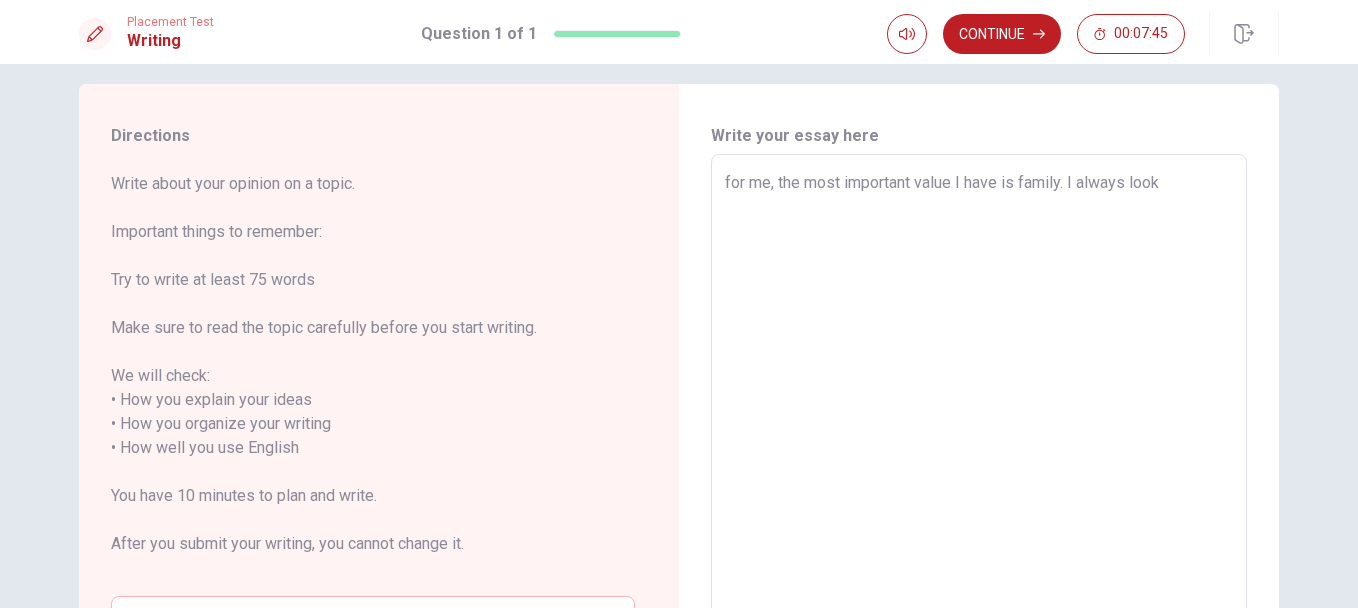 type on "x" 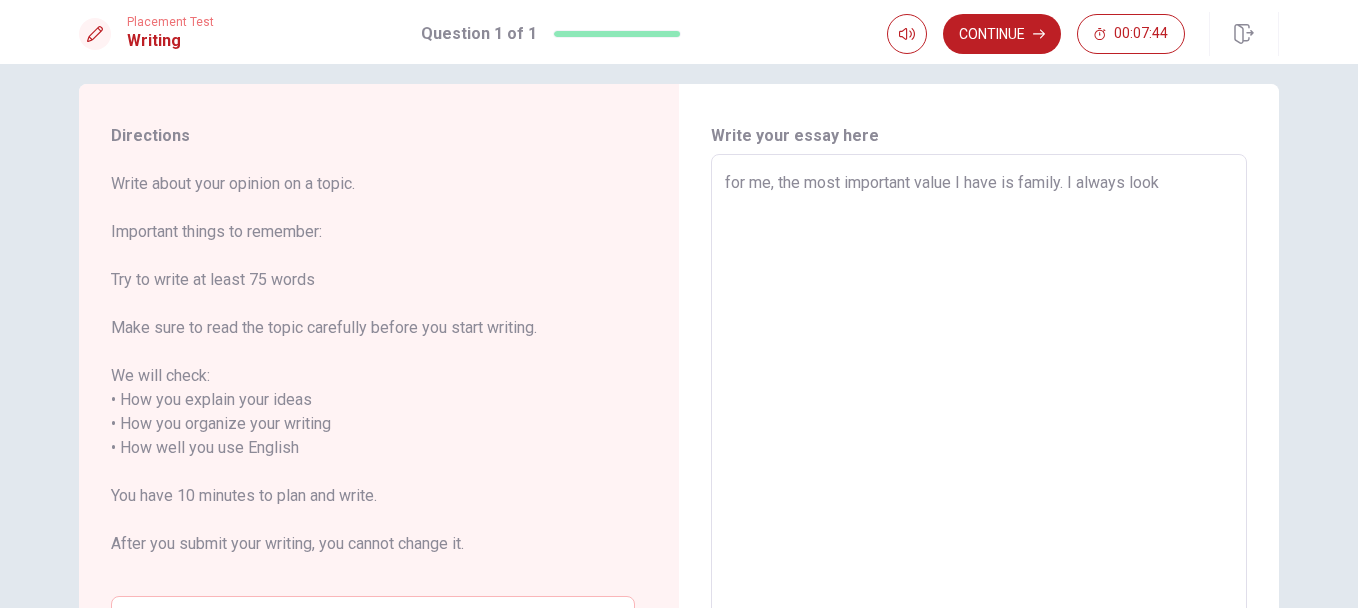 type on "for me, the most important value I have is family. I always look t" 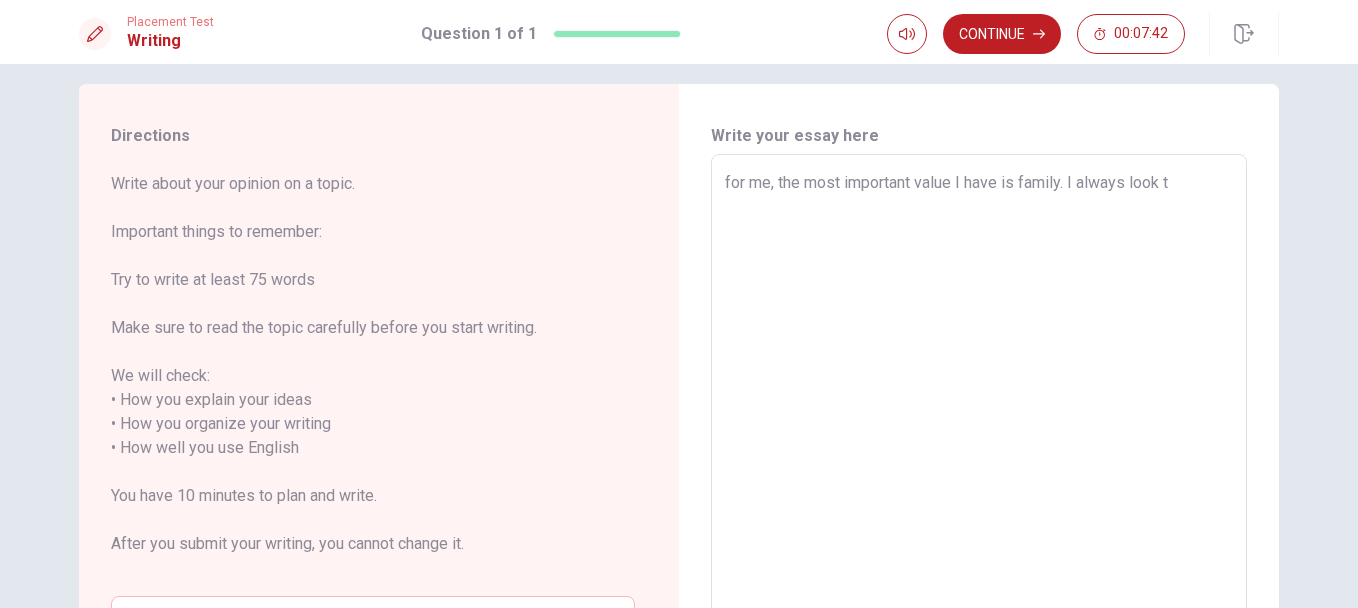 type on "x" 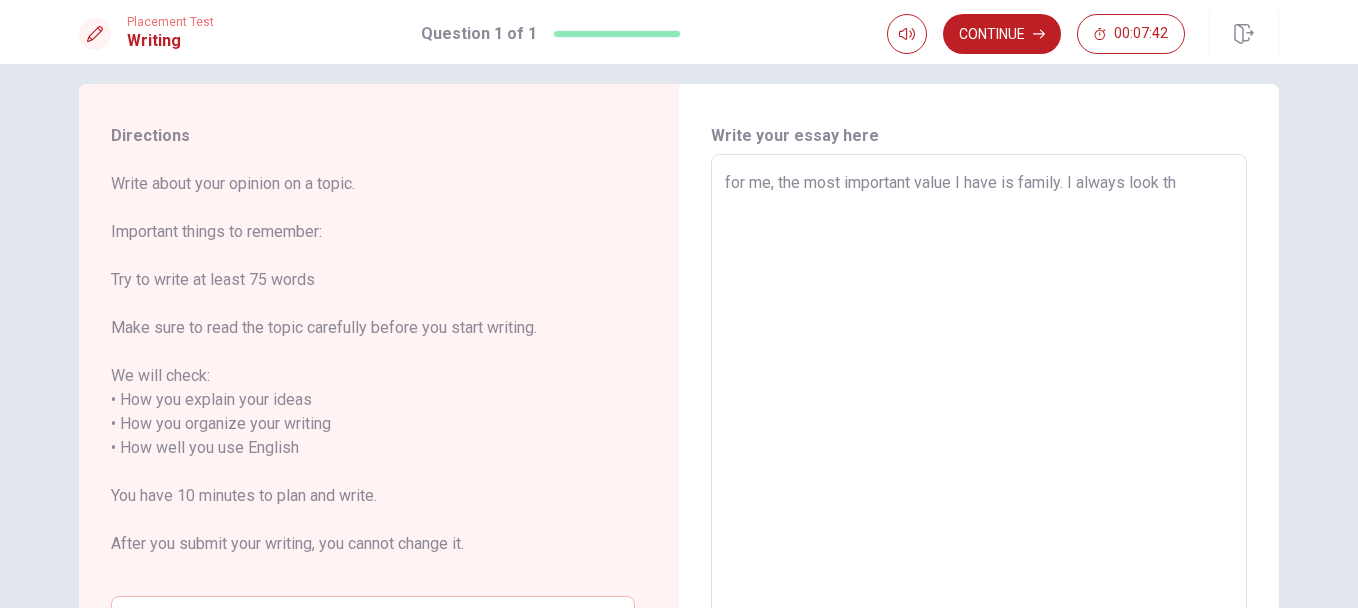type on "x" 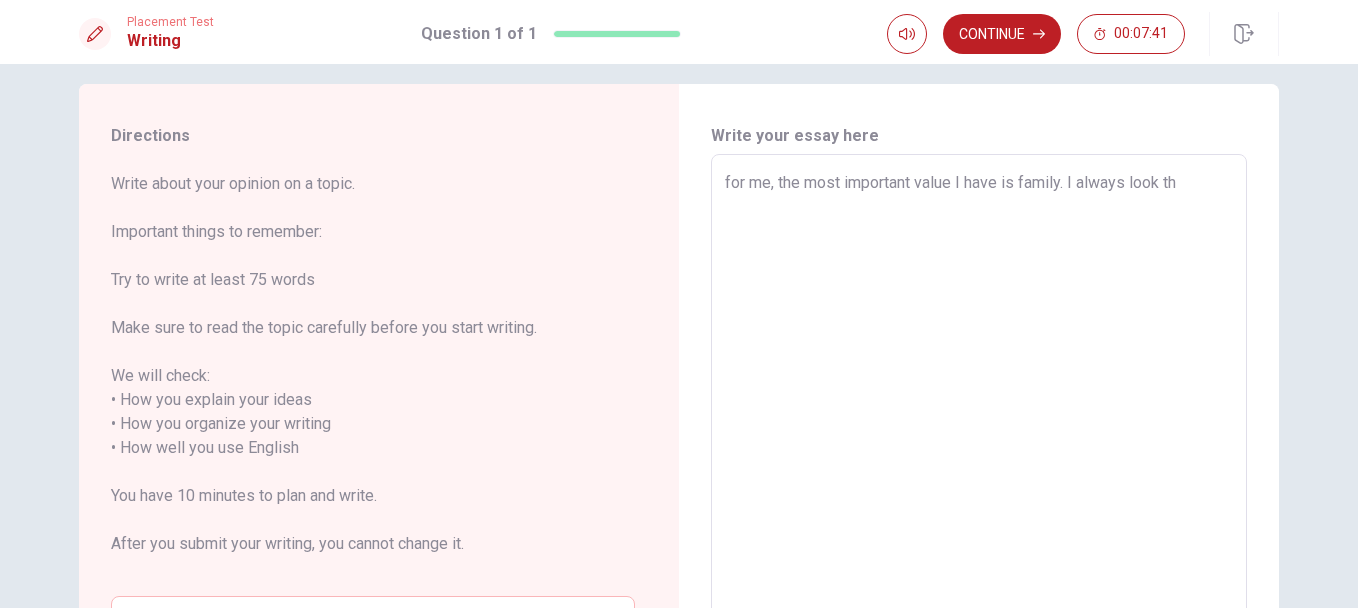 type on "for me, the most important value I have is family. I always look thr" 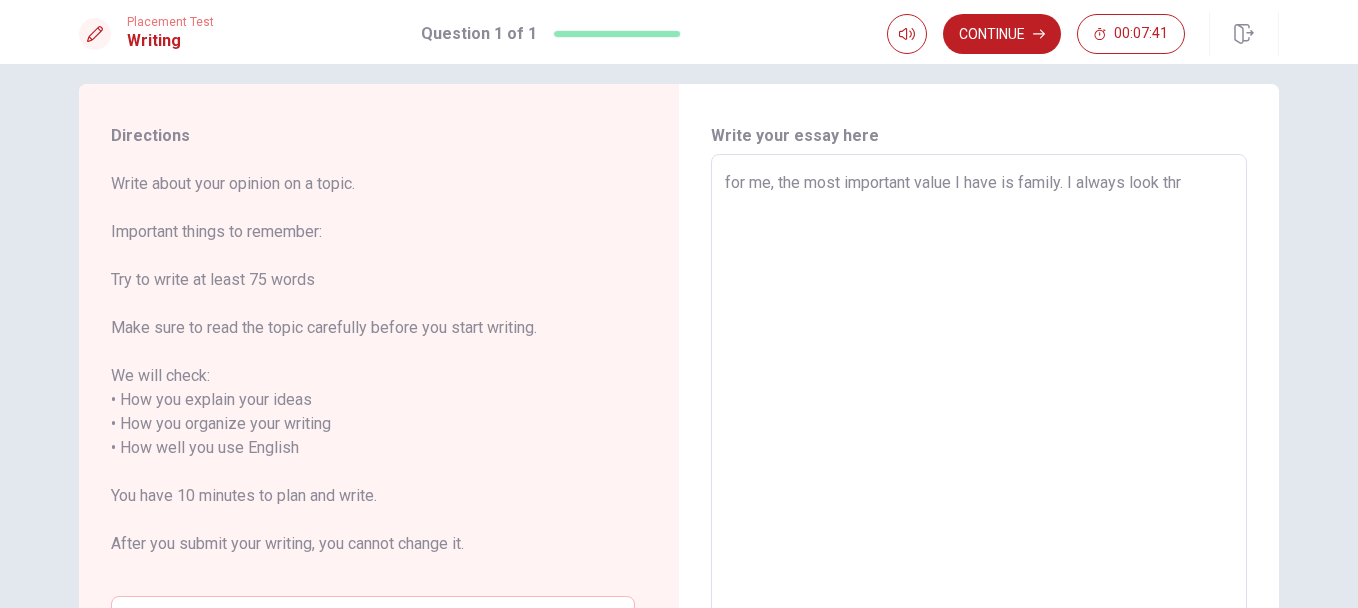 type on "x" 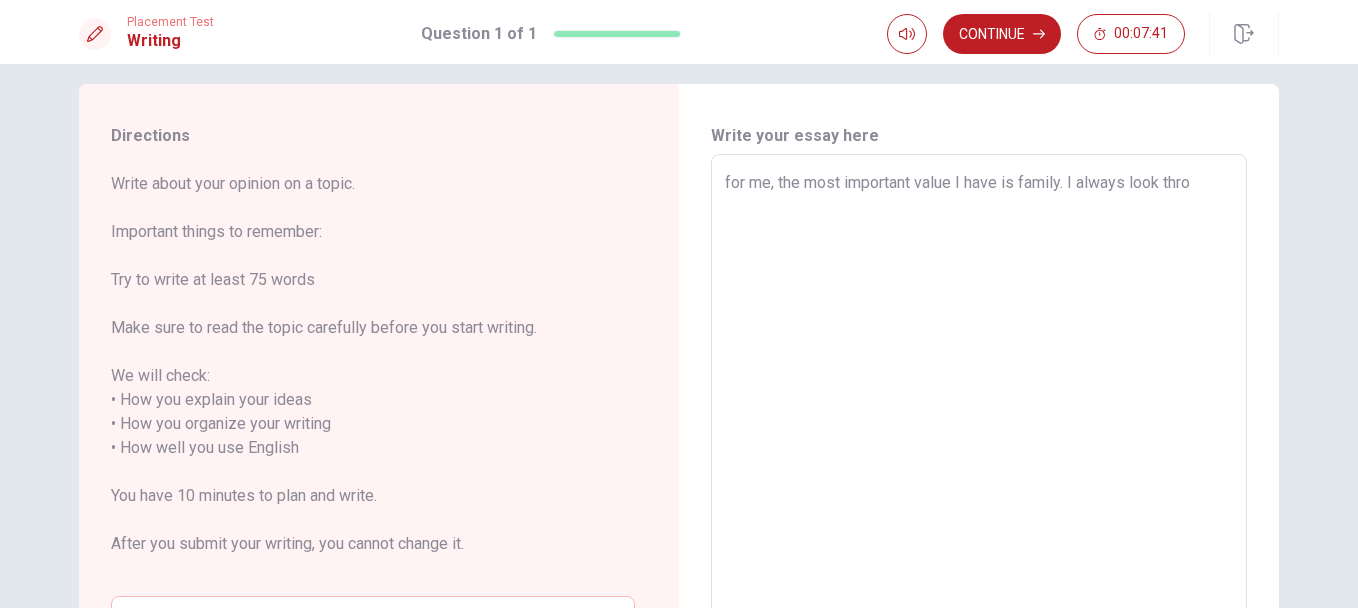 type 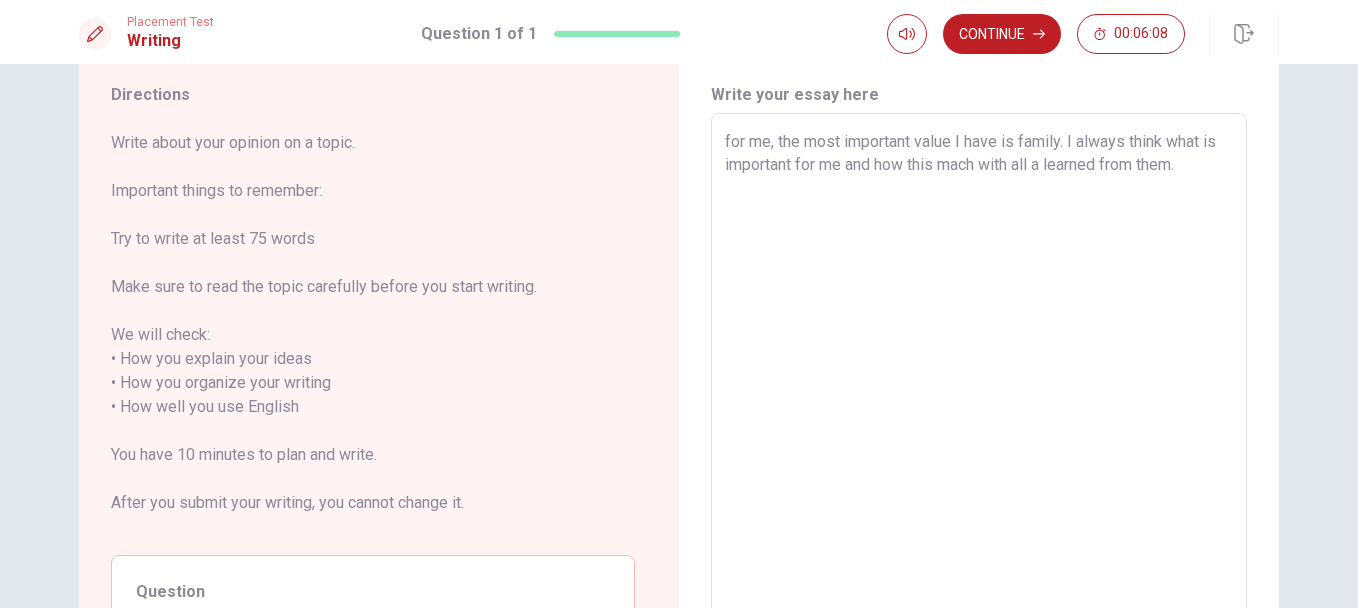 scroll, scrollTop: 58, scrollLeft: 0, axis: vertical 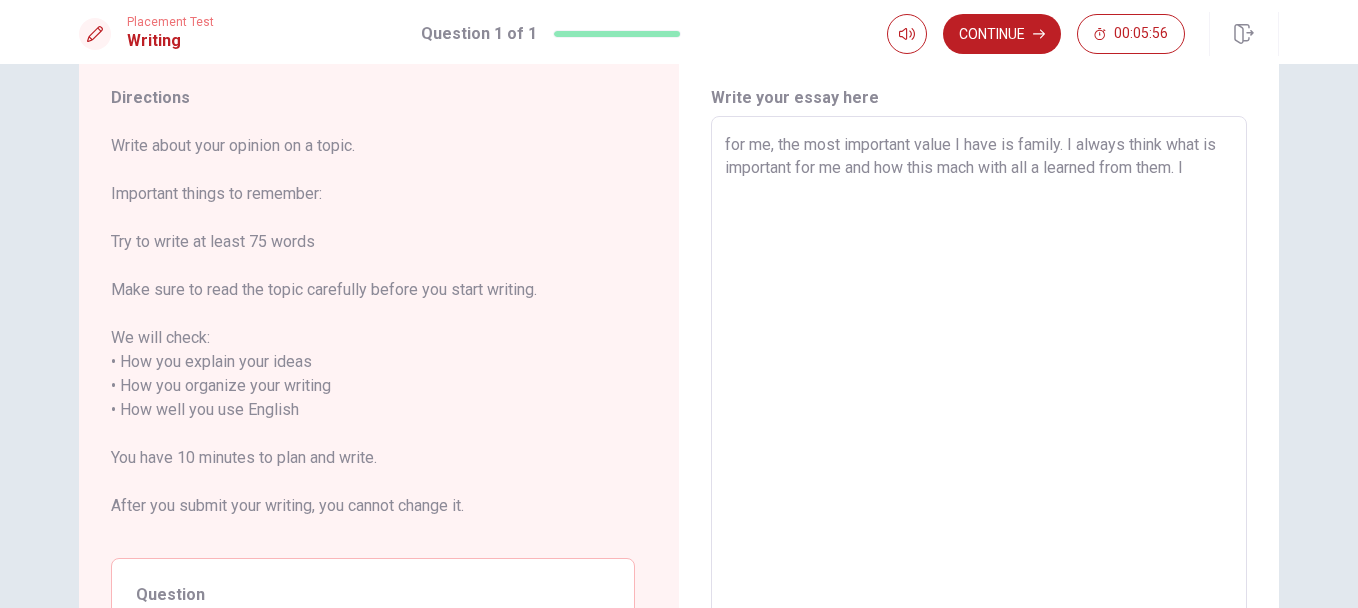 click on "for me, the most important value I have is family. I always think what is important for me and how this mach with all a learned from them. I" at bounding box center (979, 398) 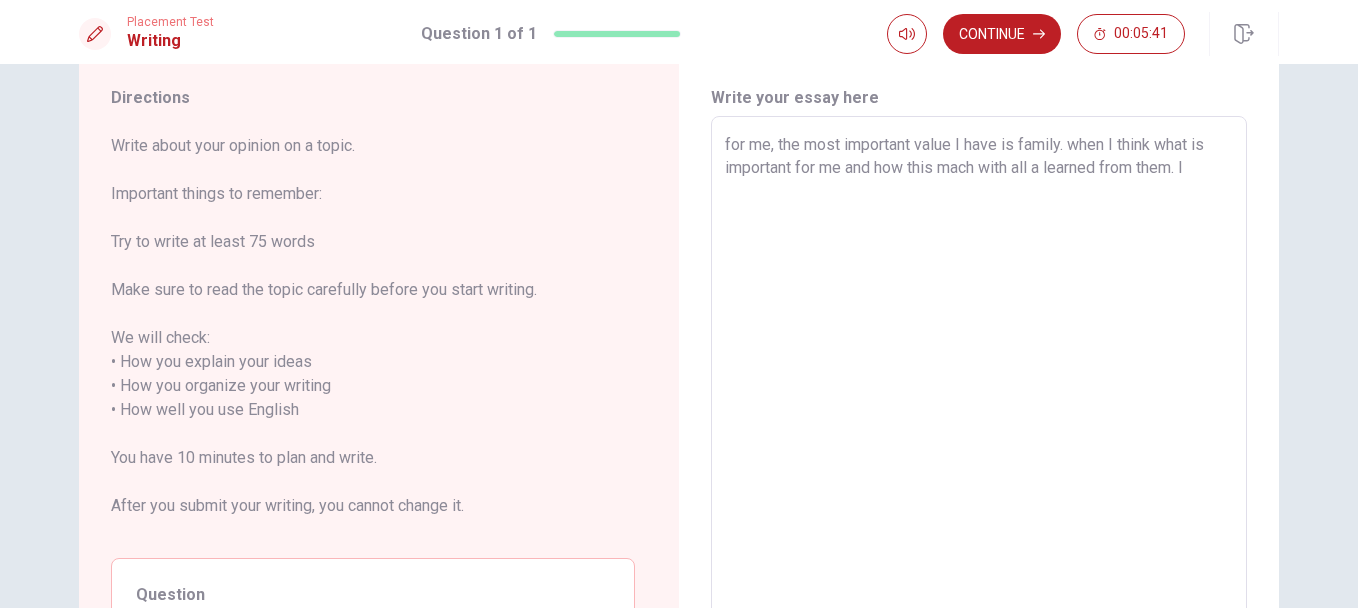 click on "for me, the most important value I have is family. when I think what is important for me and how this mach with all a learned from them. I" at bounding box center (979, 398) 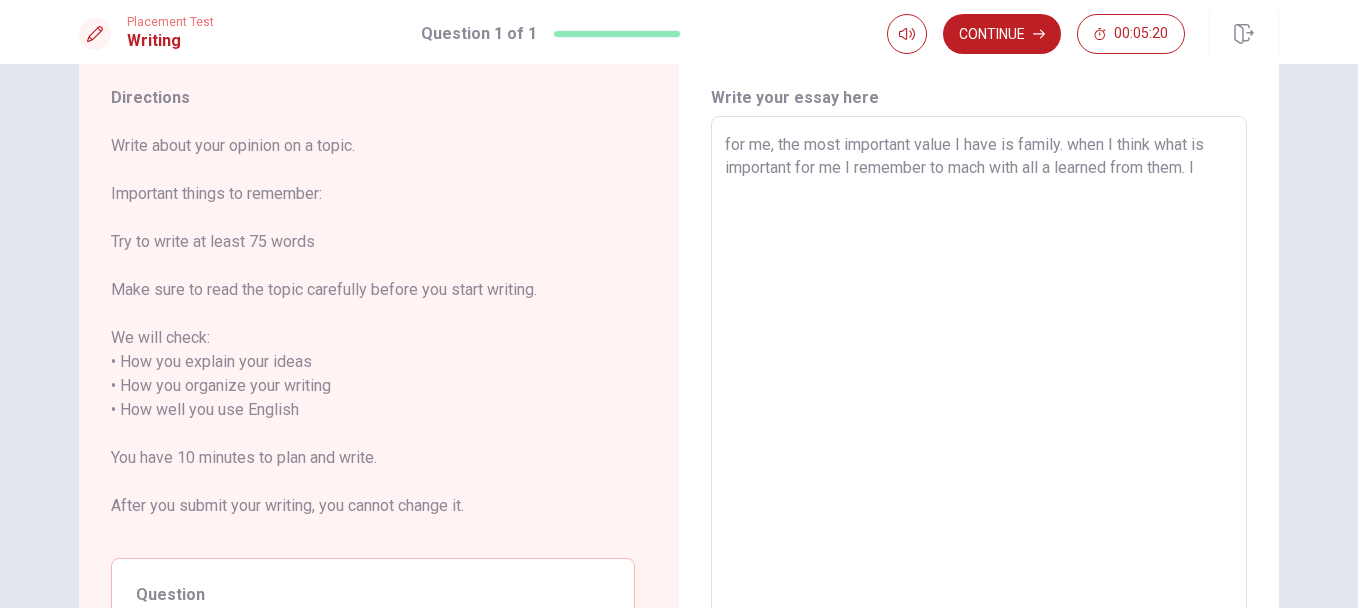 click on "for me, the most important value I have is family. when I think what is important for me I remember to mach with all a learned from them. I" at bounding box center [979, 398] 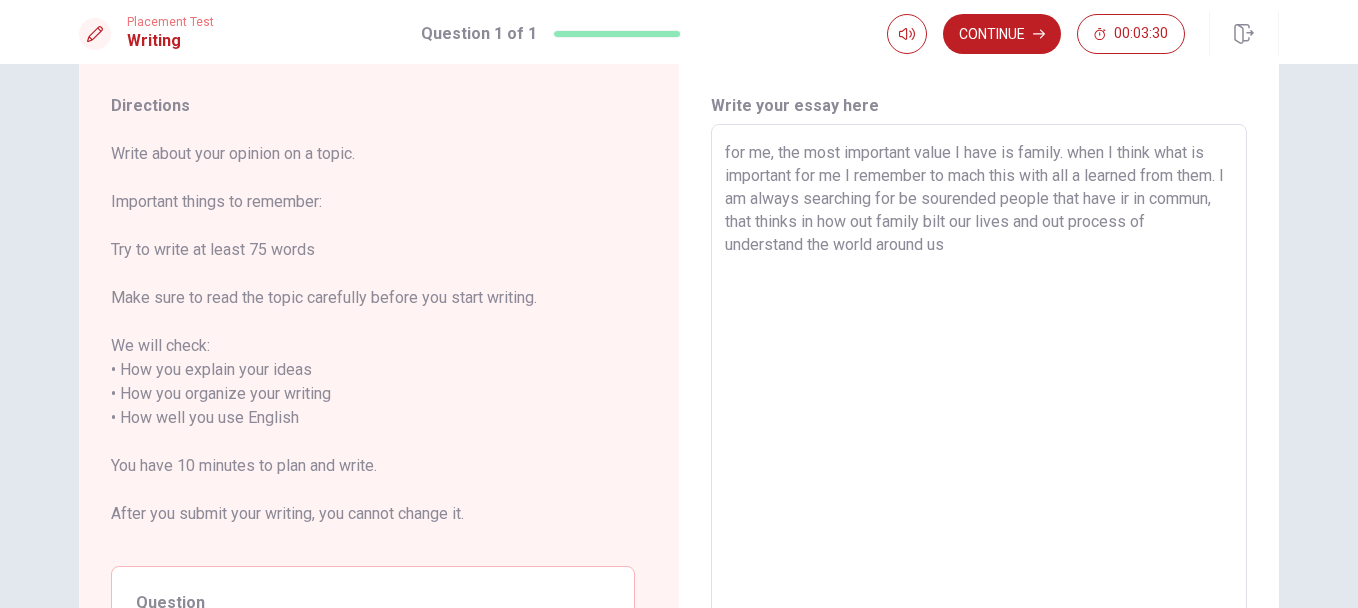 scroll, scrollTop: 0, scrollLeft: 0, axis: both 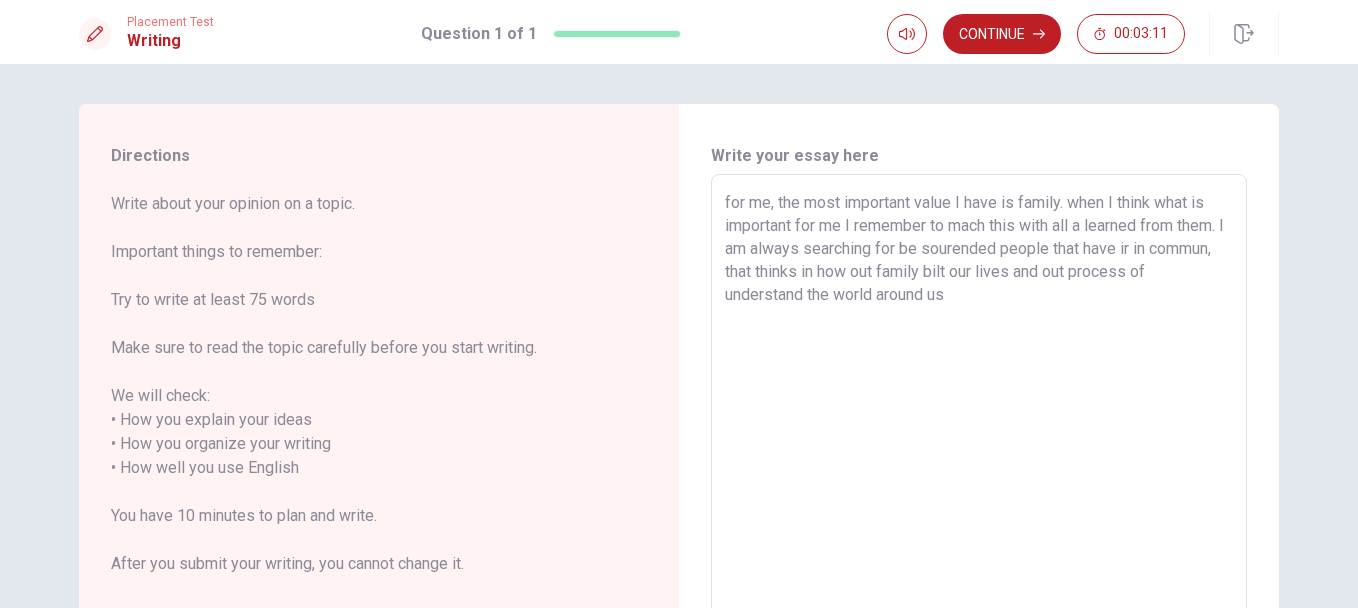 click on "for me, the most important value I have is family. when I think what is important for me I remember to mach this with all a learned from them. I am always searching for be sourended people that have ir in commun, that thinks in how out family bilt our lives and out process of understand the world around us" at bounding box center [979, 456] 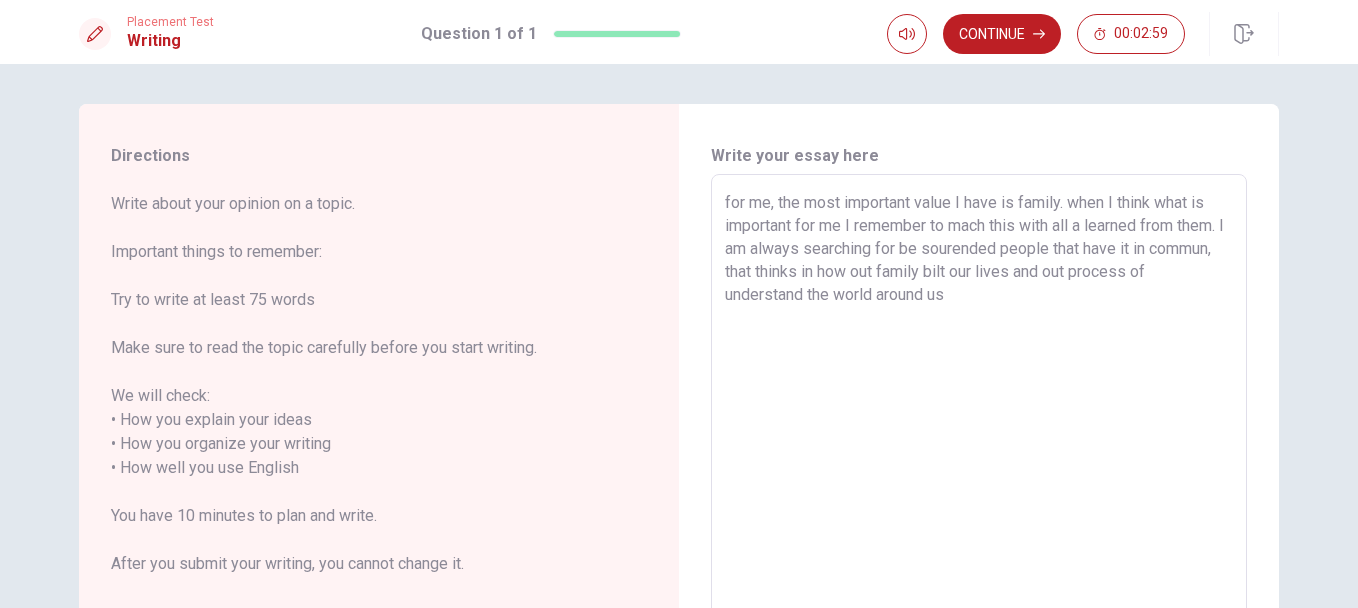 click on "for me, the most important value I have is family. when I think what is important for me I remember to mach this with all a learned from them. I am always searching for be sourended people that have it in commun, that thinks in how out family bilt our lives and out process of understand the world around us" at bounding box center (979, 456) 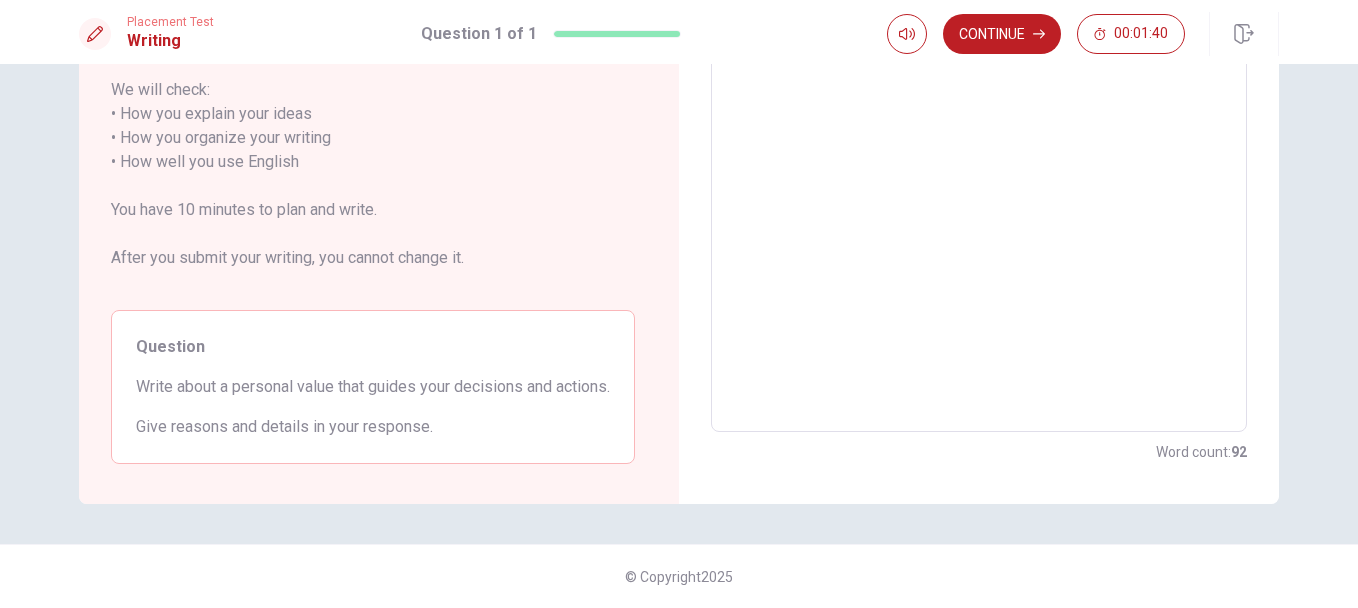 scroll, scrollTop: 0, scrollLeft: 0, axis: both 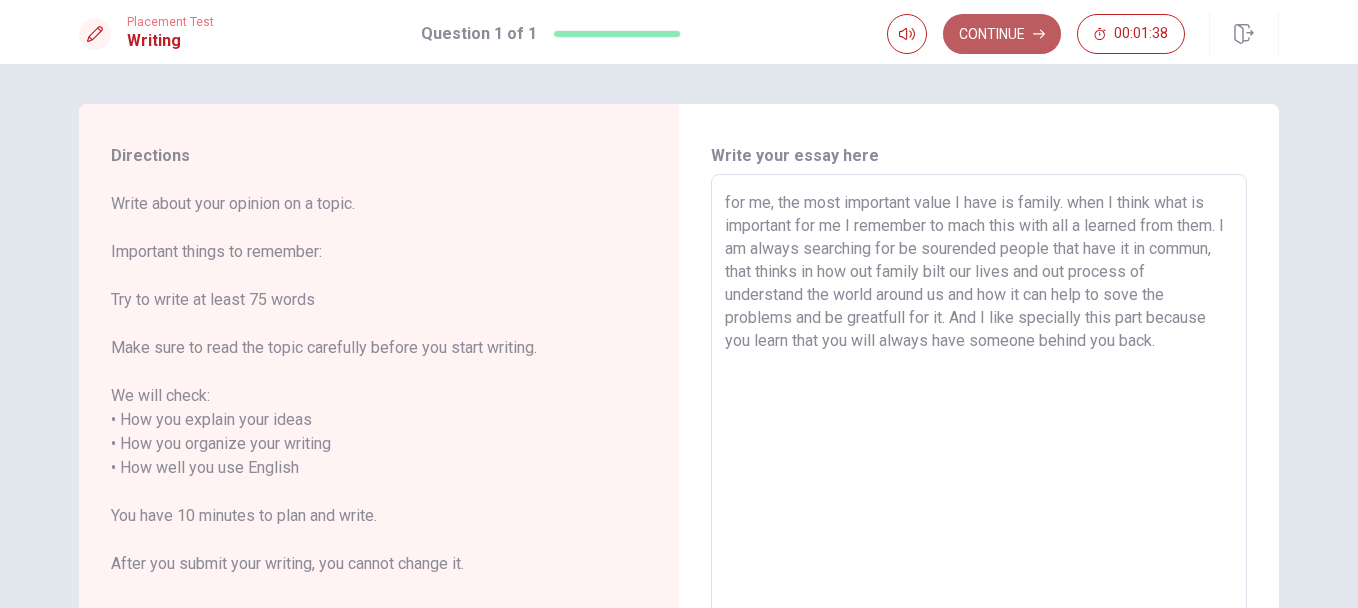 click 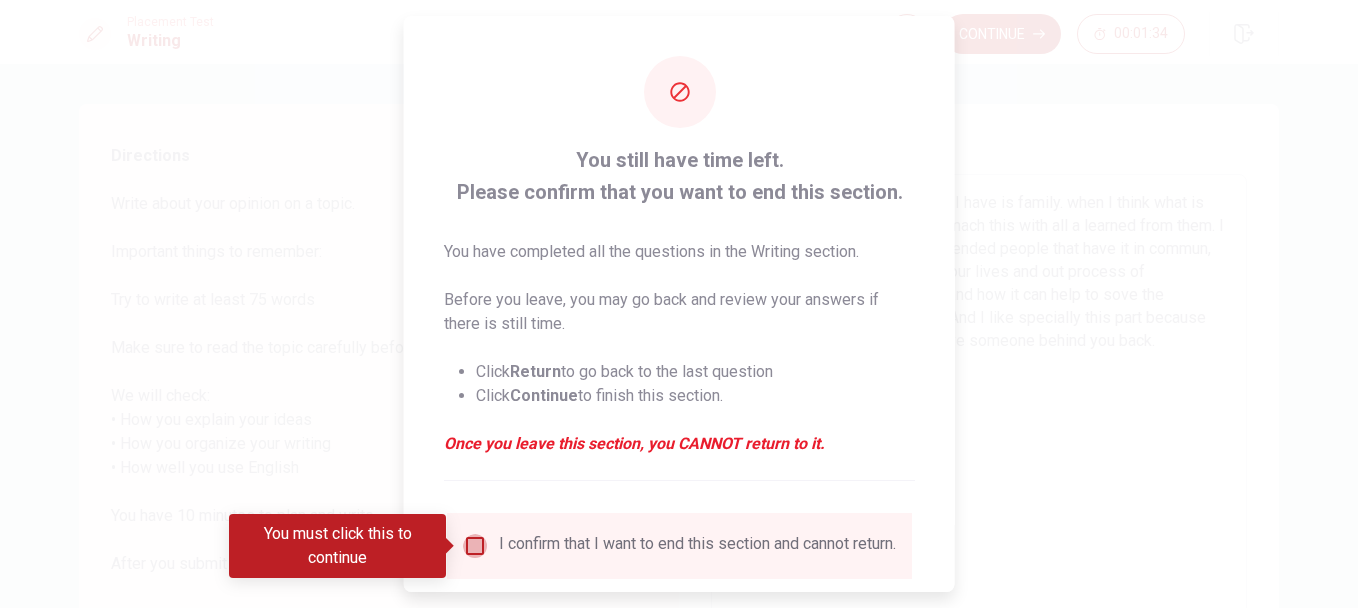 drag, startPoint x: 472, startPoint y: 546, endPoint x: 735, endPoint y: 478, distance: 271.64868 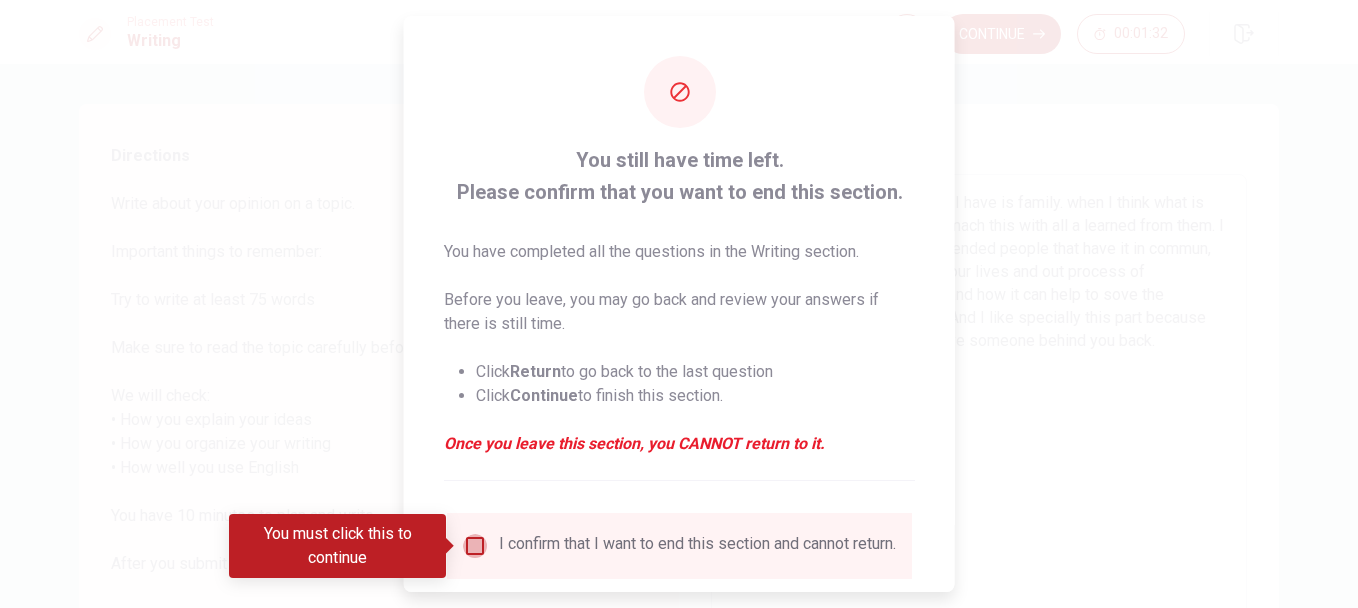 click at bounding box center (475, 546) 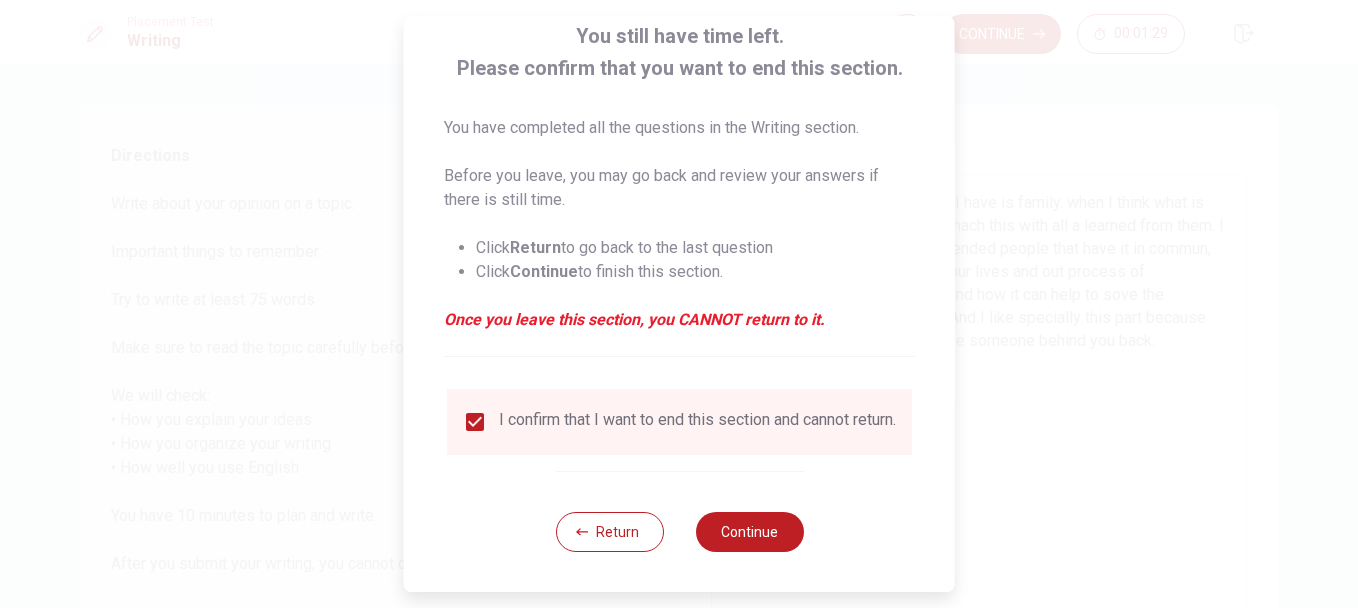 scroll, scrollTop: 138, scrollLeft: 0, axis: vertical 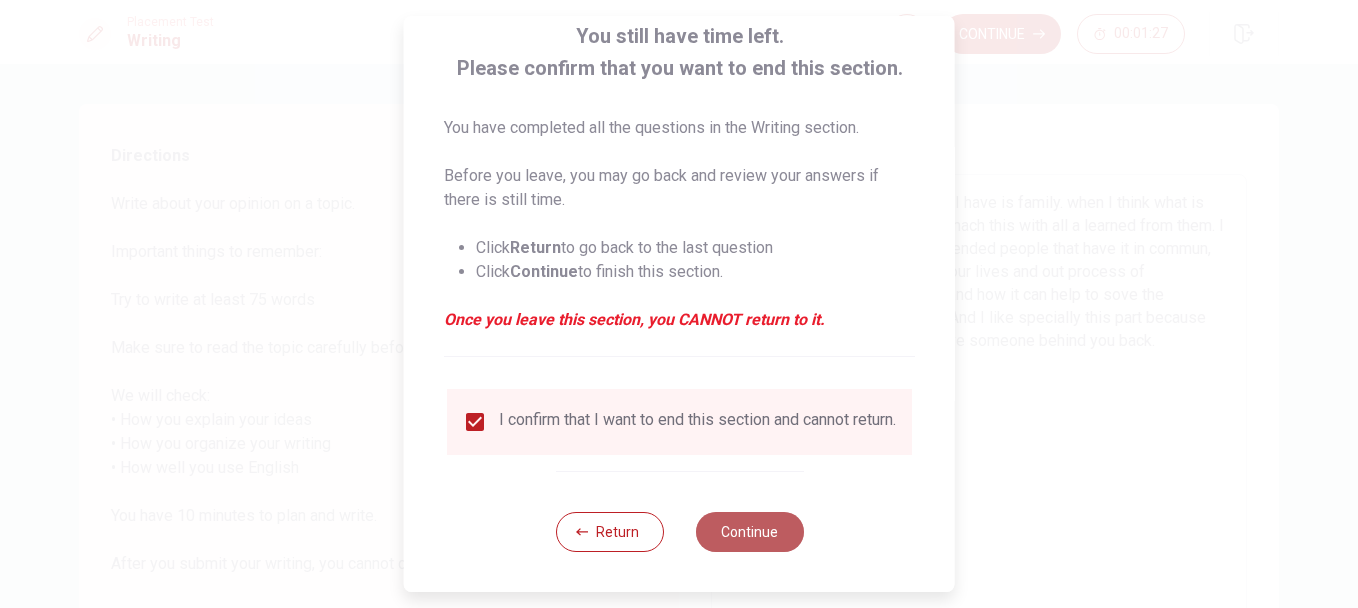 click on "Continue" at bounding box center (749, 532) 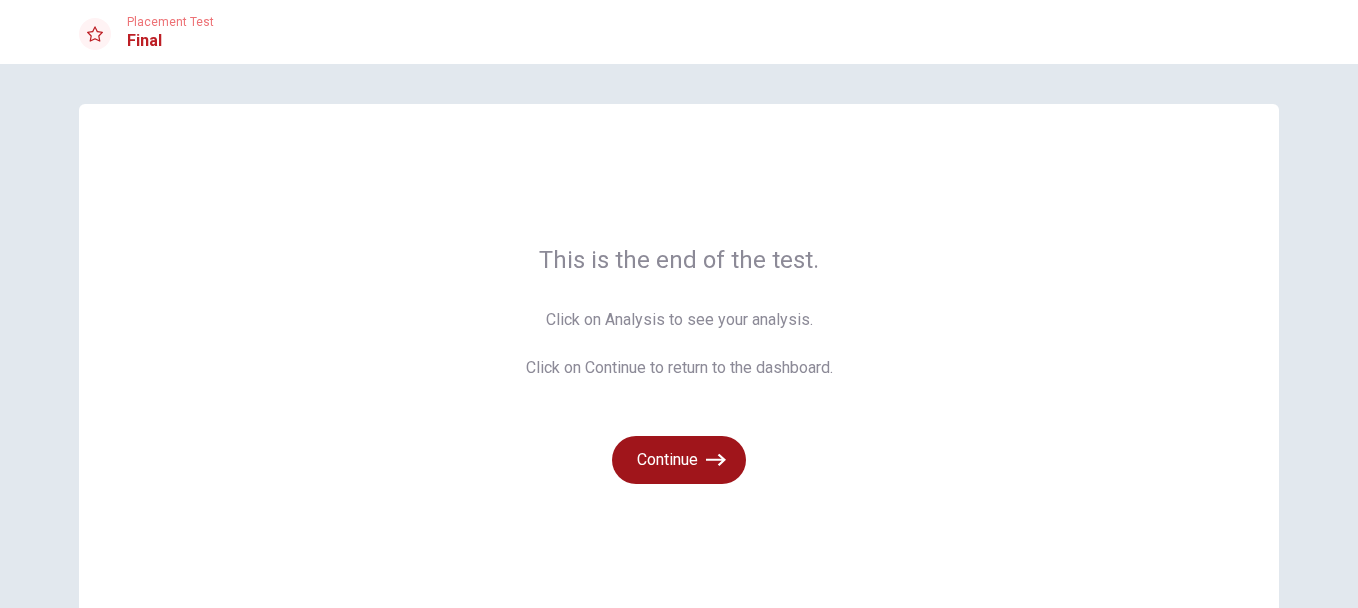 click on "Continue" at bounding box center (679, 460) 